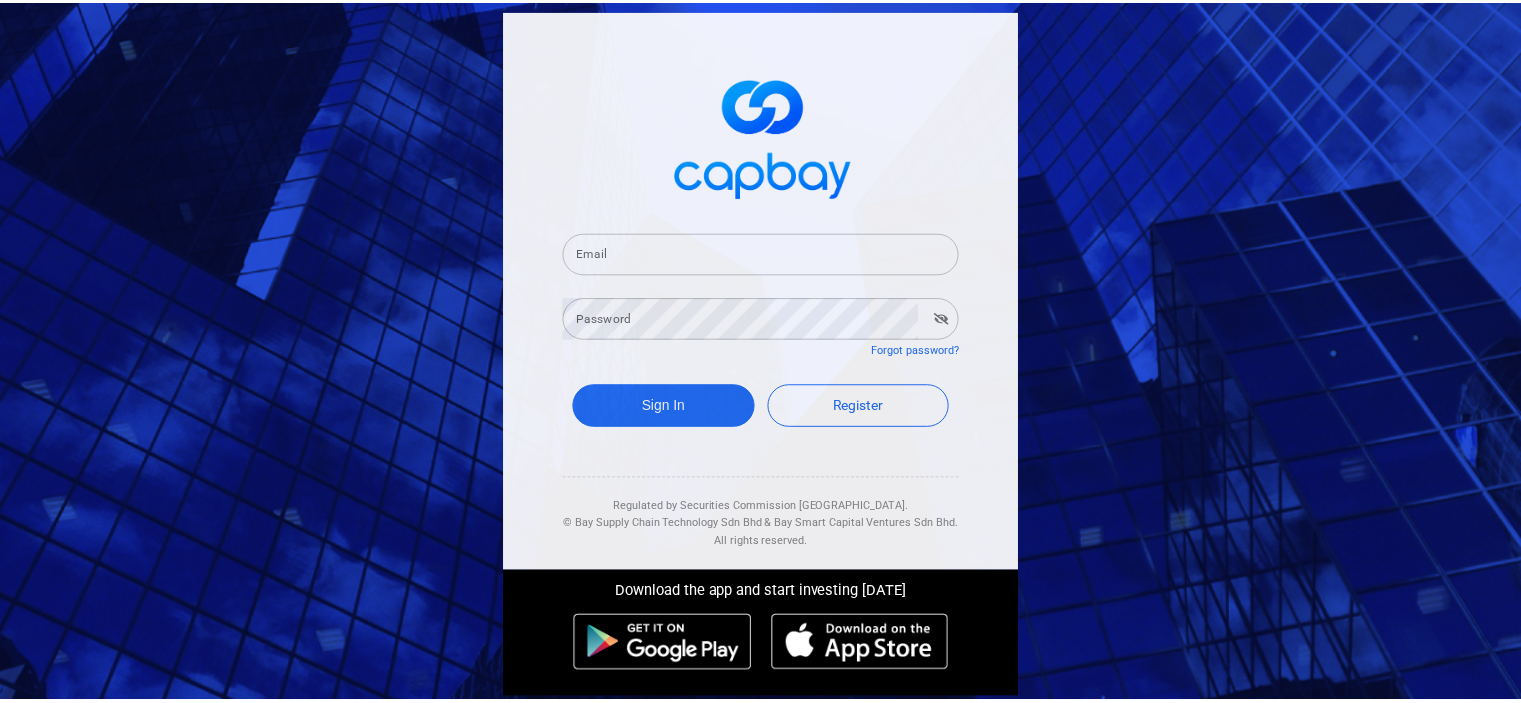 scroll, scrollTop: 0, scrollLeft: 0, axis: both 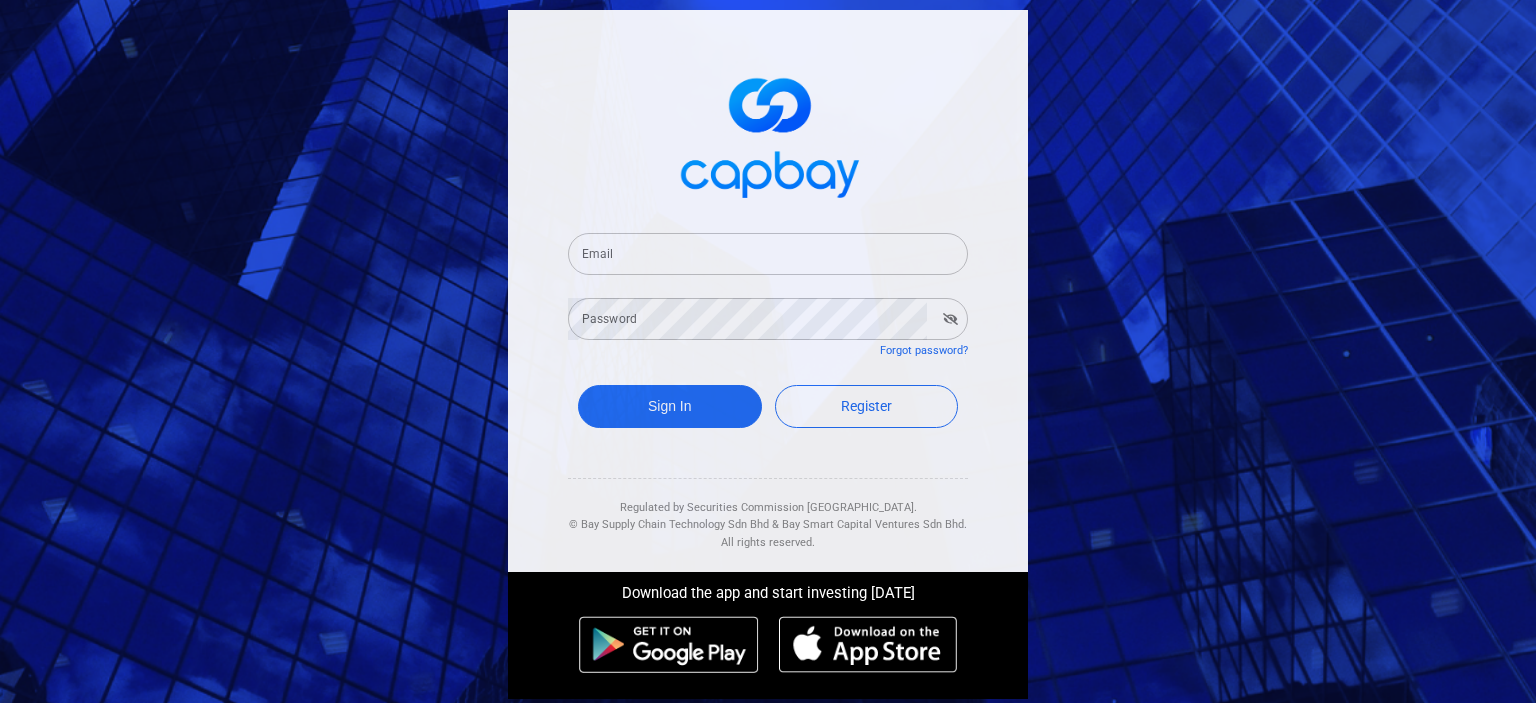 click on "Email" at bounding box center [768, 254] 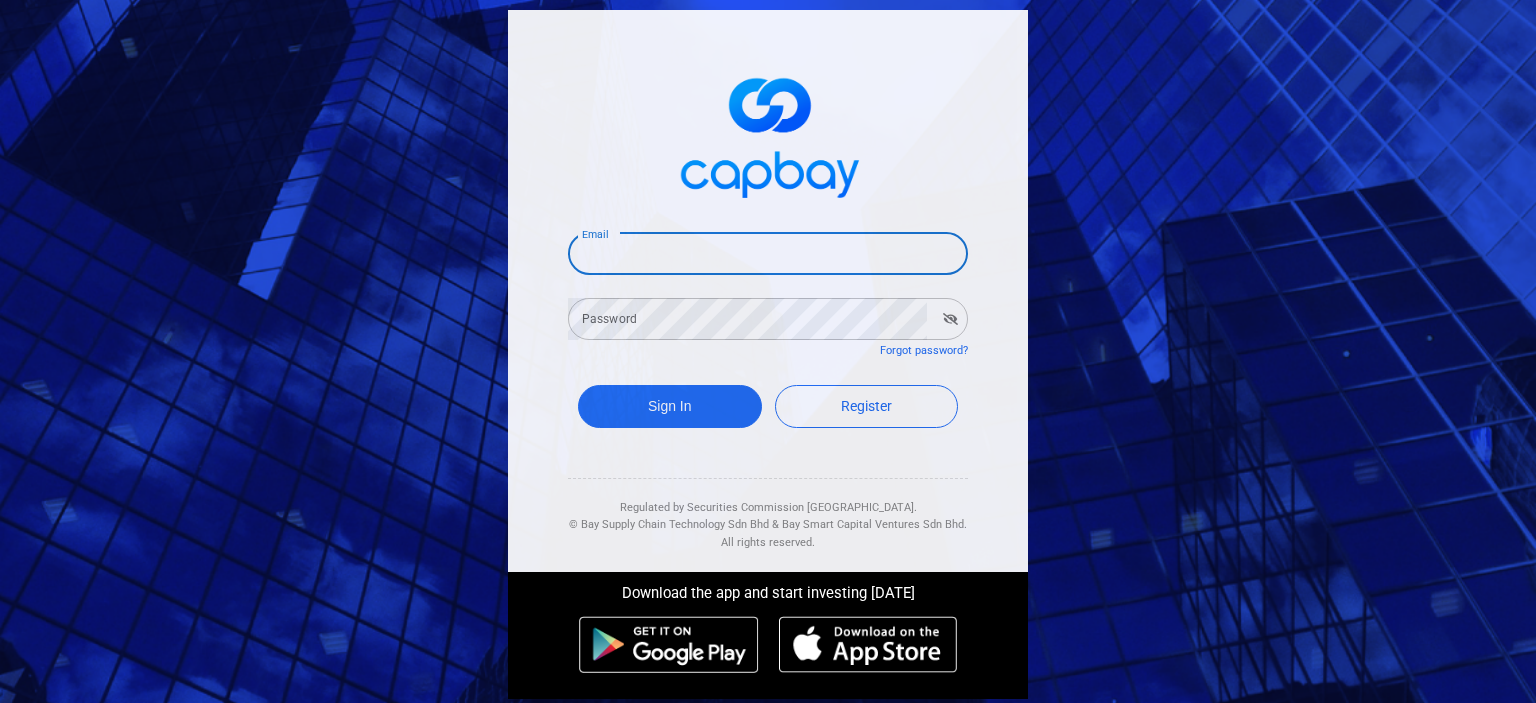 paste on "[EMAIL_ADDRESS][DOMAIN_NAME]" 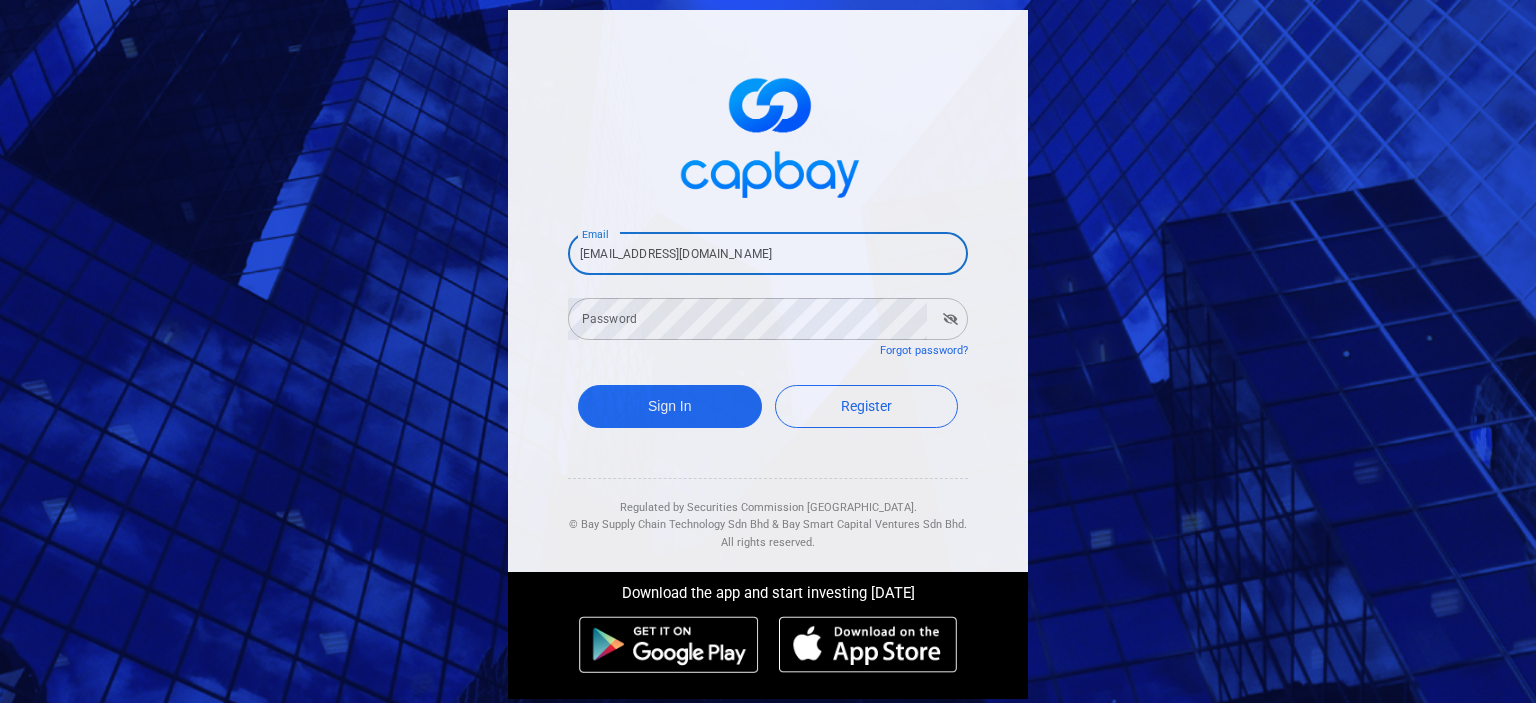 type on "[EMAIL_ADDRESS][DOMAIN_NAME]" 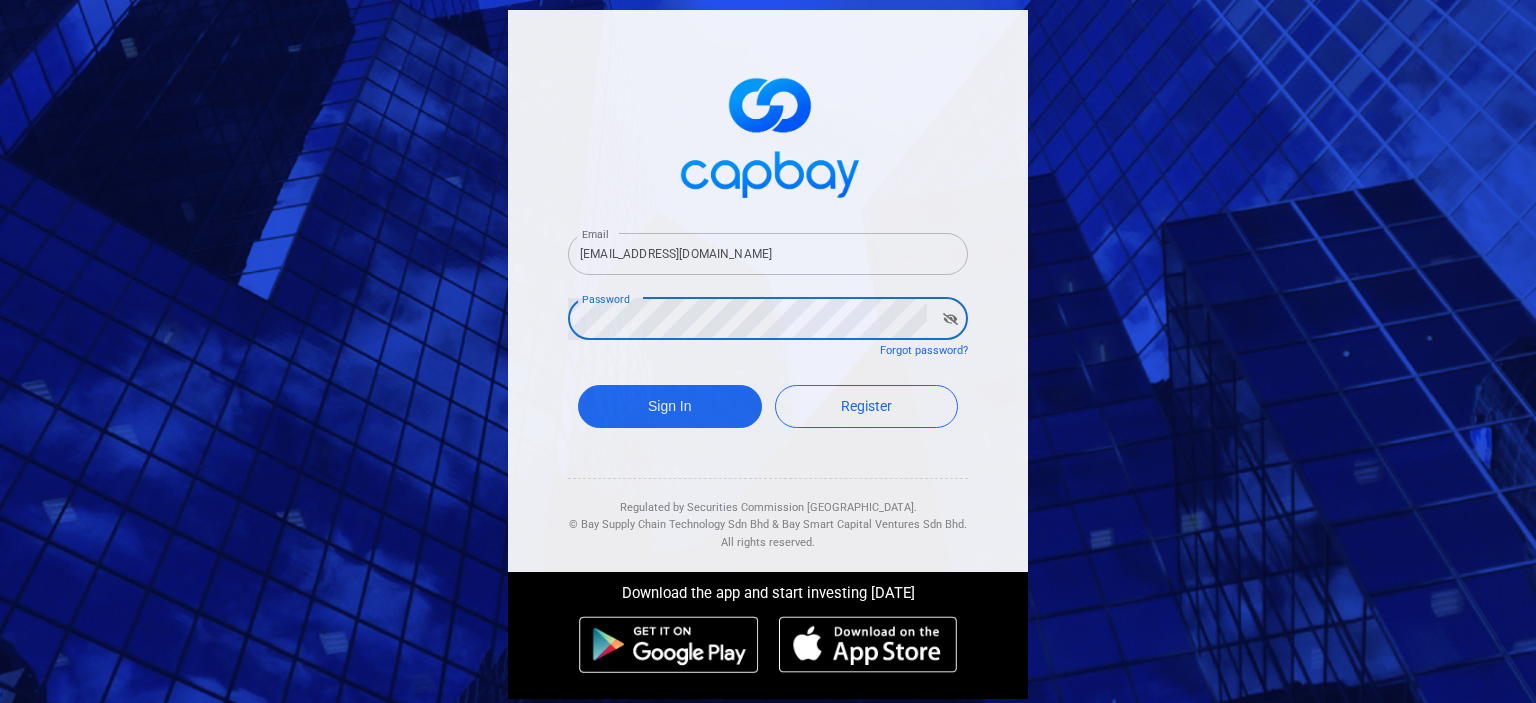 click on "Sign In" at bounding box center (670, 406) 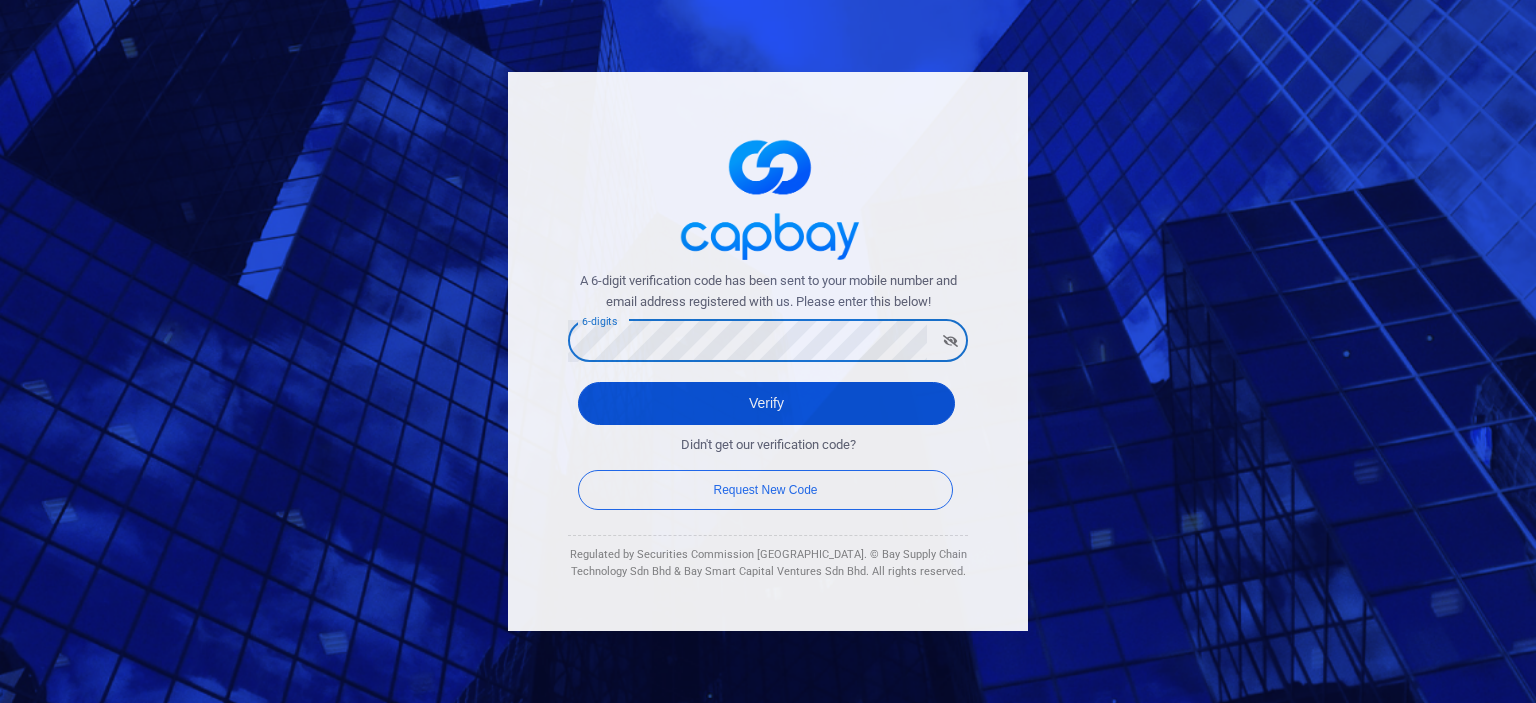 click on "Verify" at bounding box center (766, 403) 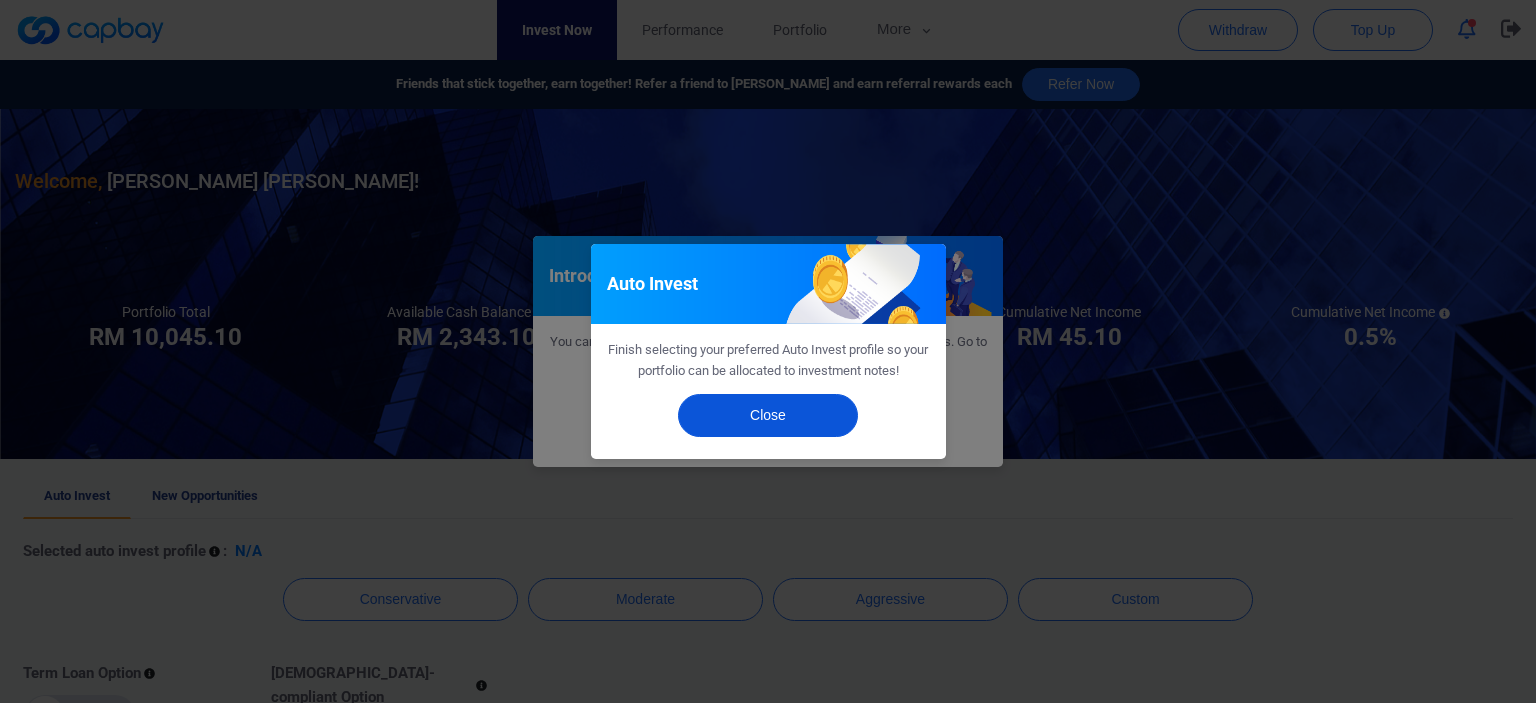 click on "Close" at bounding box center (768, 415) 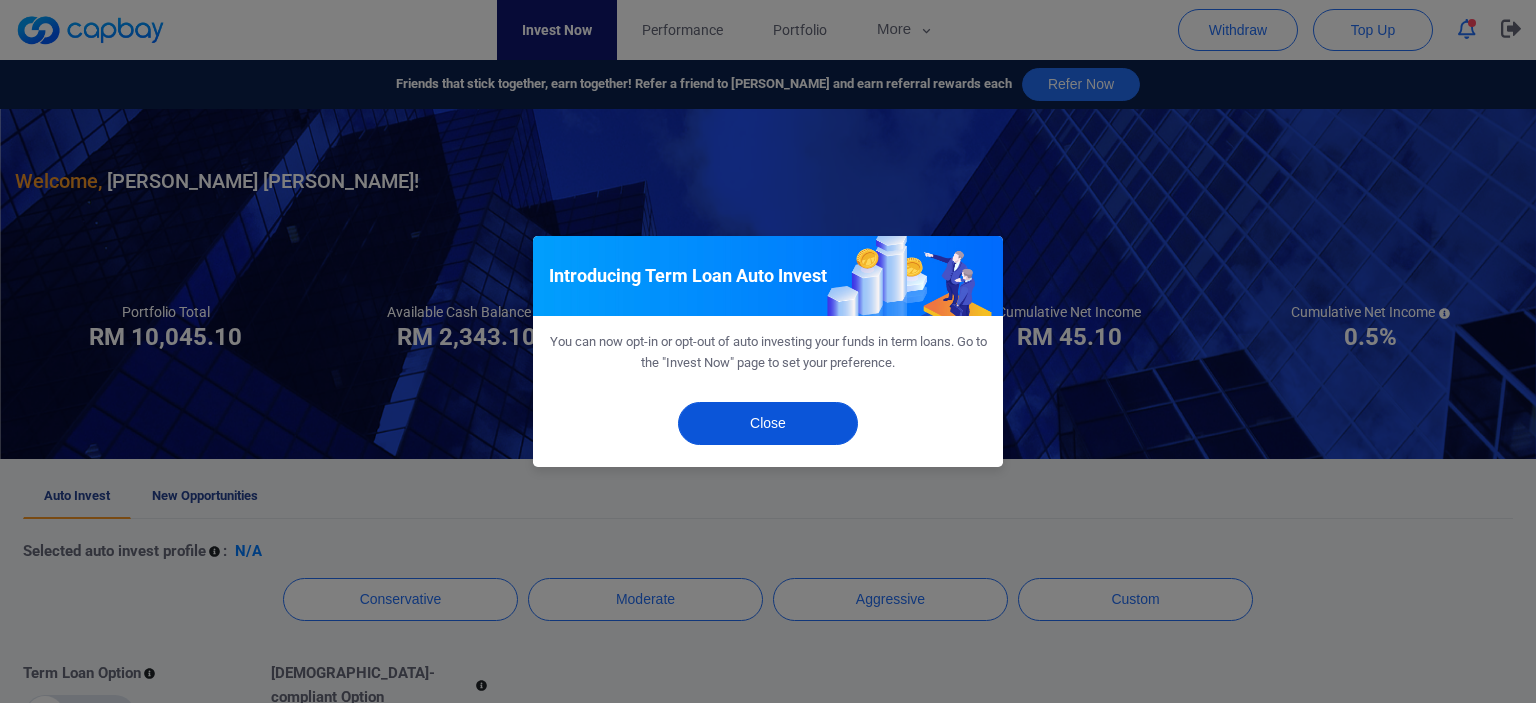 click on "Close" at bounding box center [768, 423] 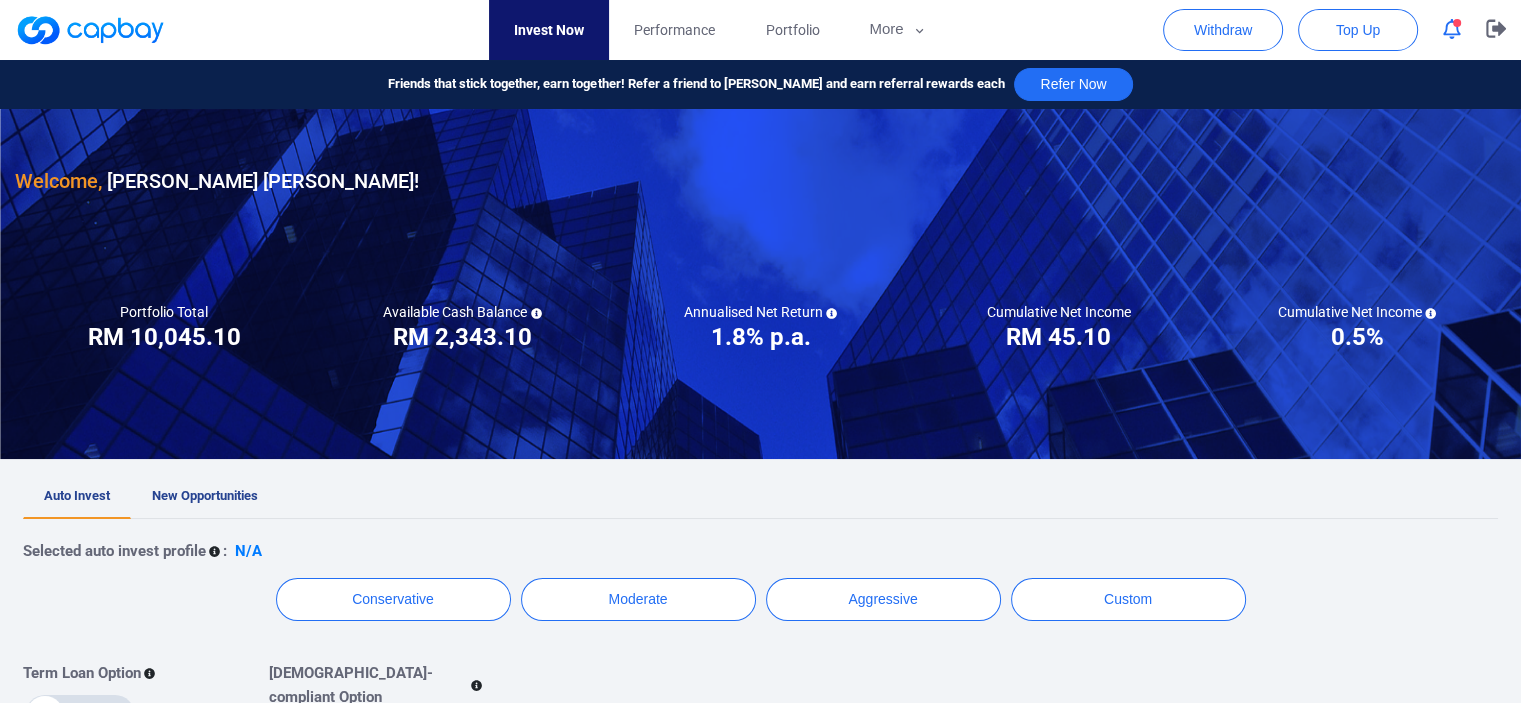 click 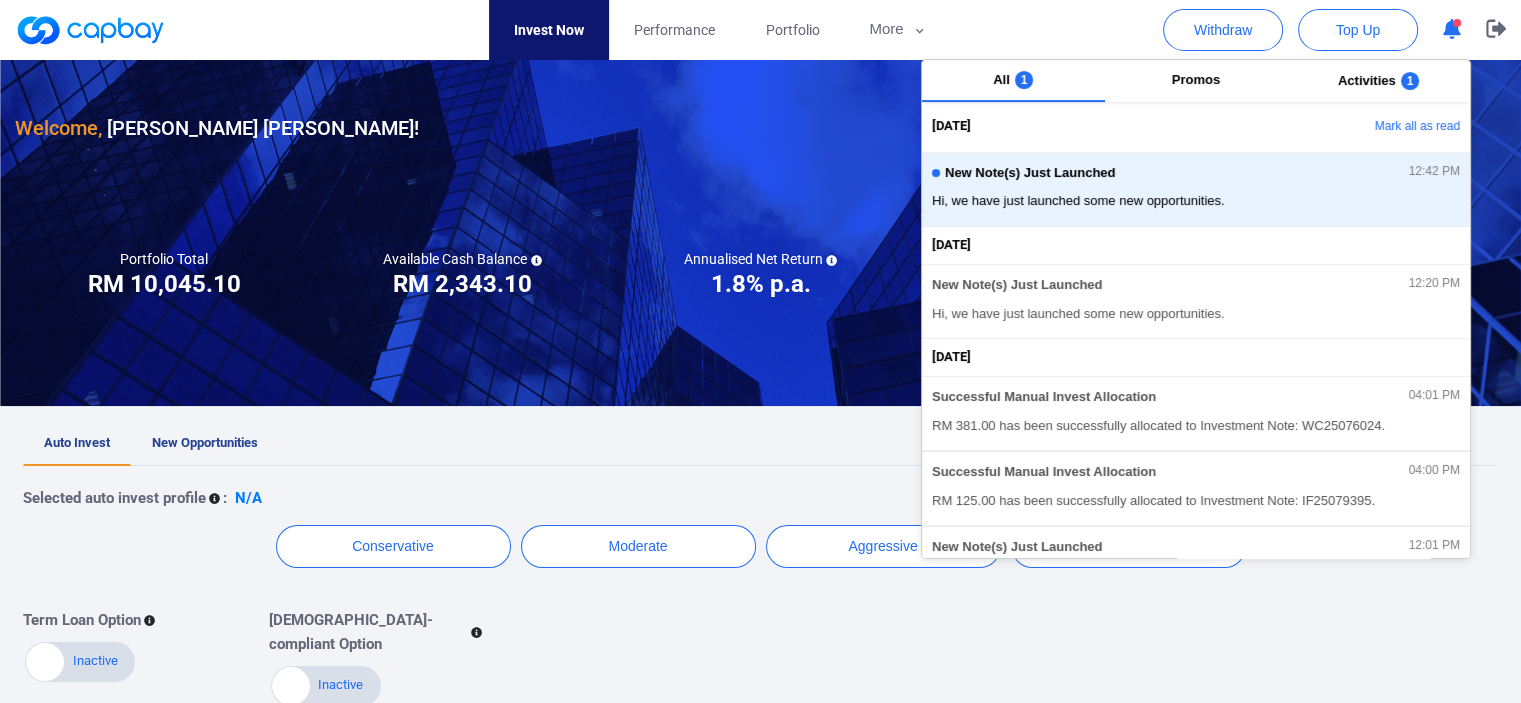 scroll, scrollTop: 100, scrollLeft: 0, axis: vertical 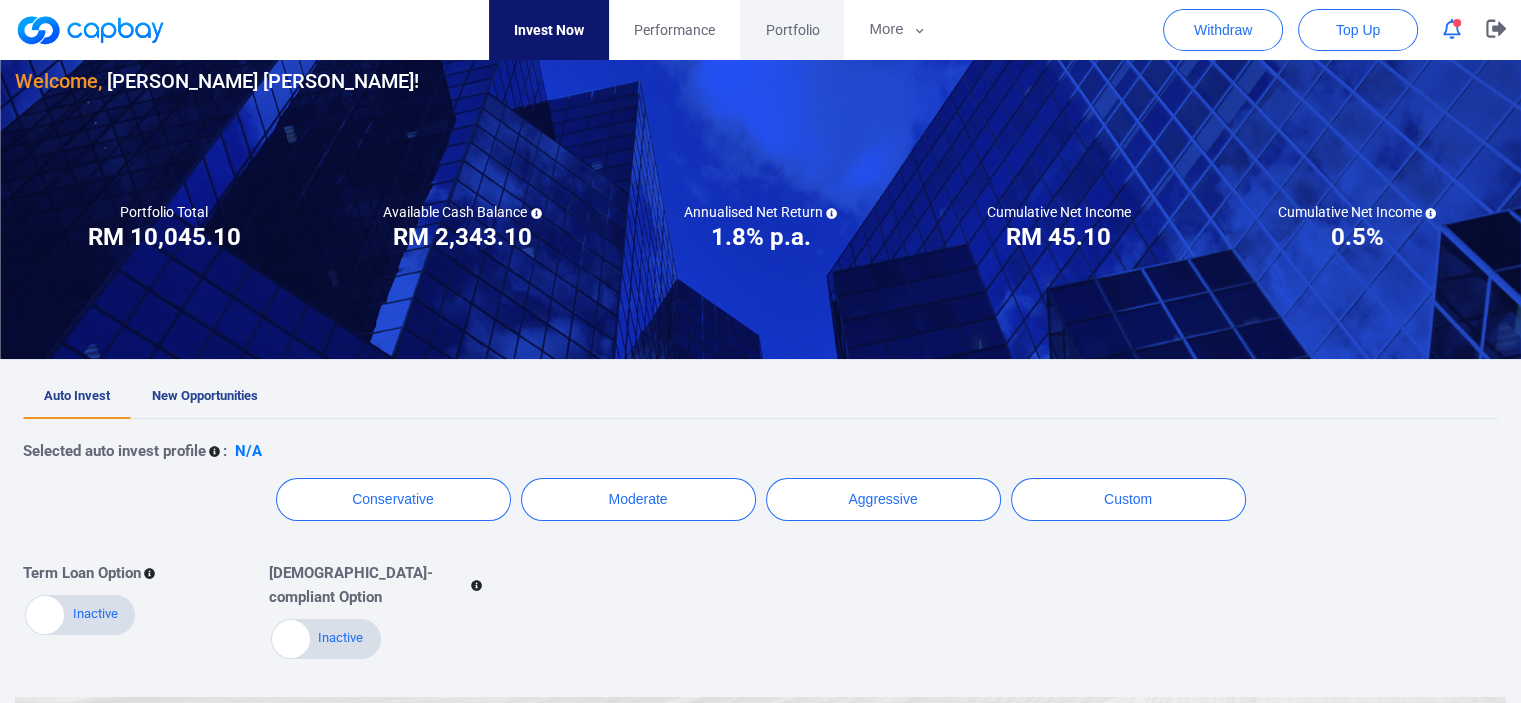 click on "Portfolio" at bounding box center (792, 30) 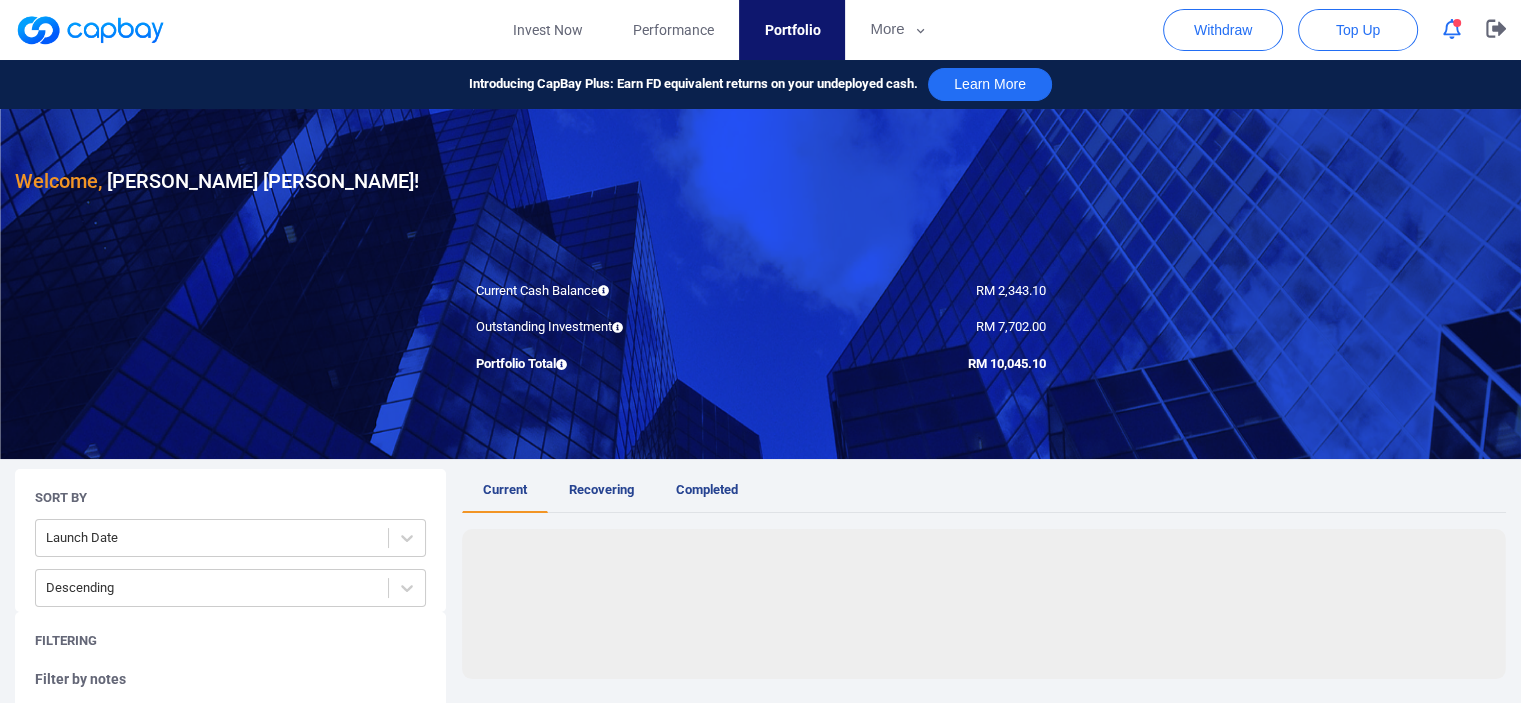 scroll, scrollTop: 100, scrollLeft: 0, axis: vertical 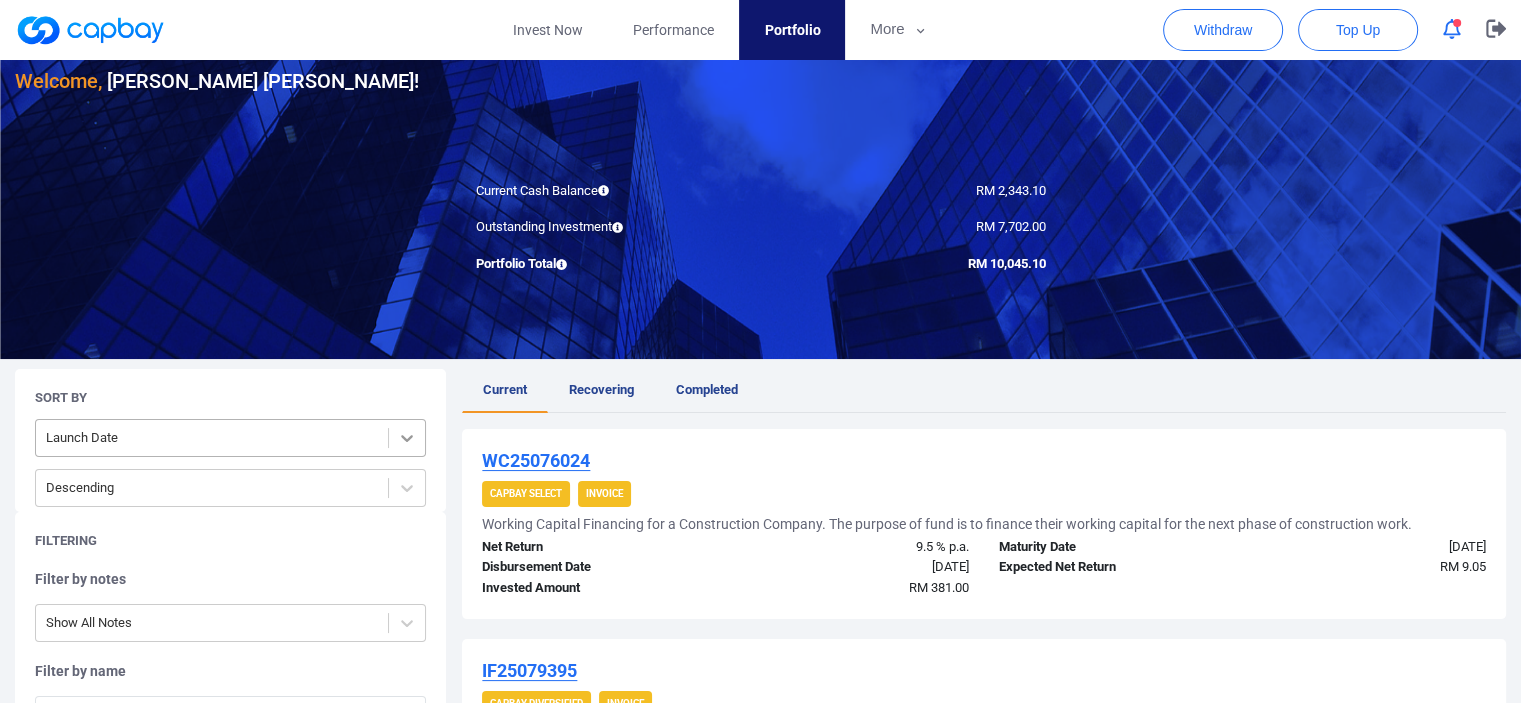 click 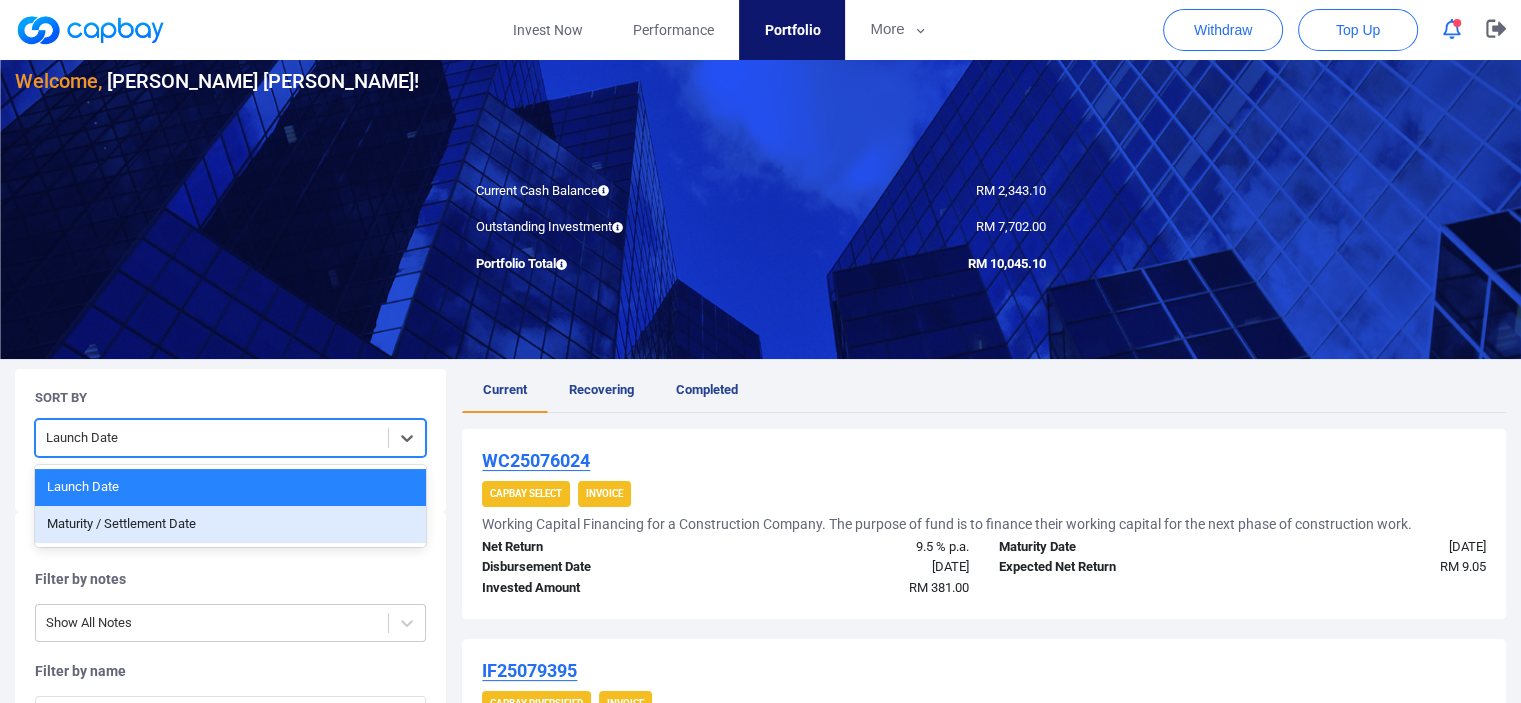 click on "Maturity / Settlement Date" at bounding box center [230, 524] 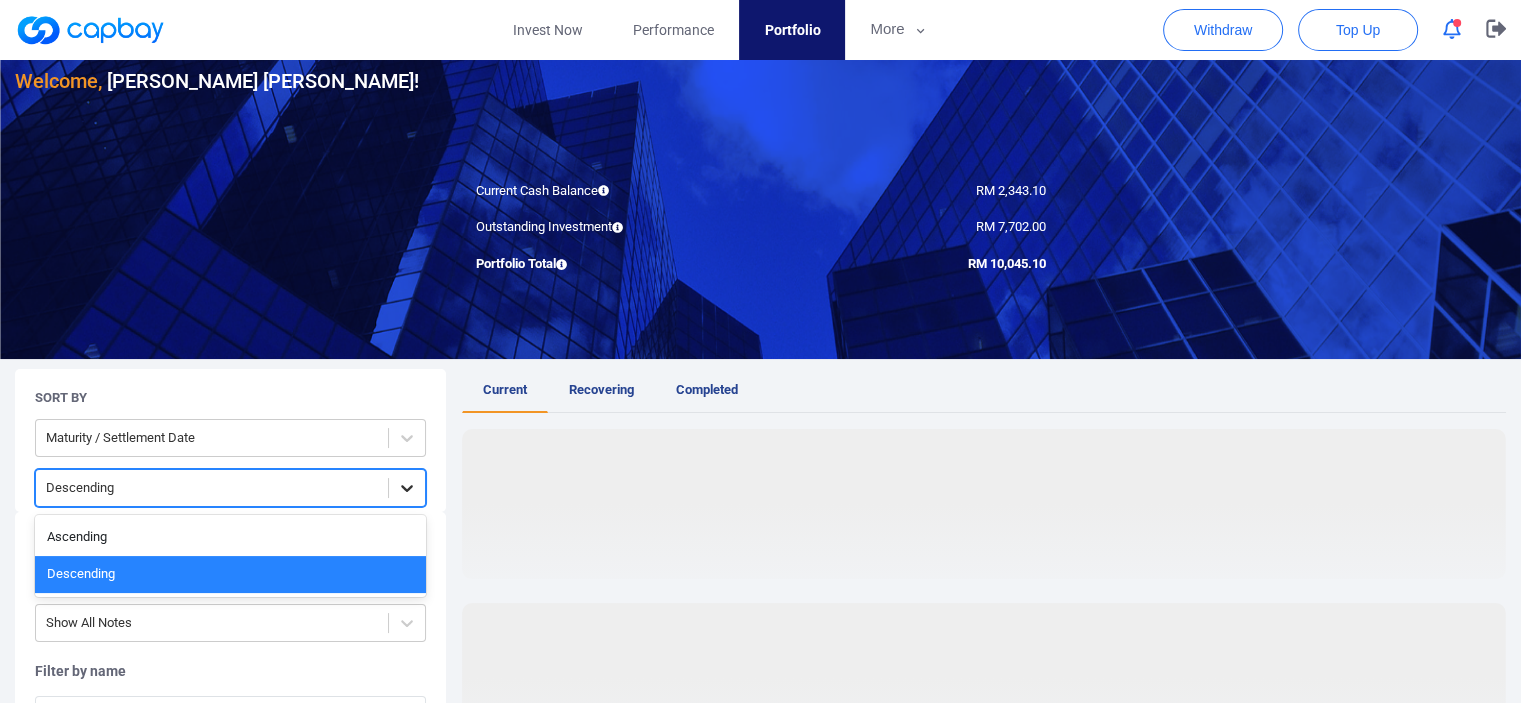 click at bounding box center (407, 488) 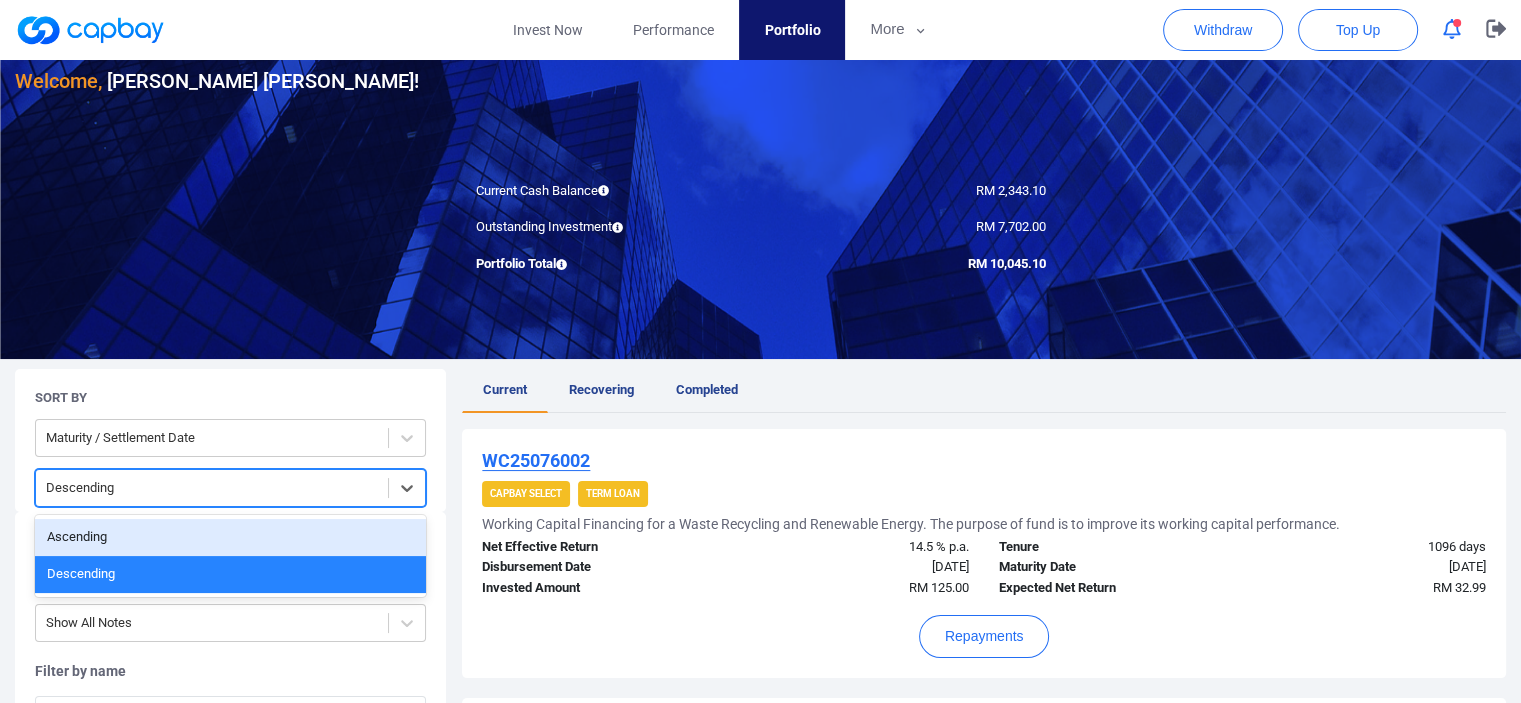 click on "Ascending" at bounding box center [230, 537] 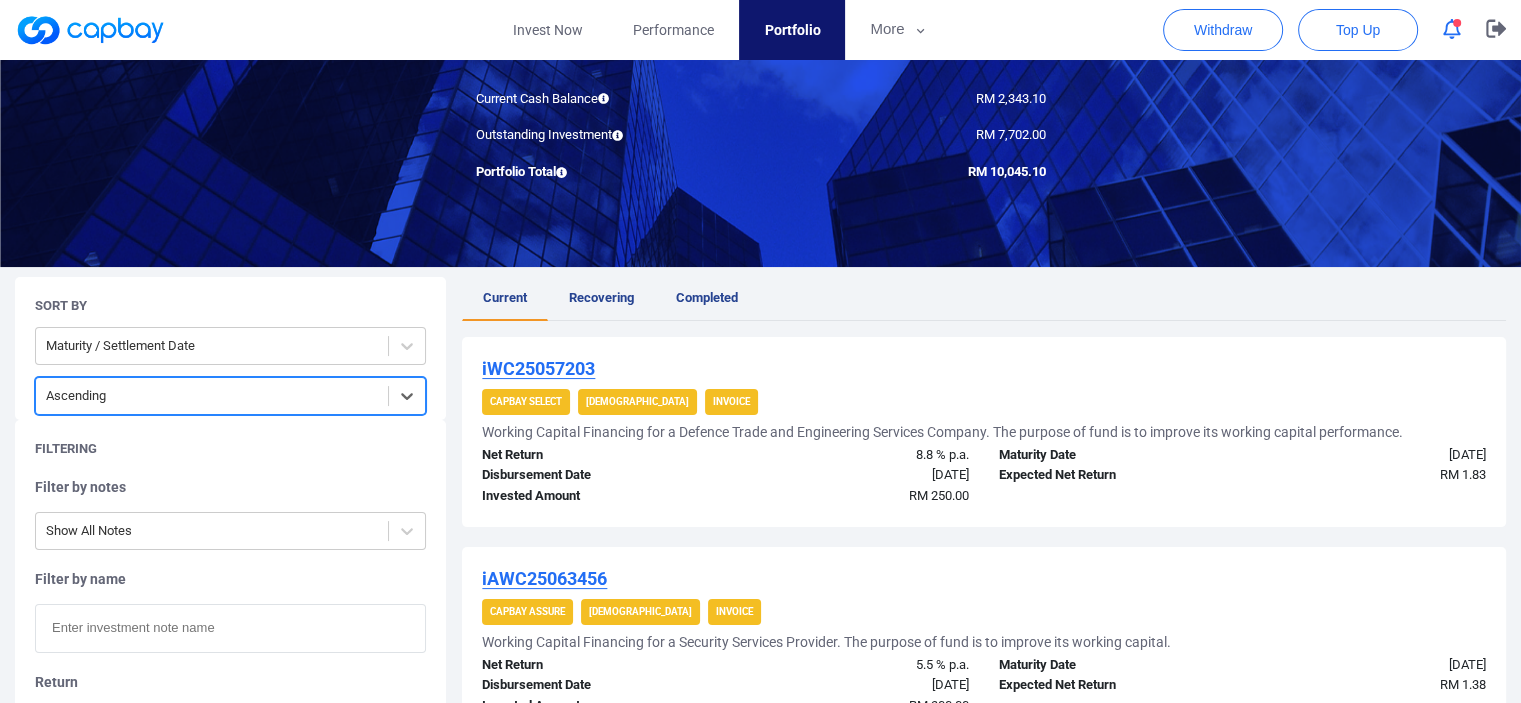 scroll, scrollTop: 0, scrollLeft: 0, axis: both 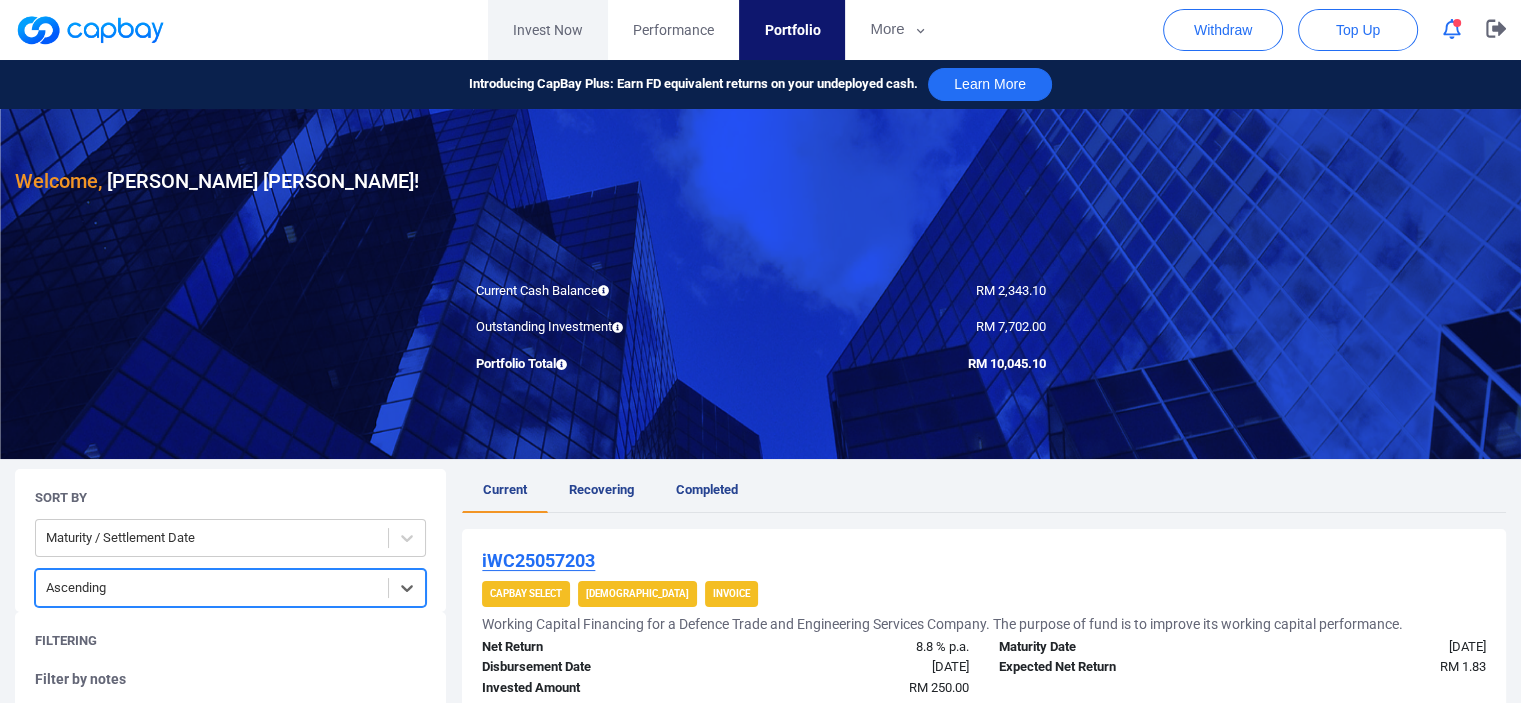 click on "Invest Now" at bounding box center [548, 30] 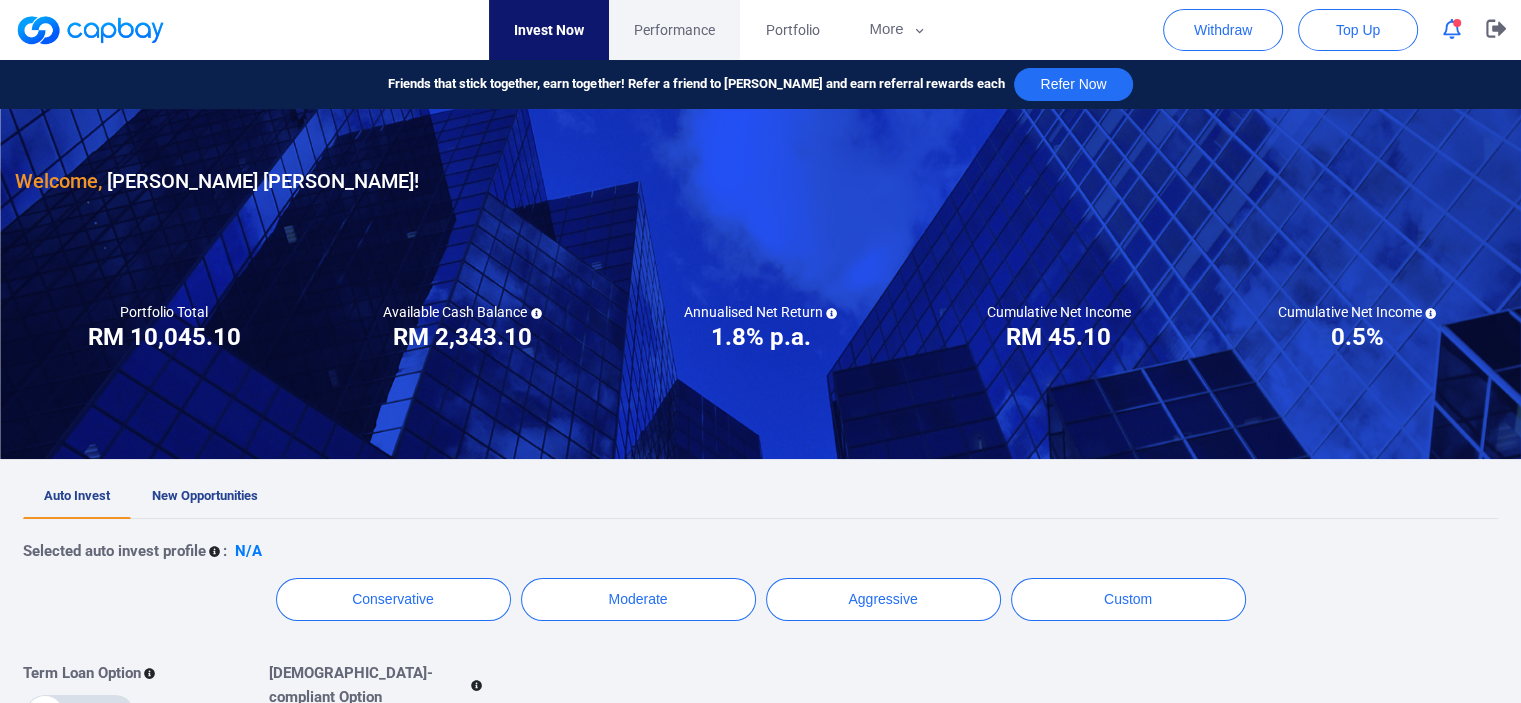 click on "Performance" at bounding box center [674, 30] 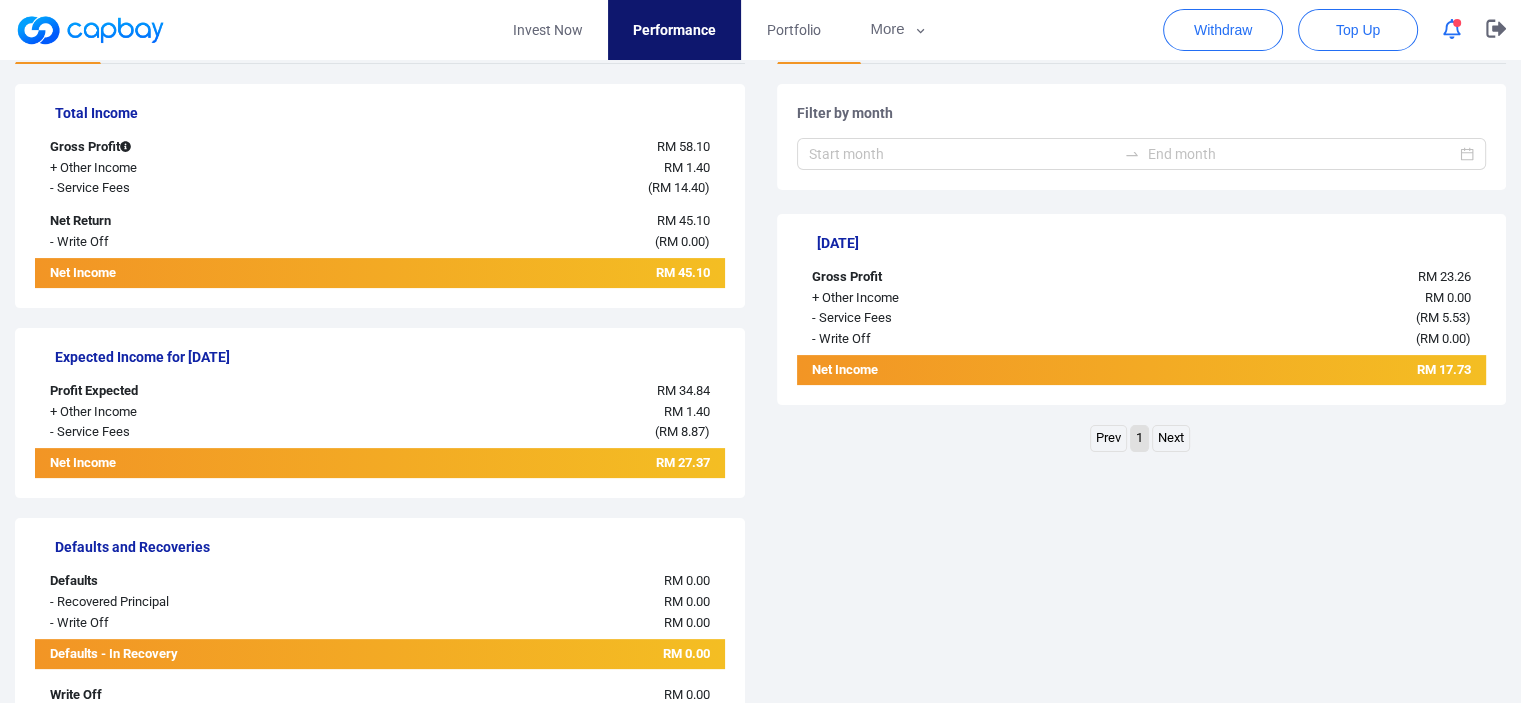 scroll, scrollTop: 500, scrollLeft: 0, axis: vertical 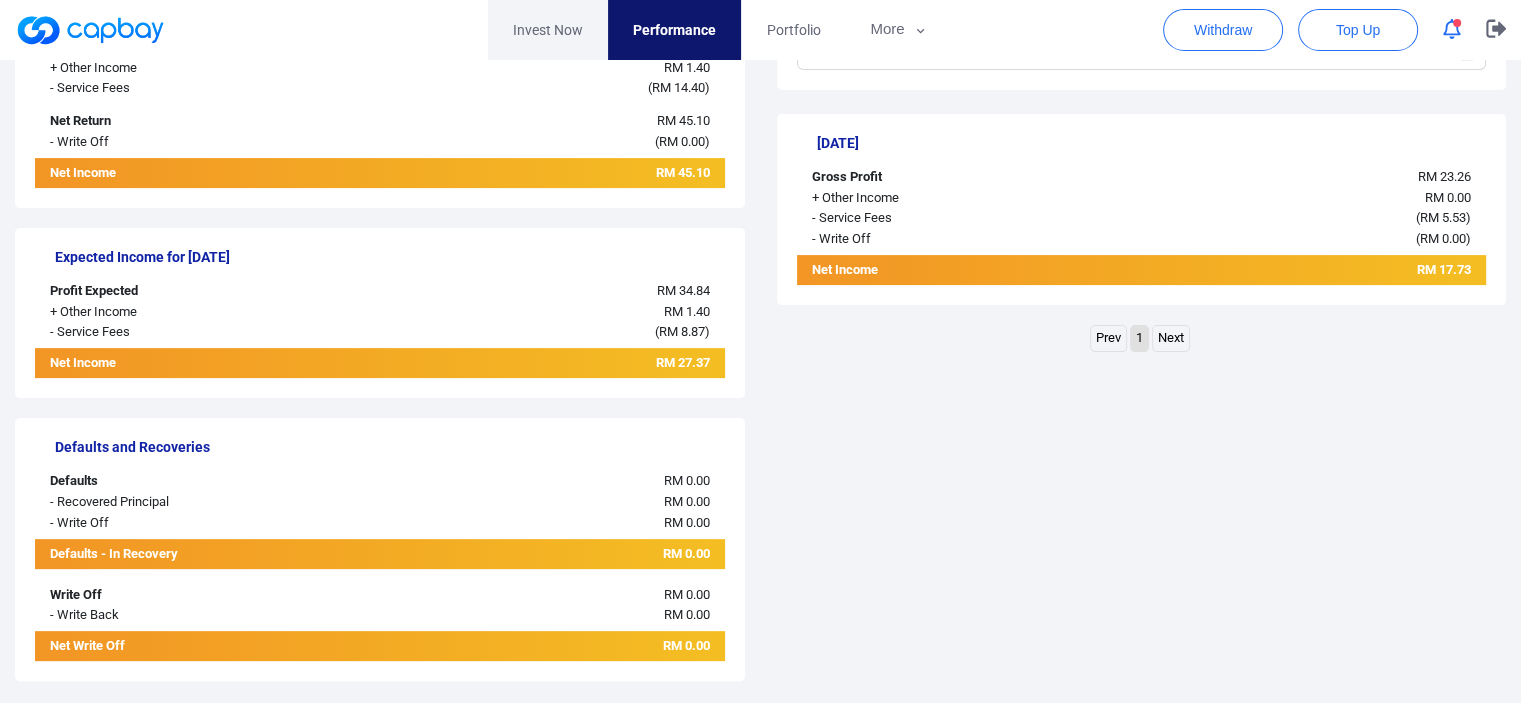 click on "Invest Now" at bounding box center [548, 30] 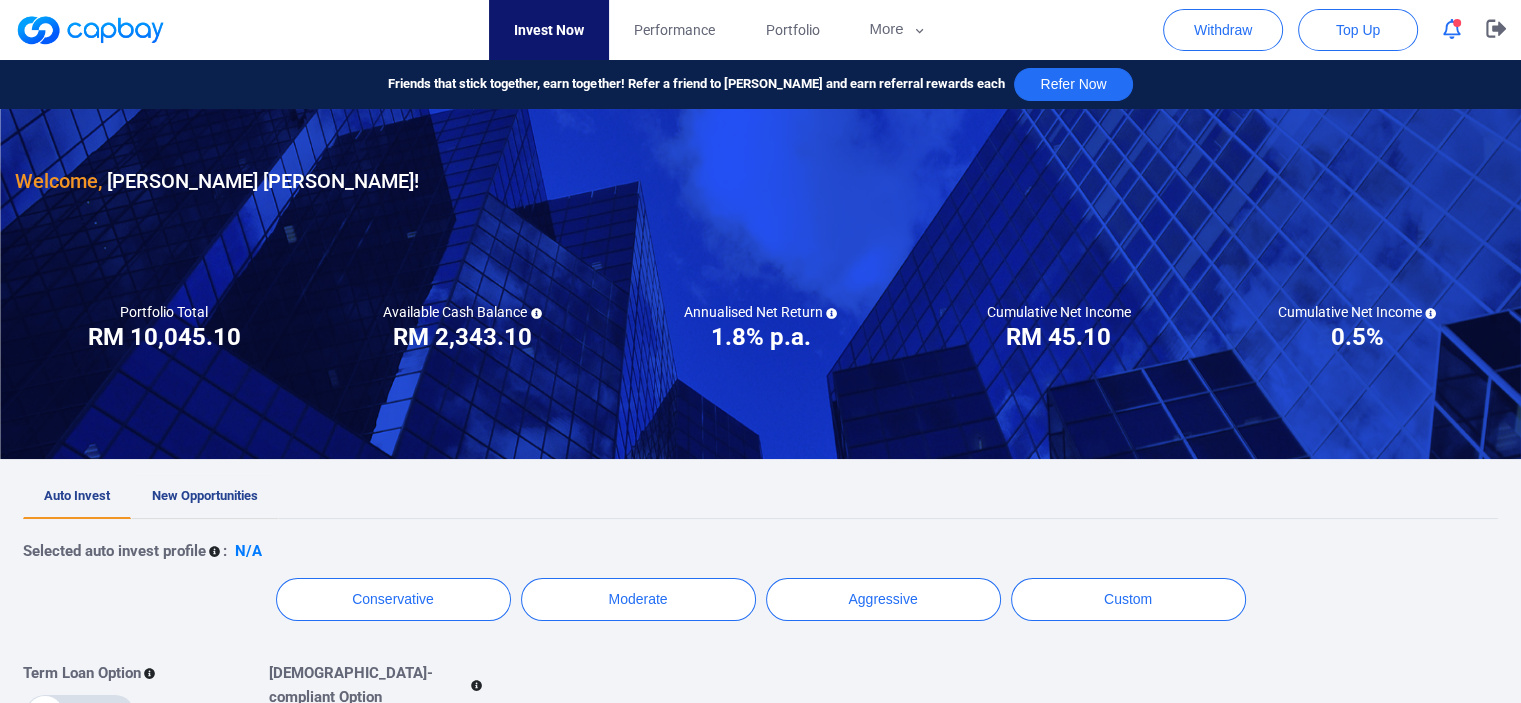 click on "New Opportunities" at bounding box center (205, 495) 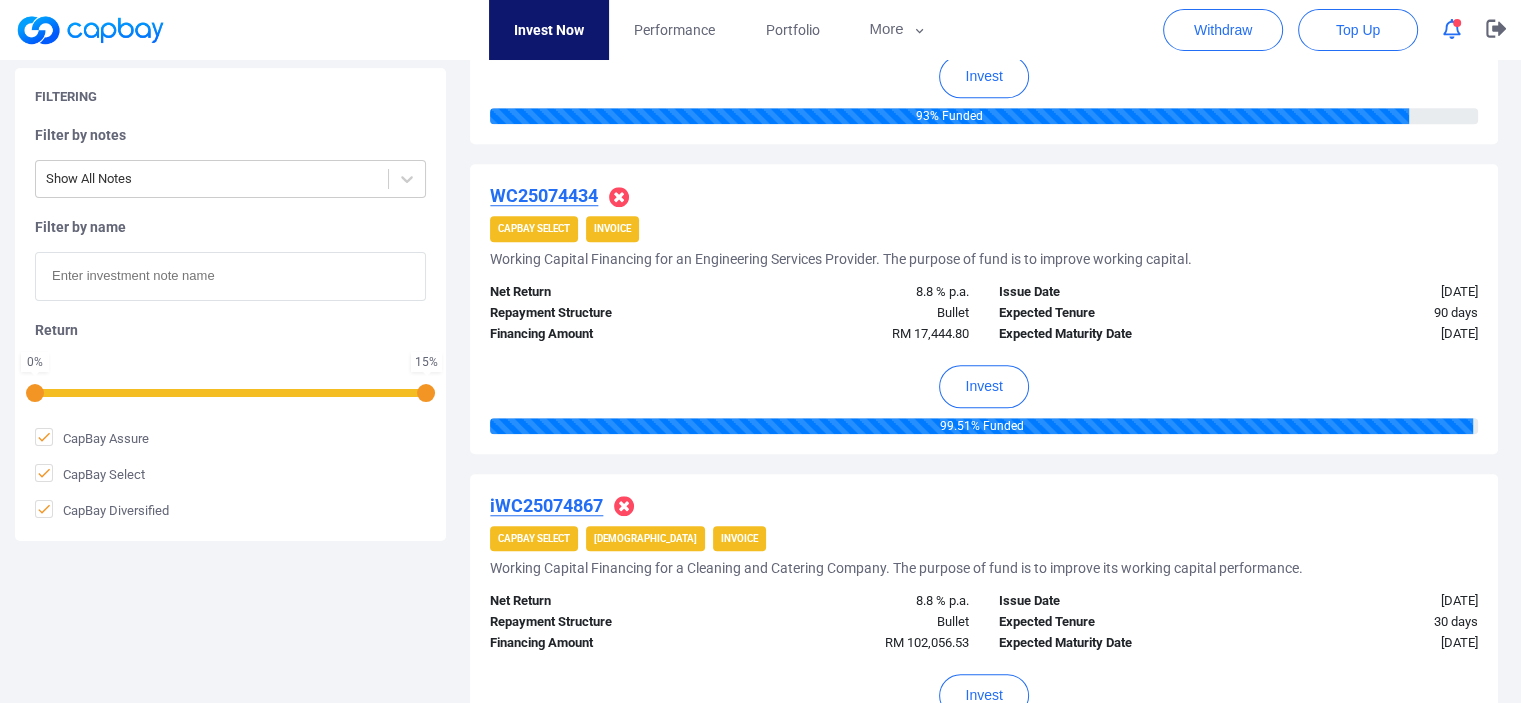 scroll, scrollTop: 1600, scrollLeft: 0, axis: vertical 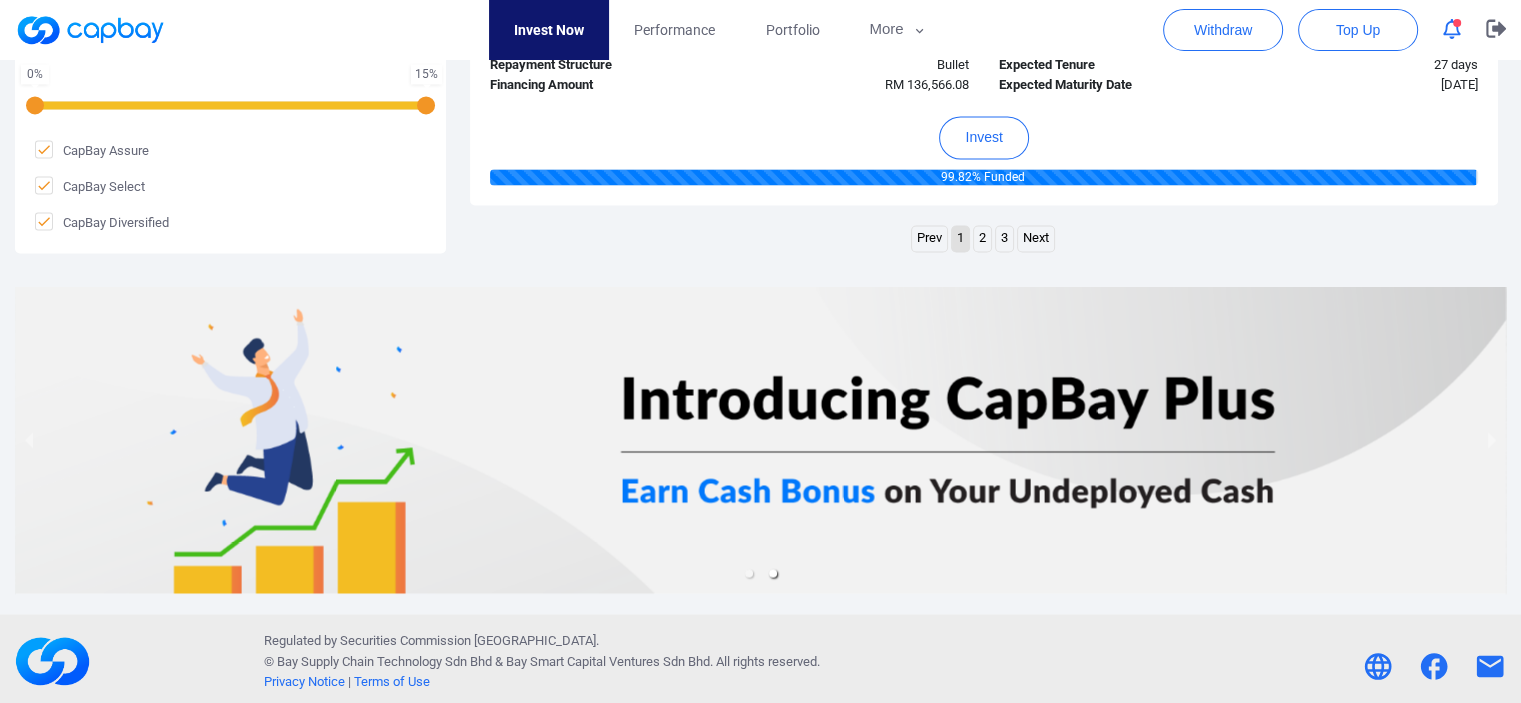 click on "3" at bounding box center [1004, 238] 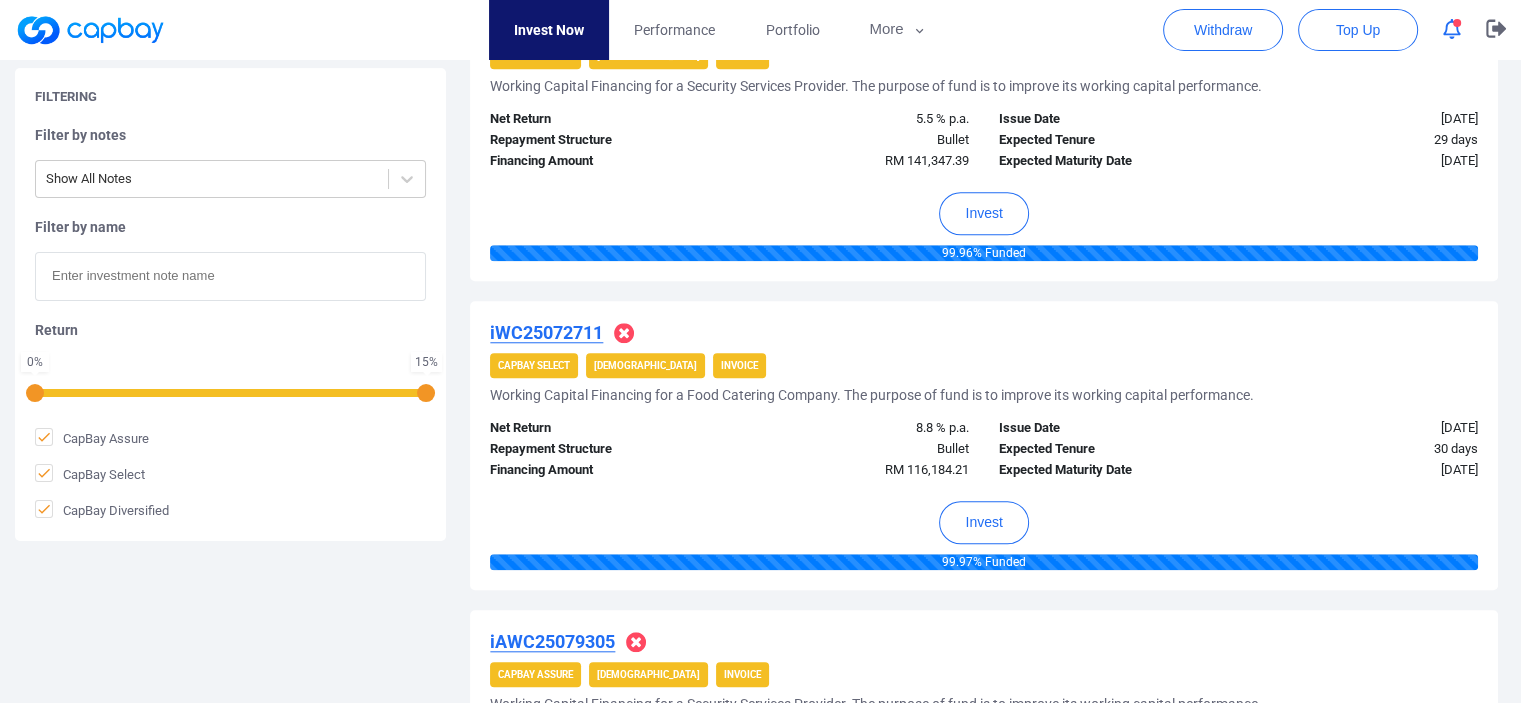 scroll, scrollTop: 1726, scrollLeft: 0, axis: vertical 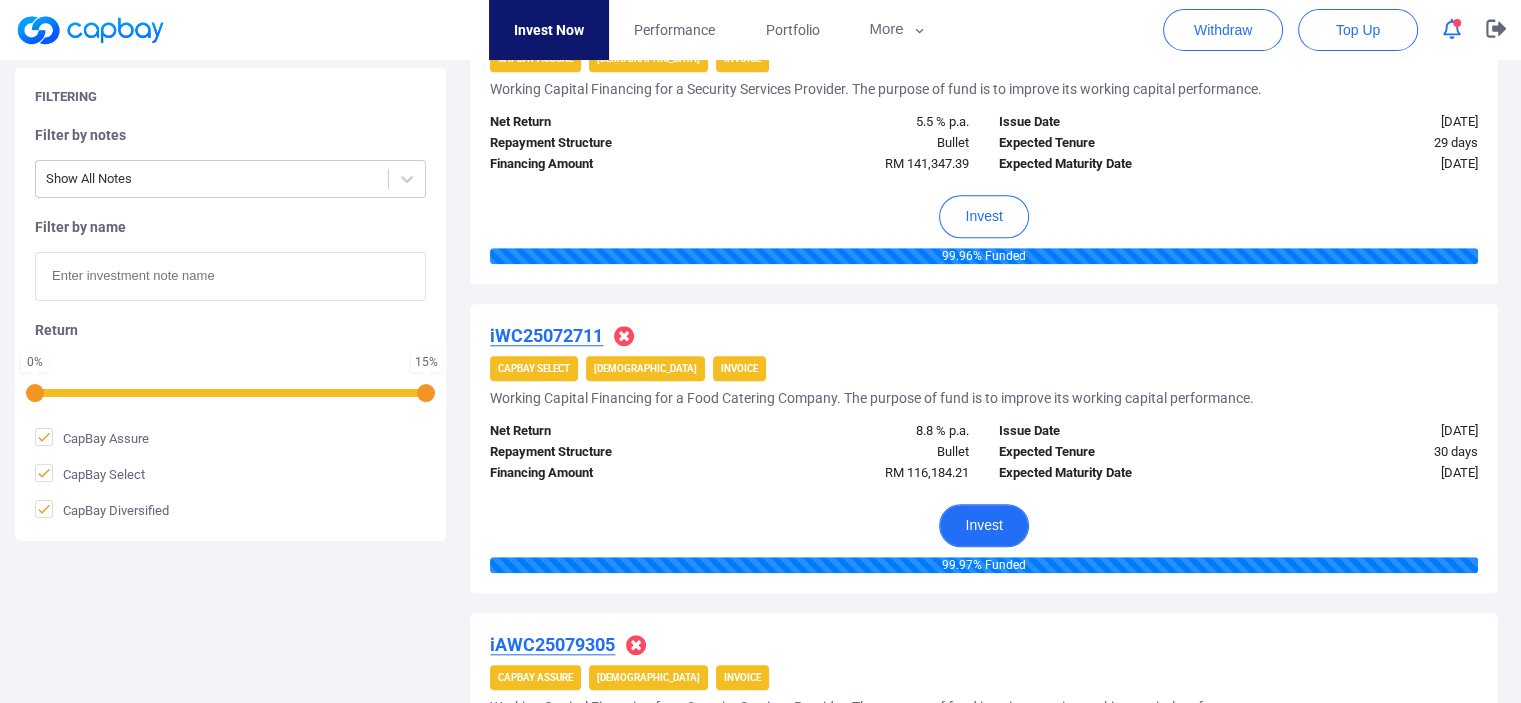 click on "Invest" at bounding box center (983, 525) 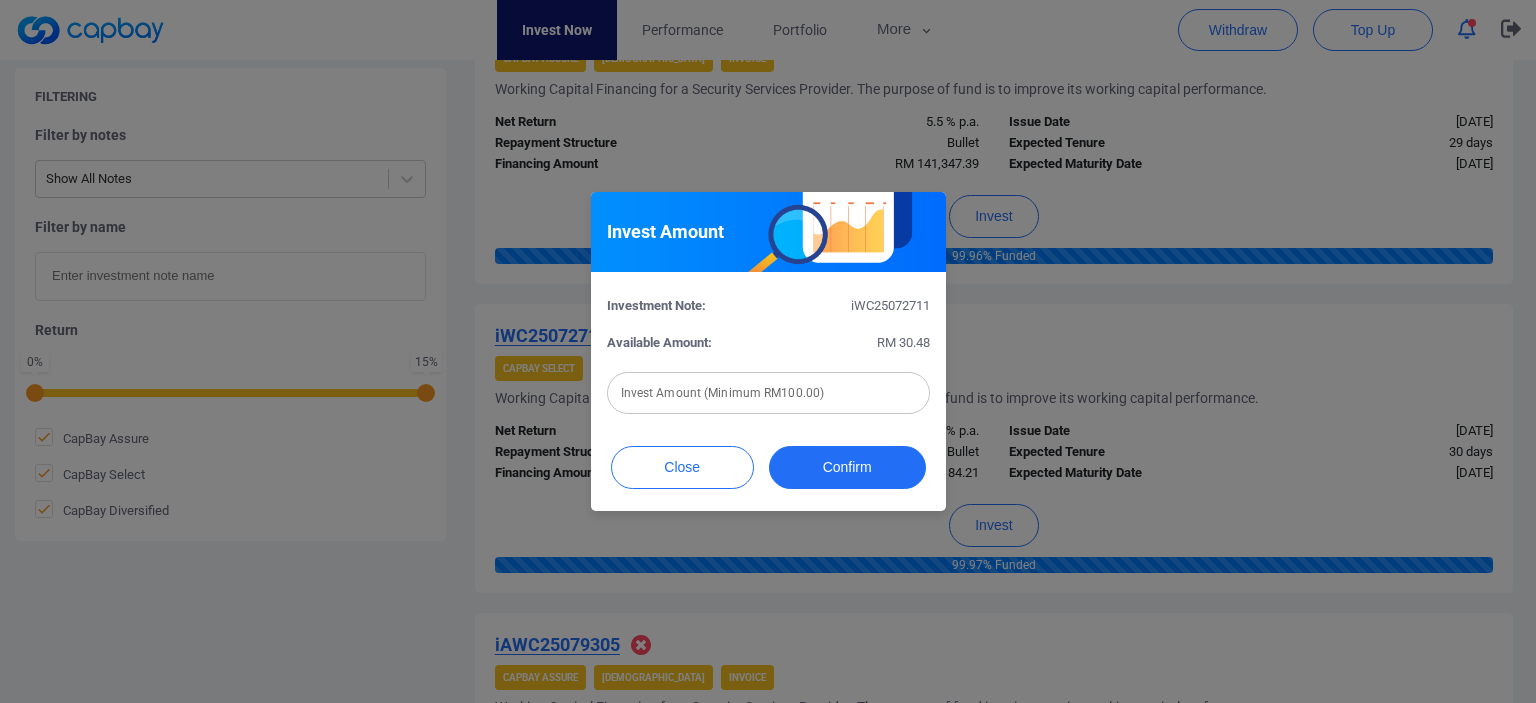 click on "Close Confirm" at bounding box center [768, 472] 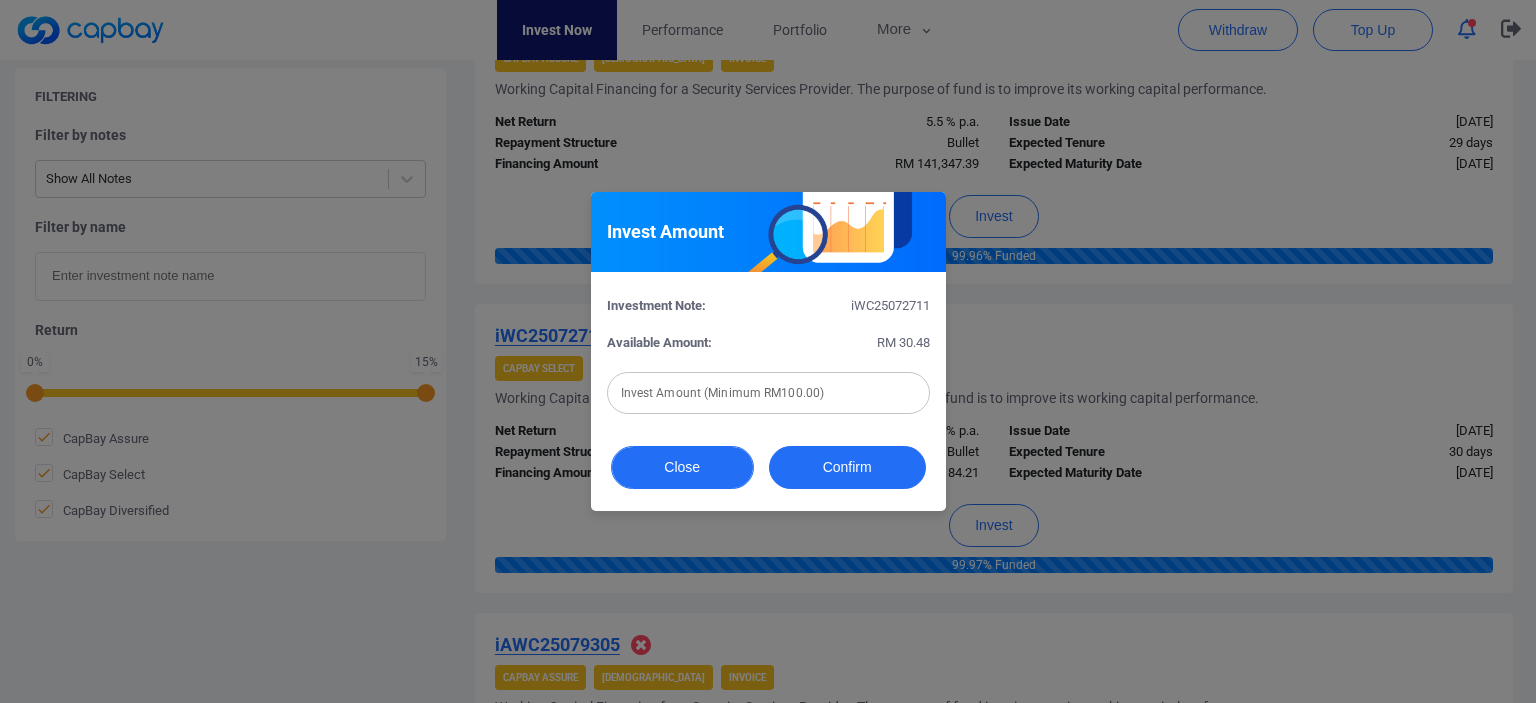 click on "Close" at bounding box center (682, 467) 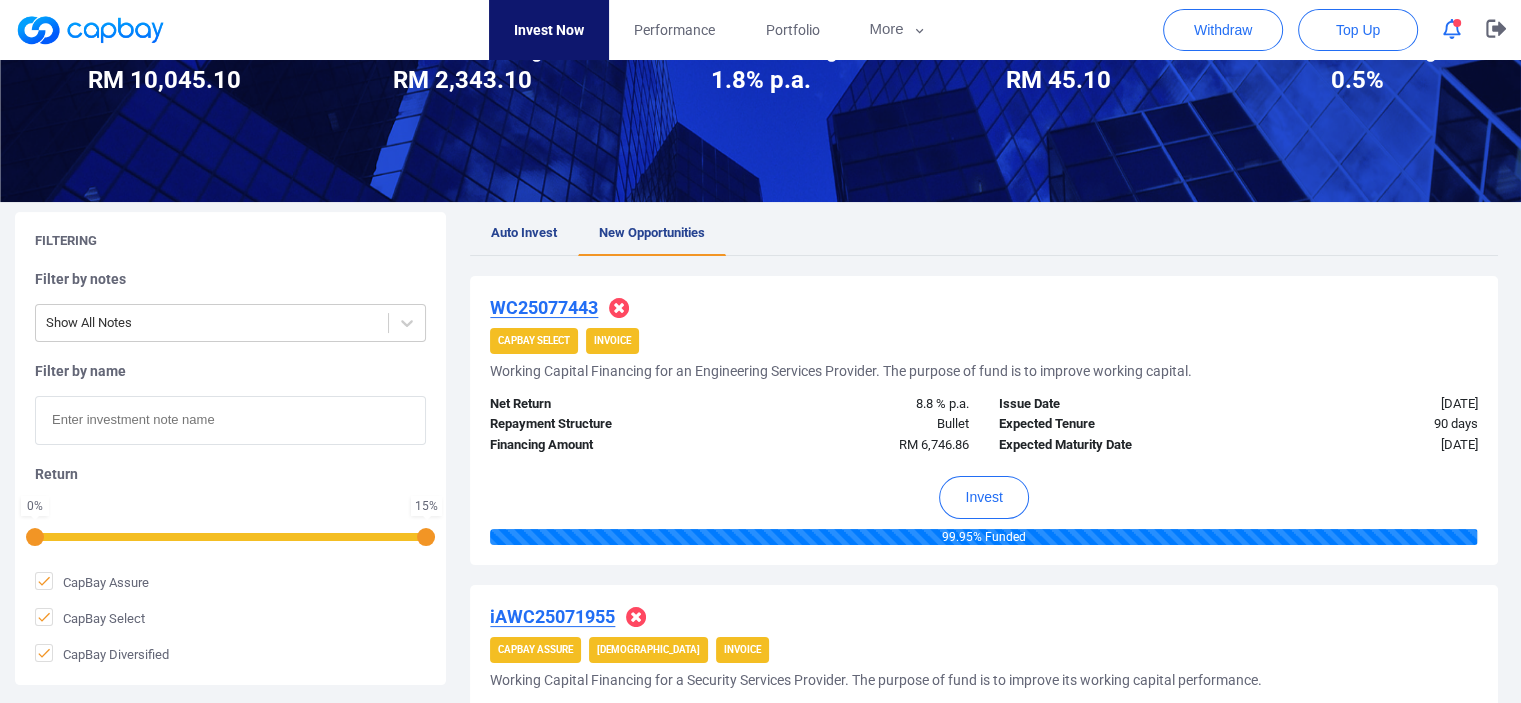 scroll, scrollTop: 208, scrollLeft: 0, axis: vertical 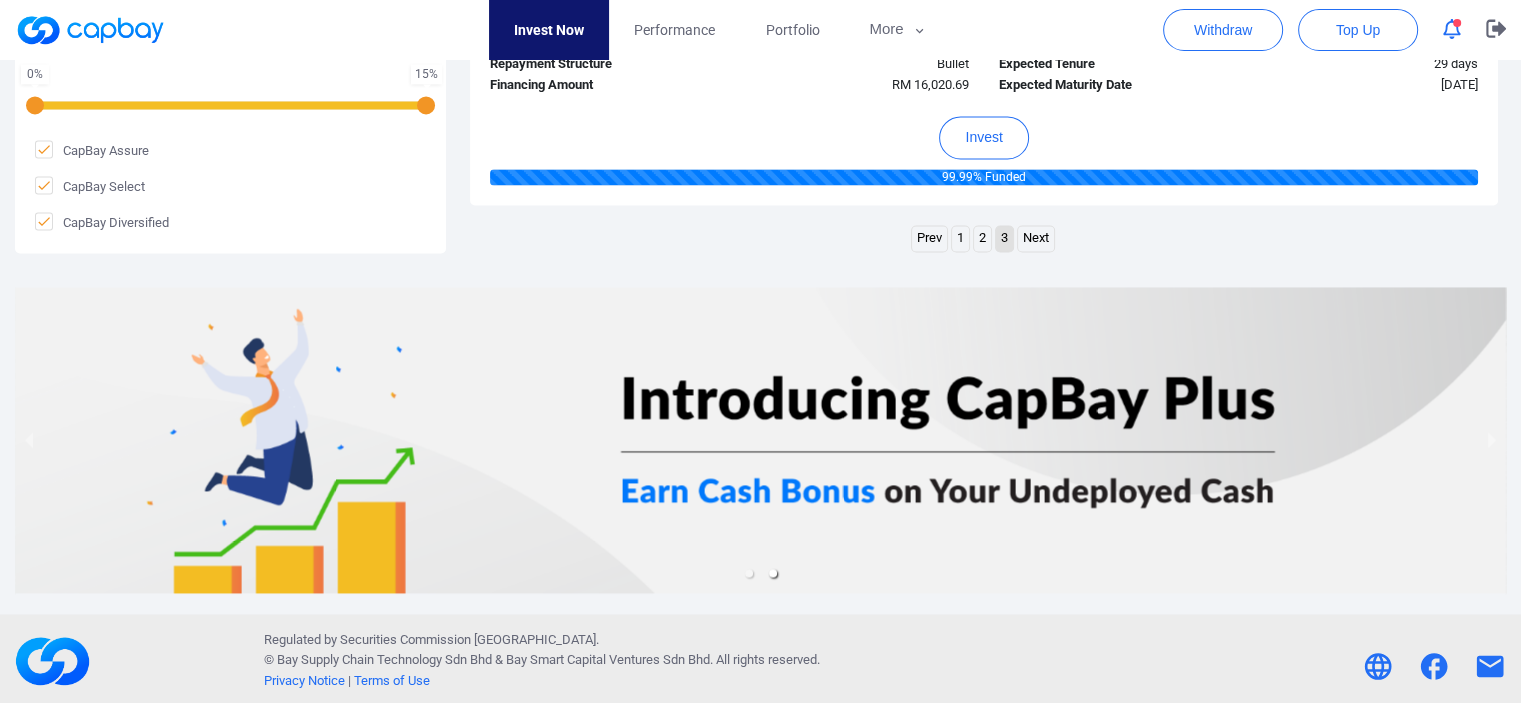 click on "2" at bounding box center [982, 238] 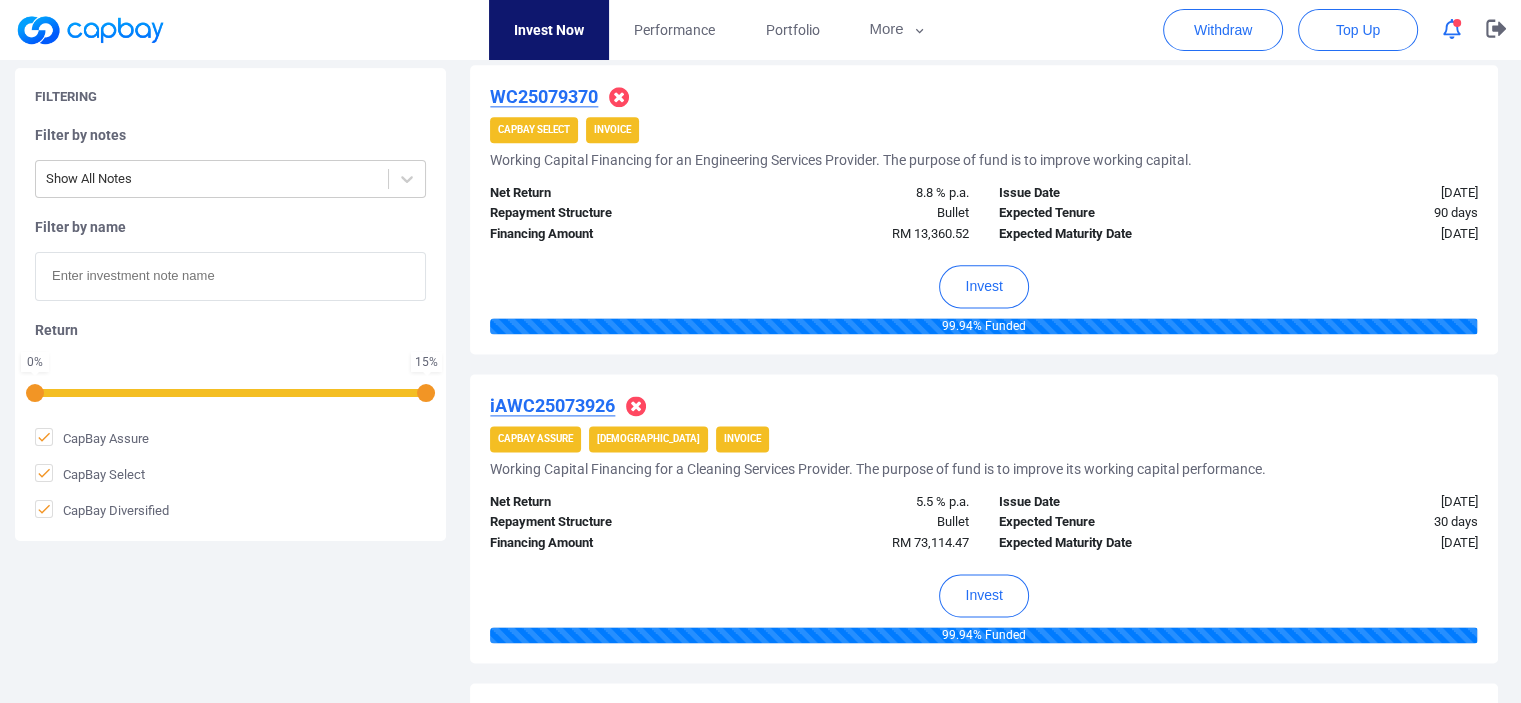 scroll, scrollTop: 2599, scrollLeft: 0, axis: vertical 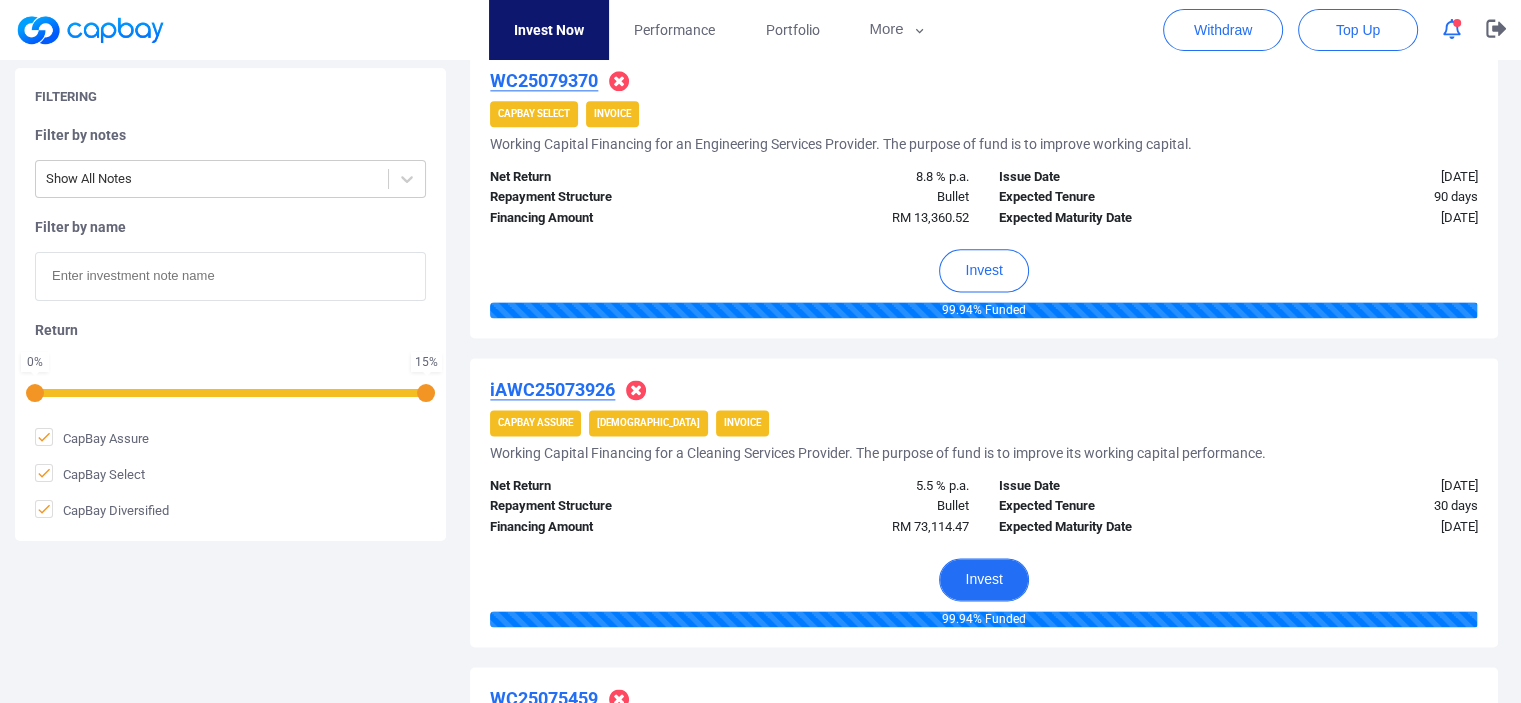 click on "Invest" at bounding box center (983, 579) 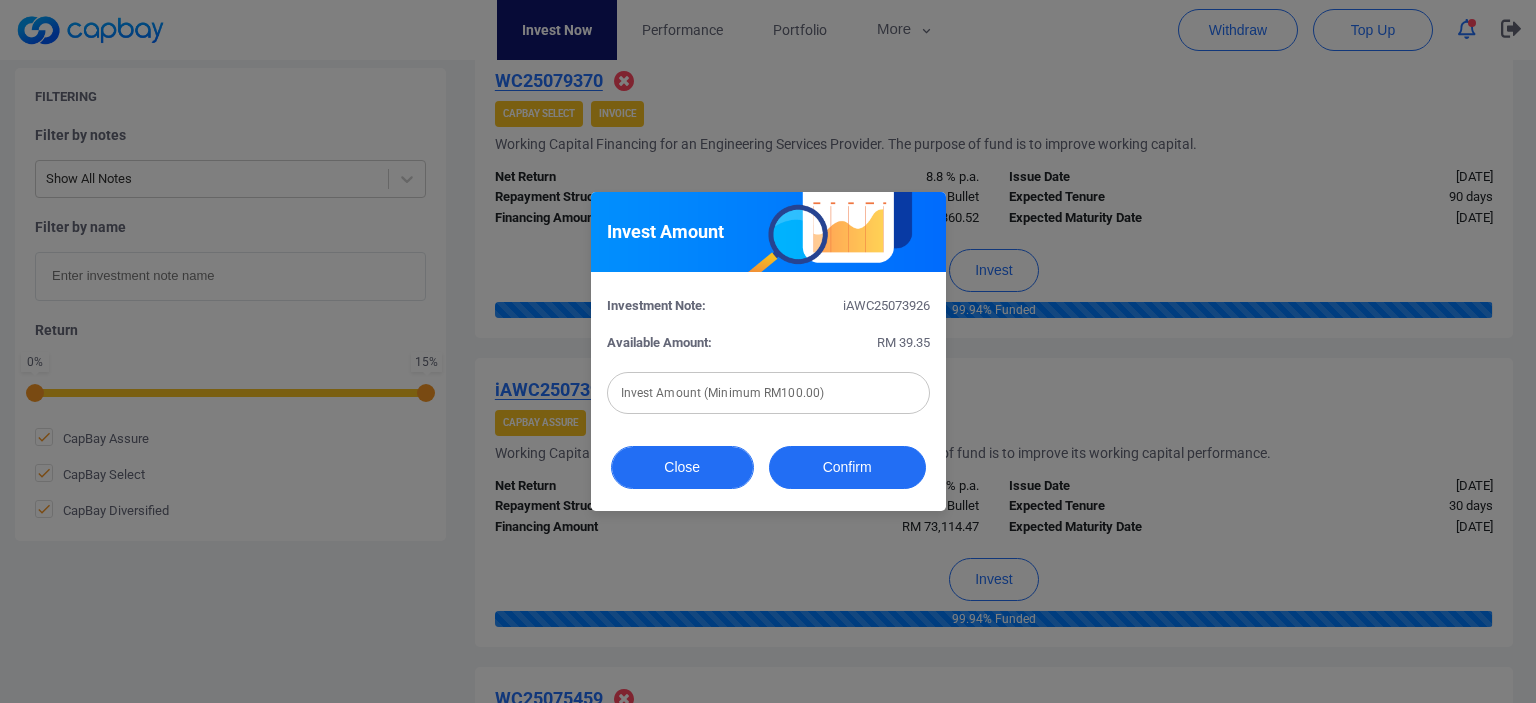 click on "Close" at bounding box center [682, 467] 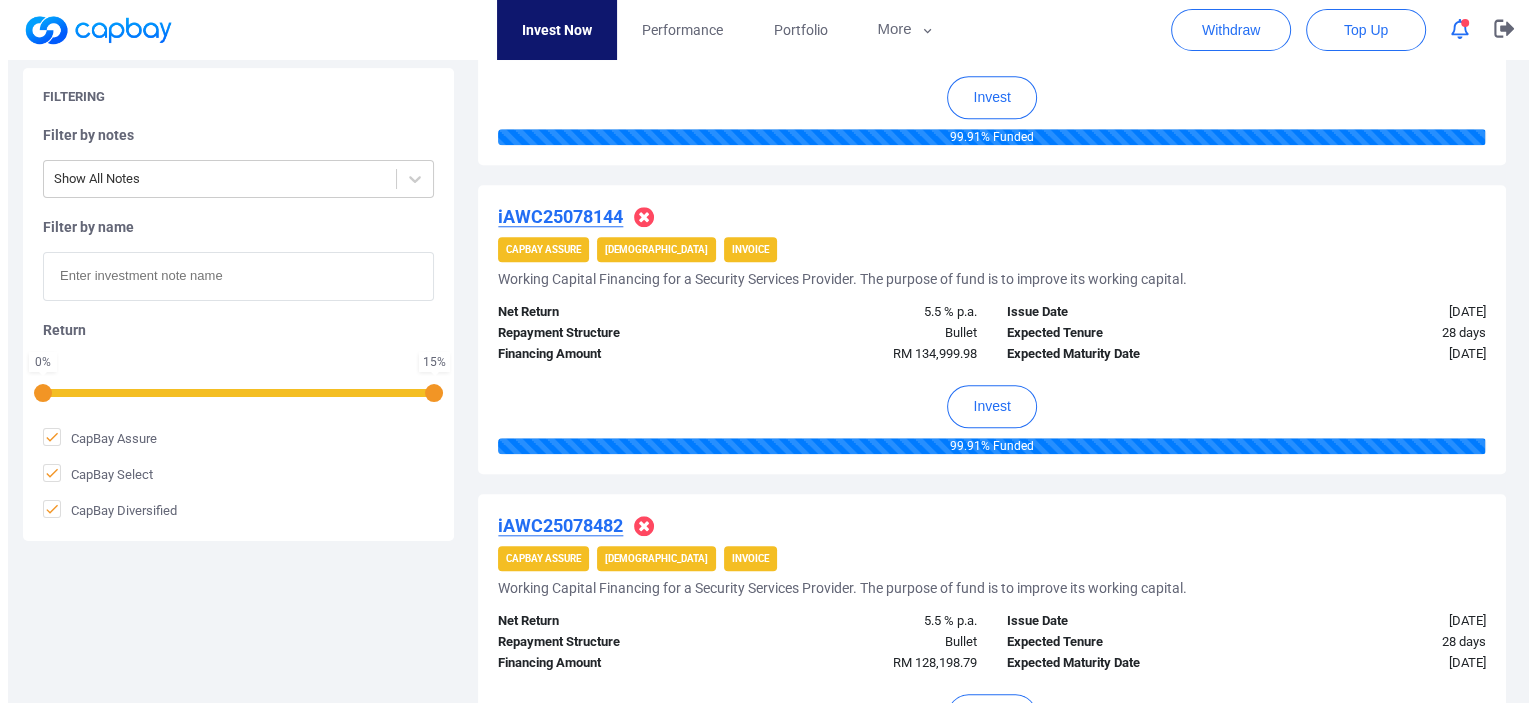 scroll, scrollTop: 1844, scrollLeft: 0, axis: vertical 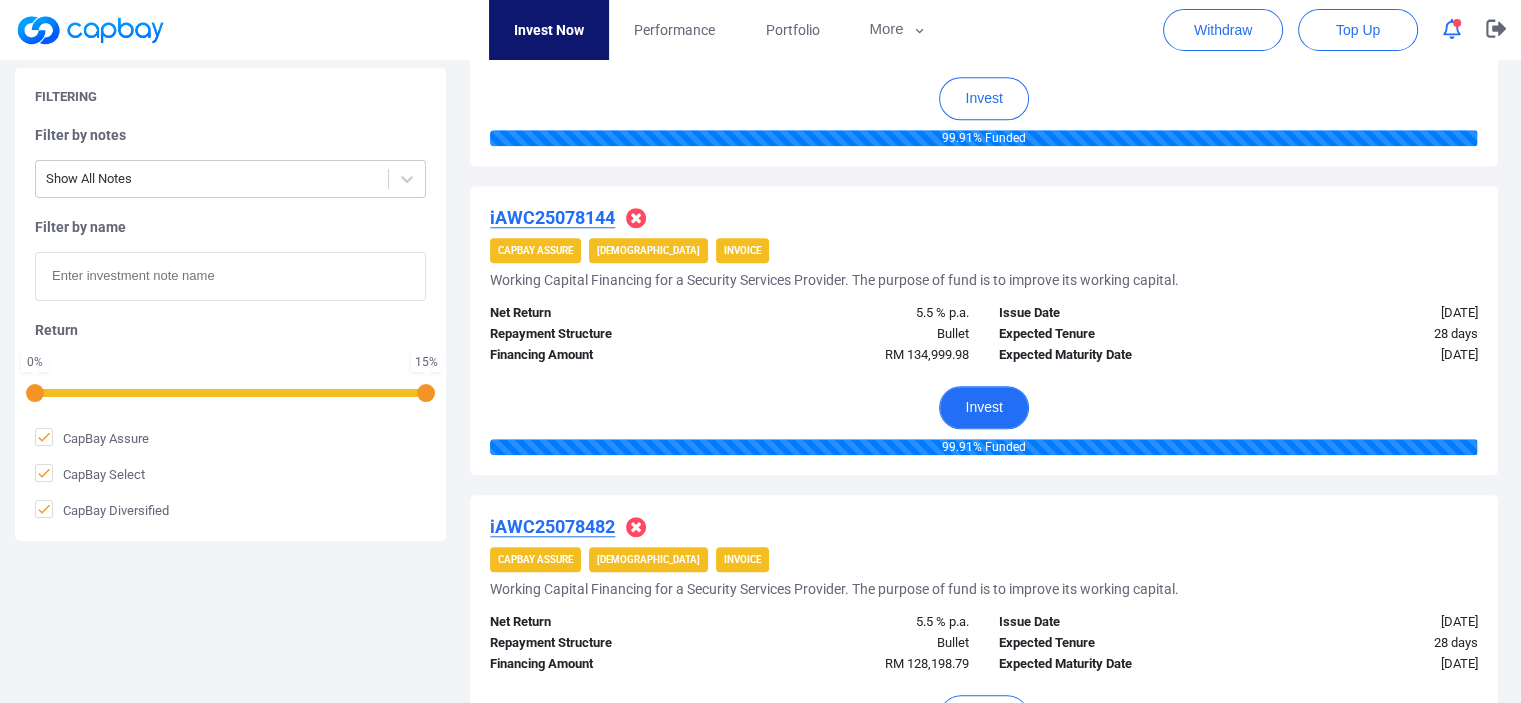 click on "Invest" at bounding box center [983, 407] 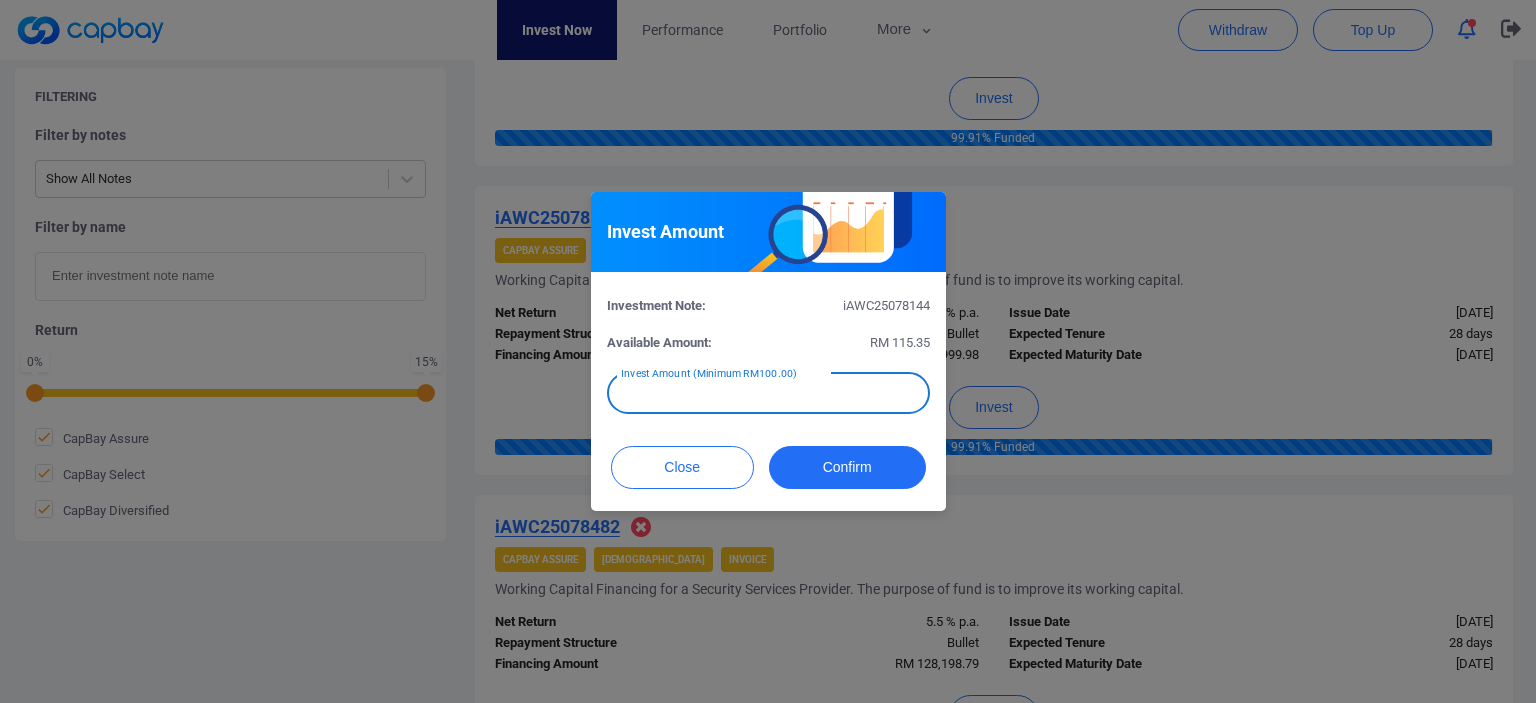 click at bounding box center (768, 393) 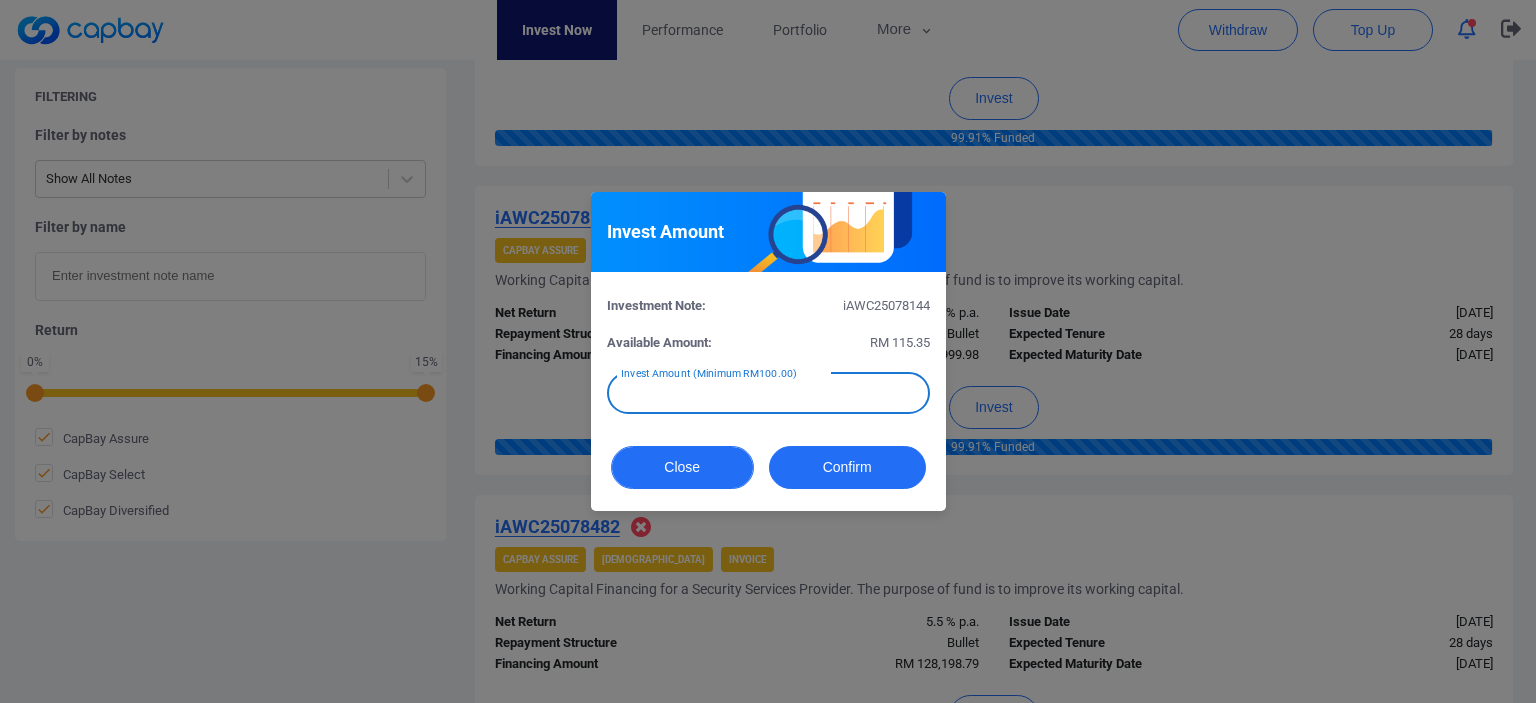 click on "Close Confirm" at bounding box center [768, 472] 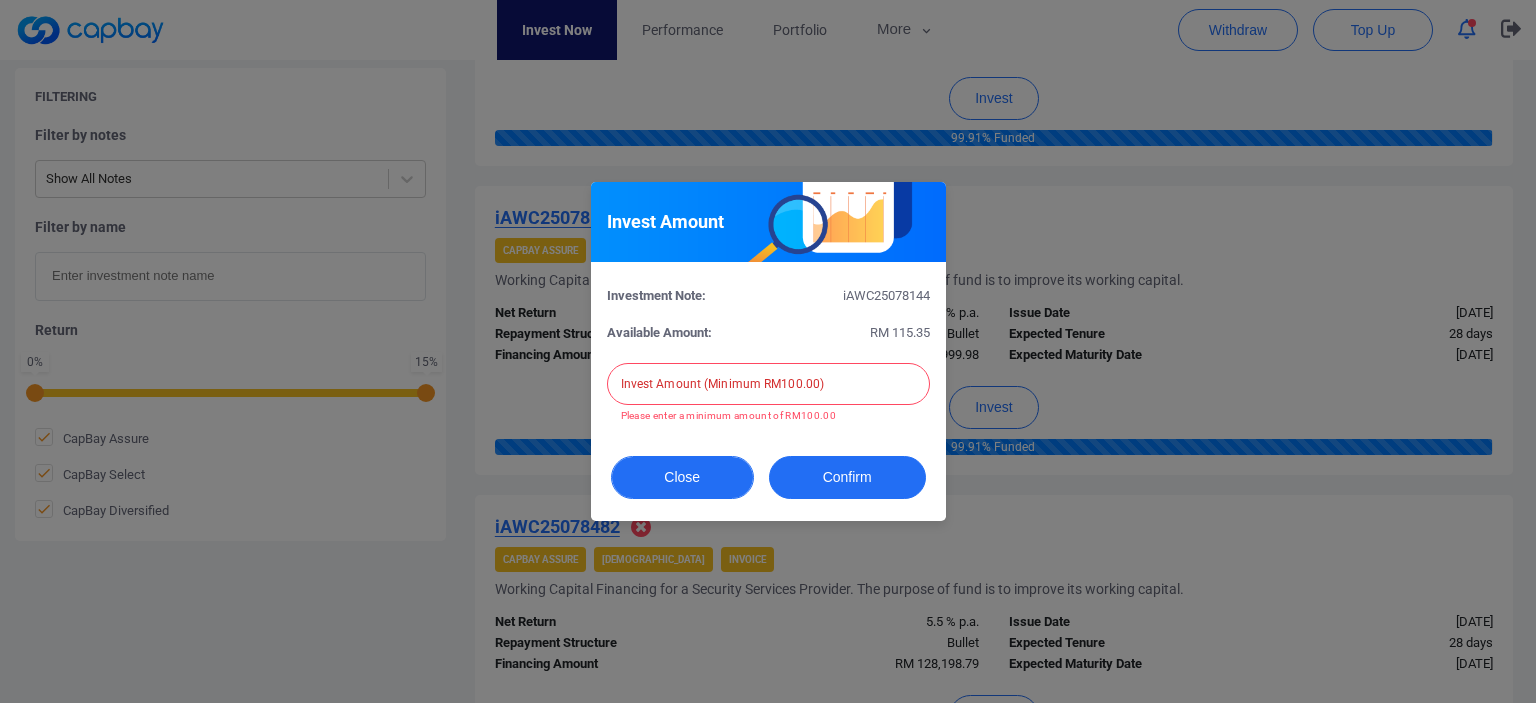 click on "Close" at bounding box center (682, 477) 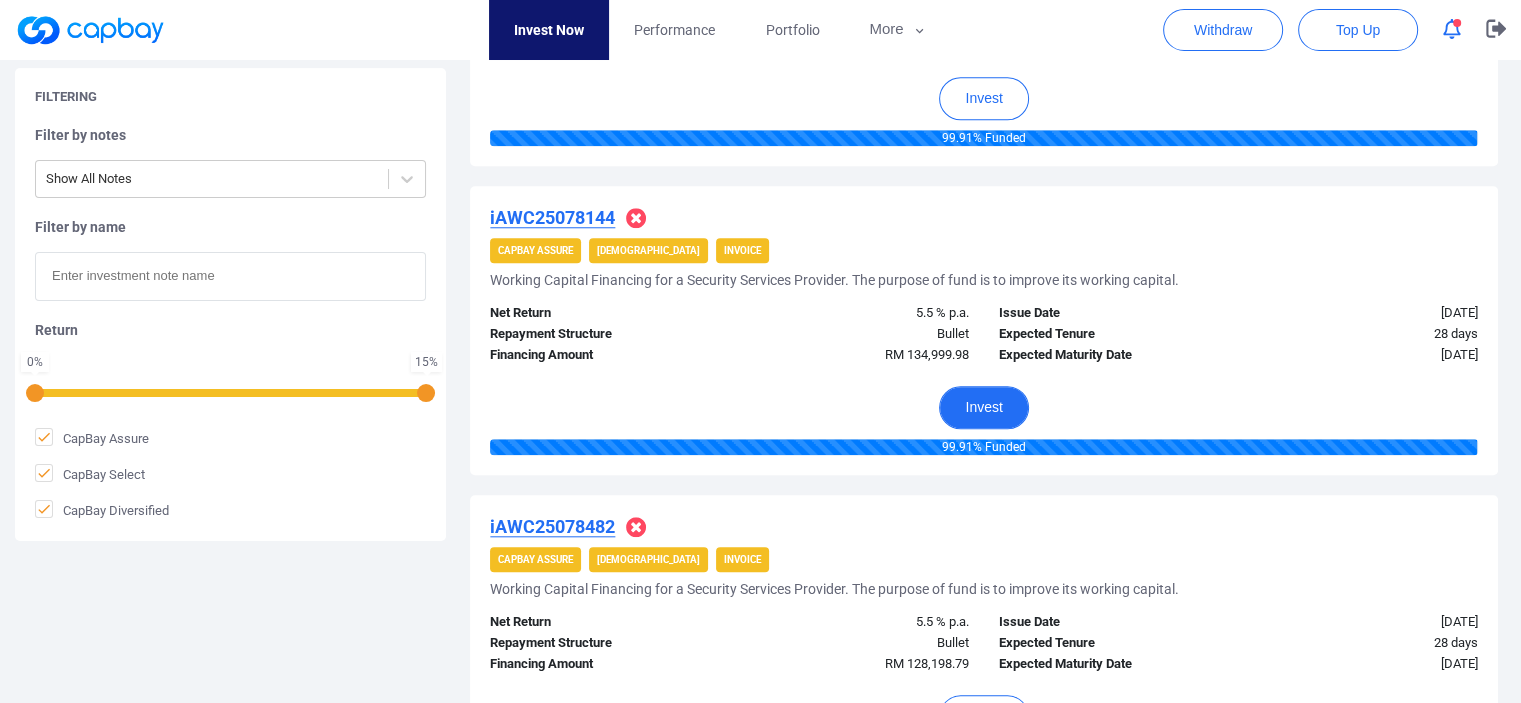 click on "Invest" at bounding box center (983, 407) 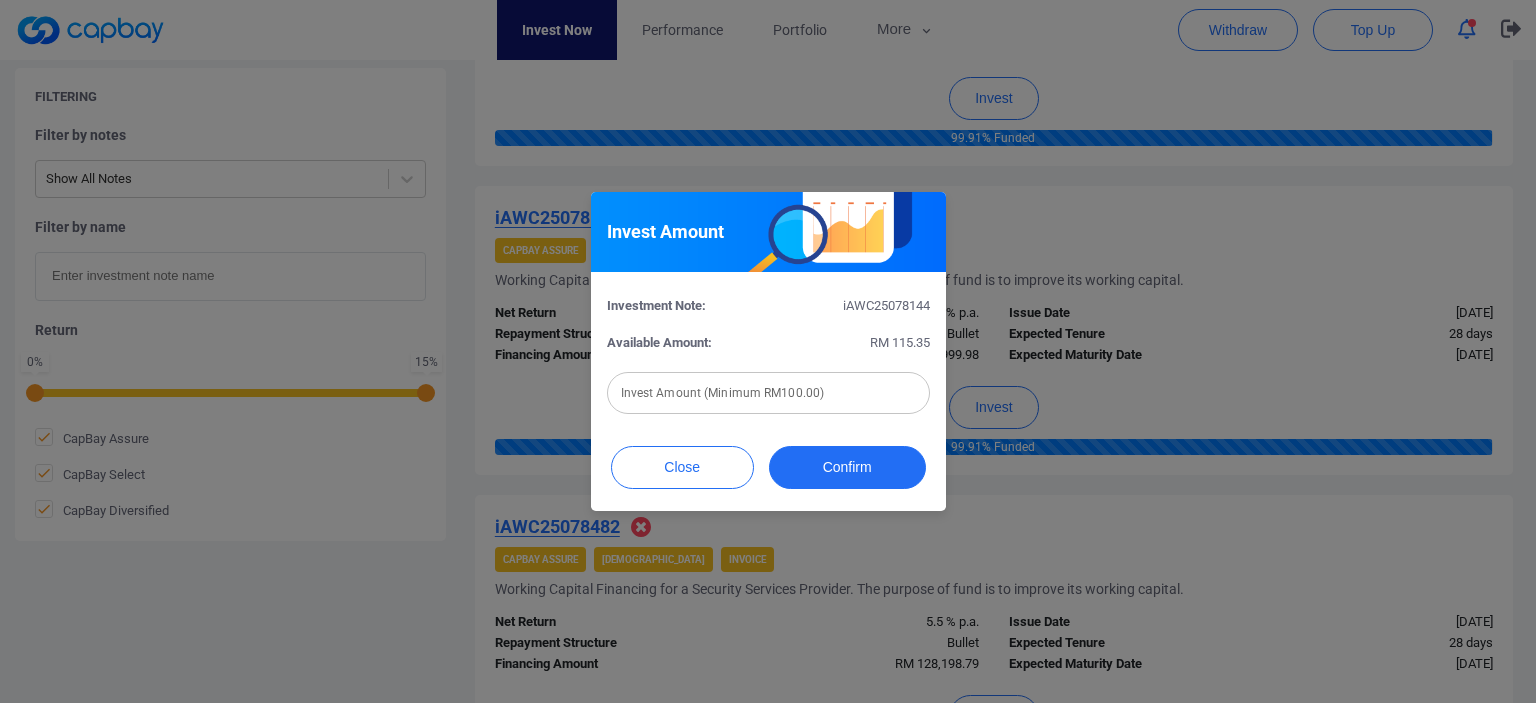 click at bounding box center (768, 393) 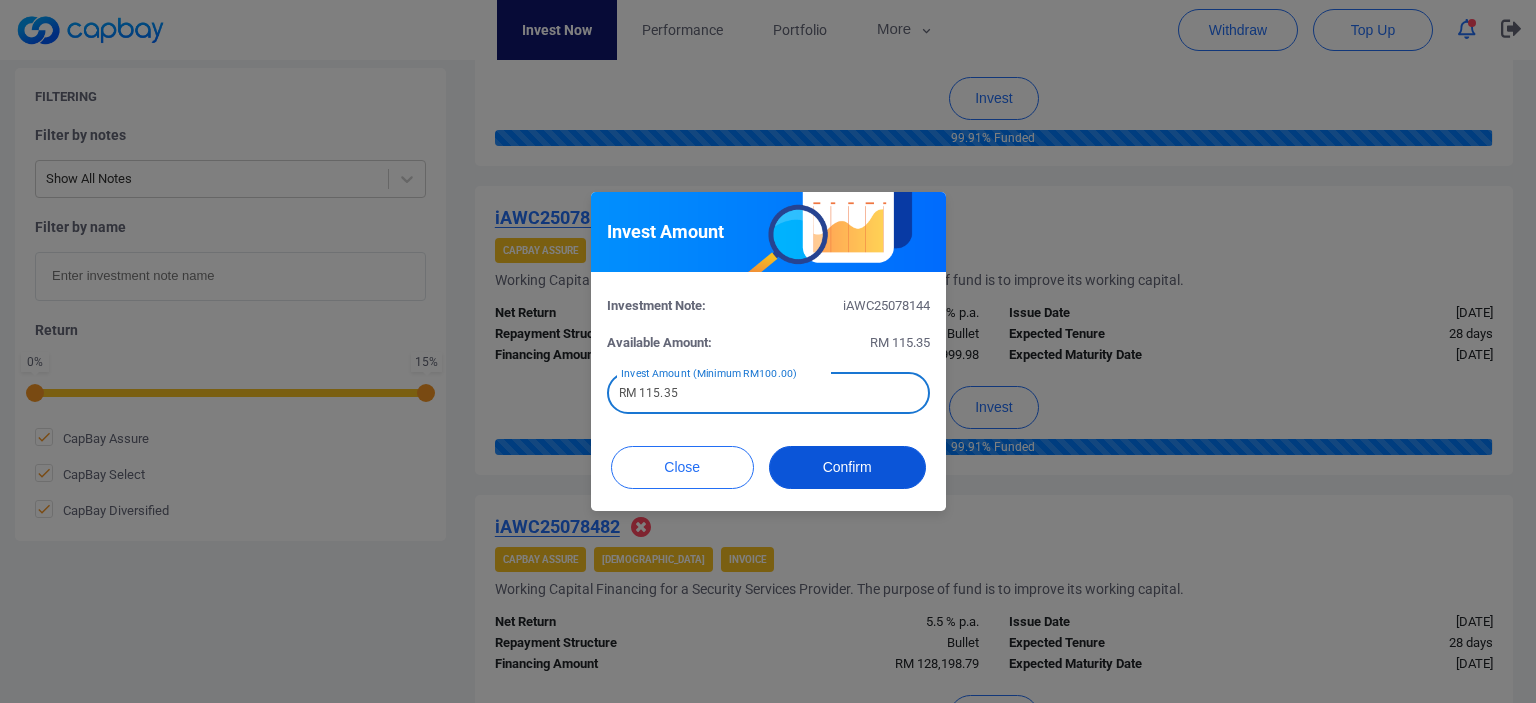 type on "RM 115.35" 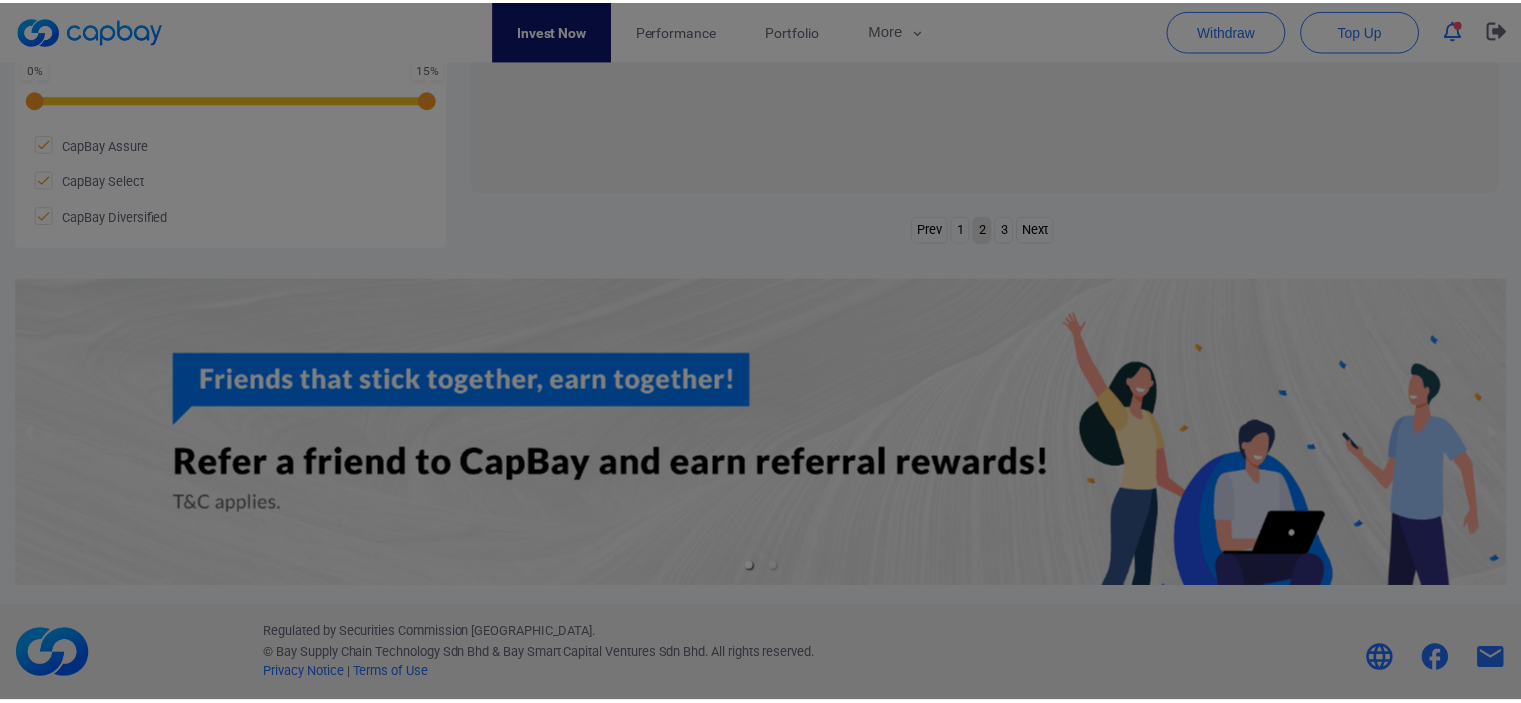 scroll, scrollTop: 998, scrollLeft: 0, axis: vertical 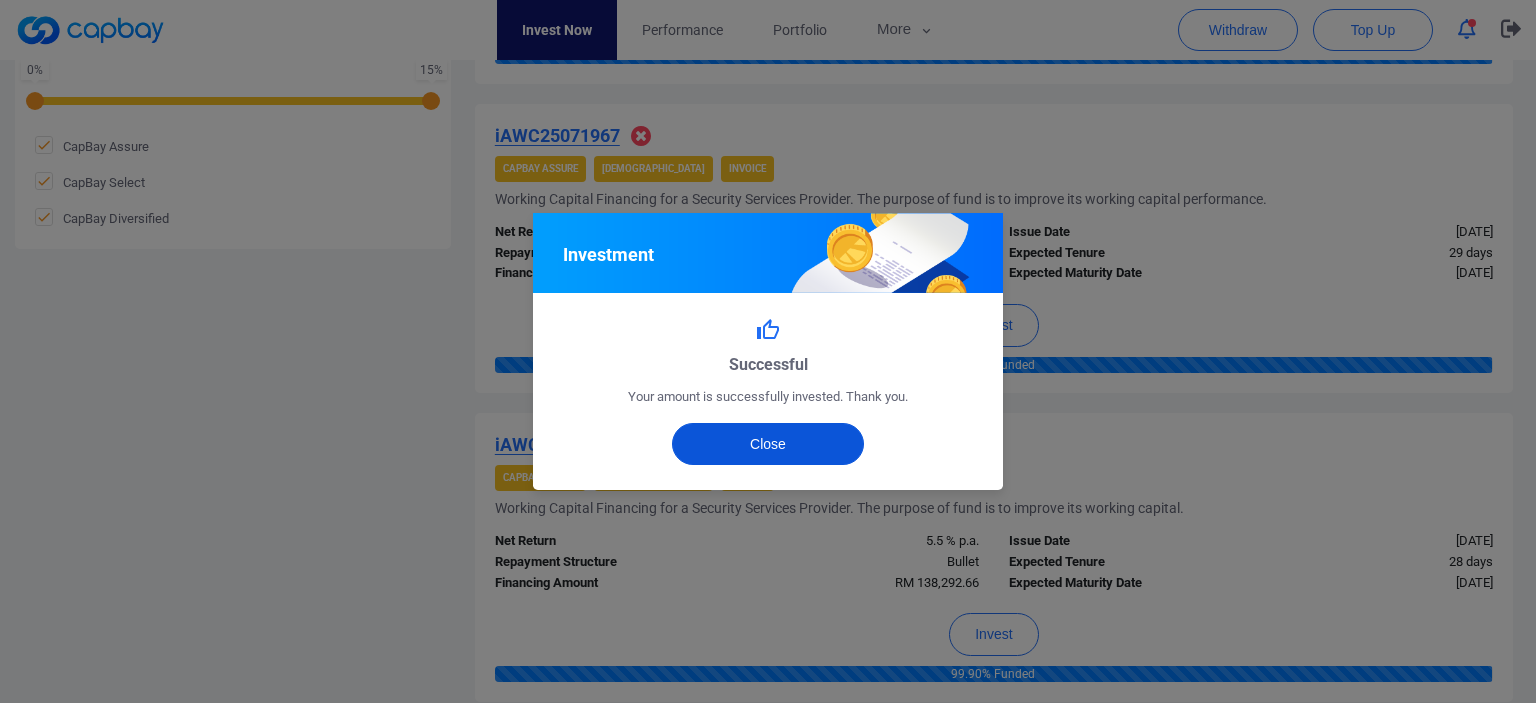click on "Close" at bounding box center [768, 444] 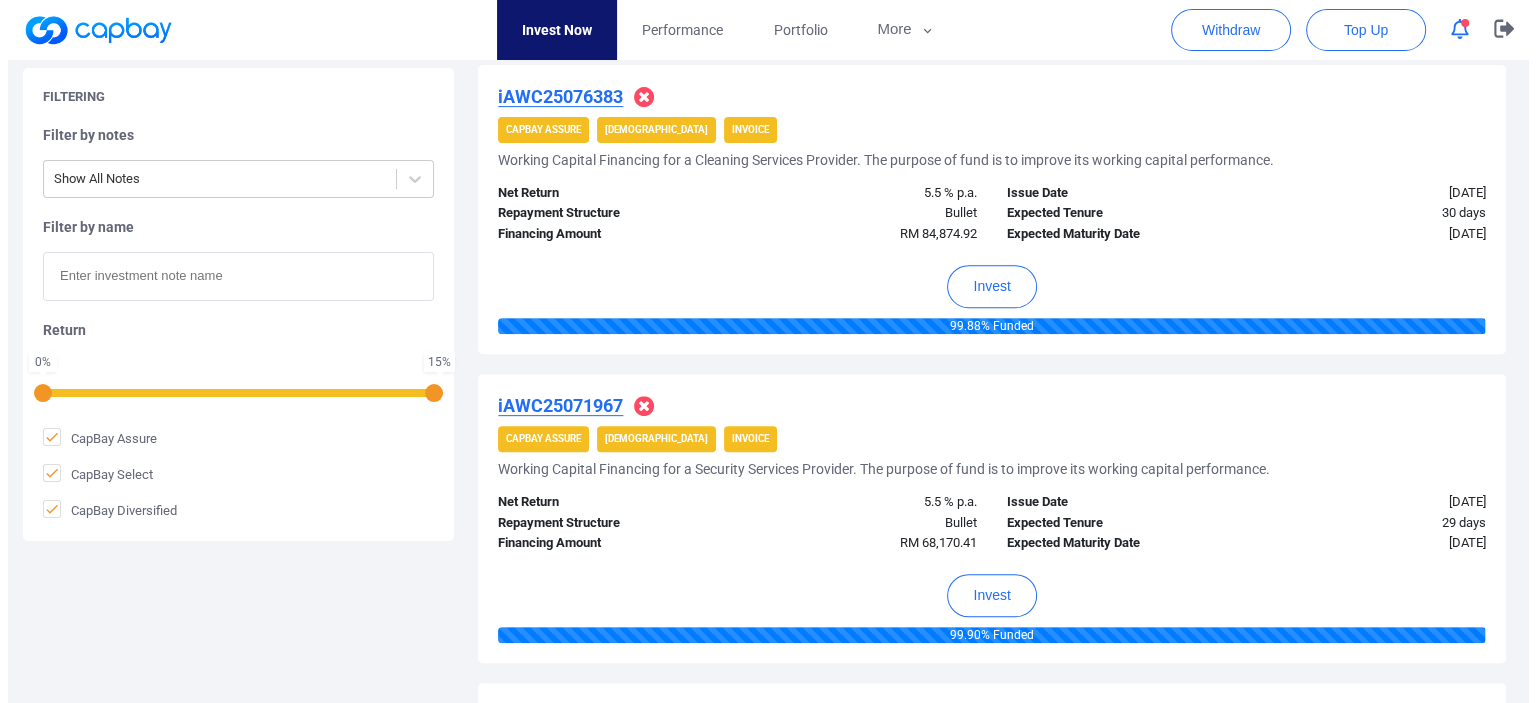 scroll, scrollTop: 732, scrollLeft: 0, axis: vertical 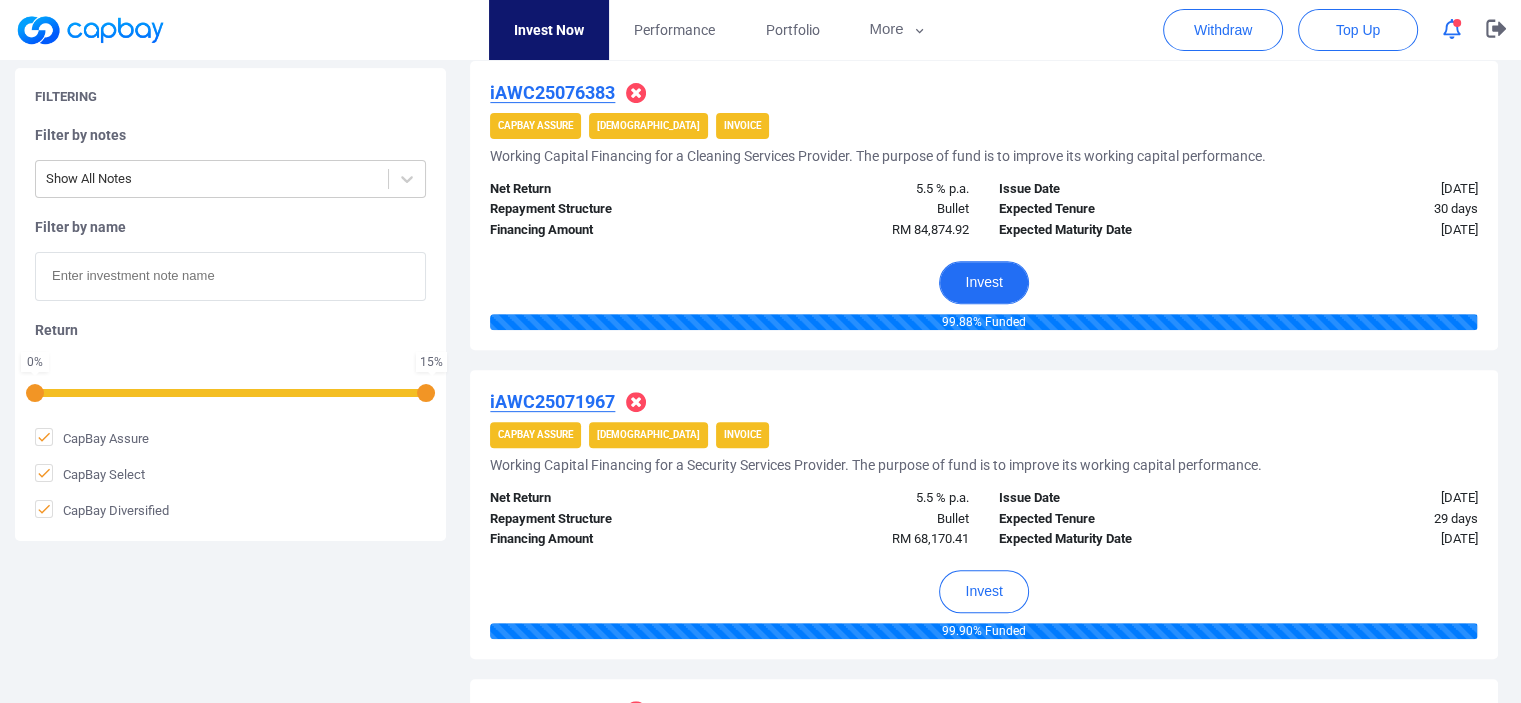 click on "Invest" at bounding box center [983, 282] 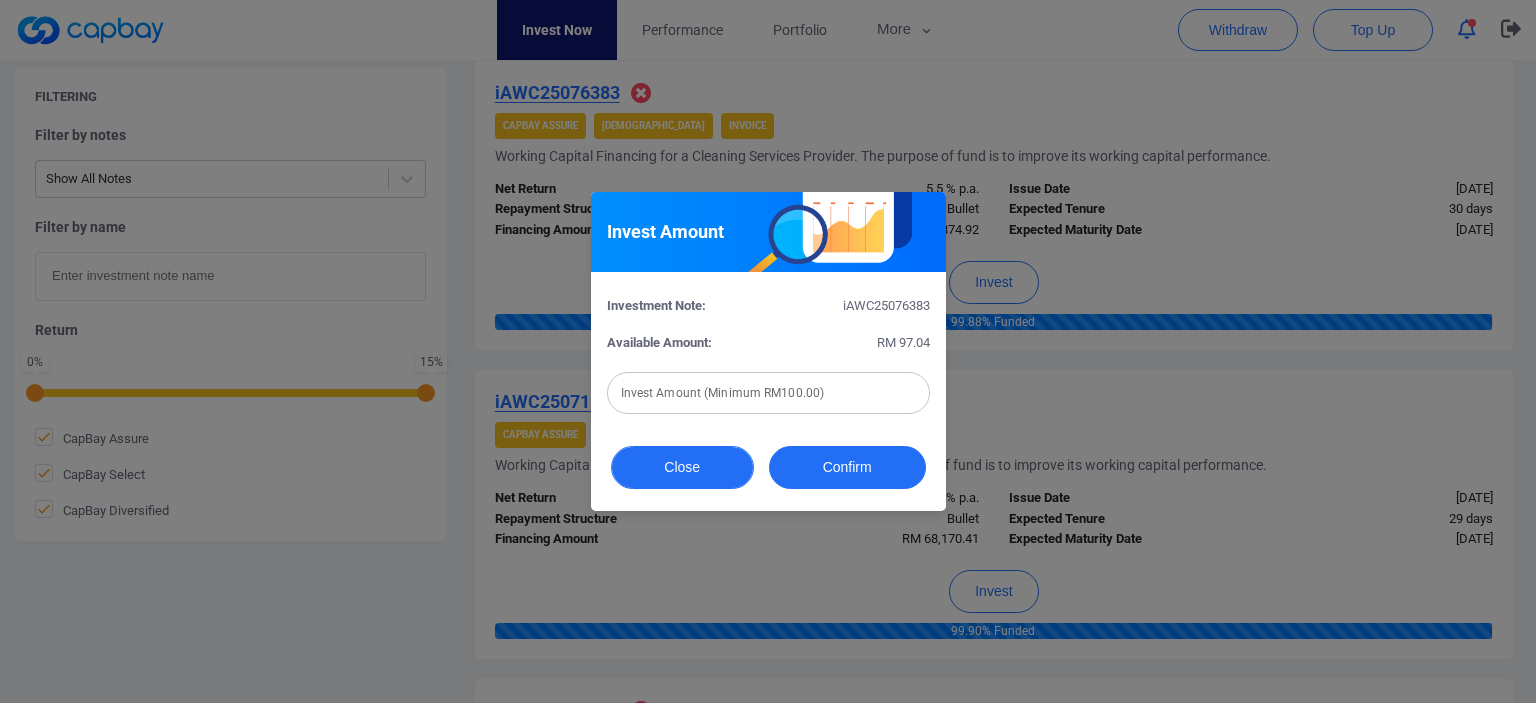 click on "Close" at bounding box center (682, 467) 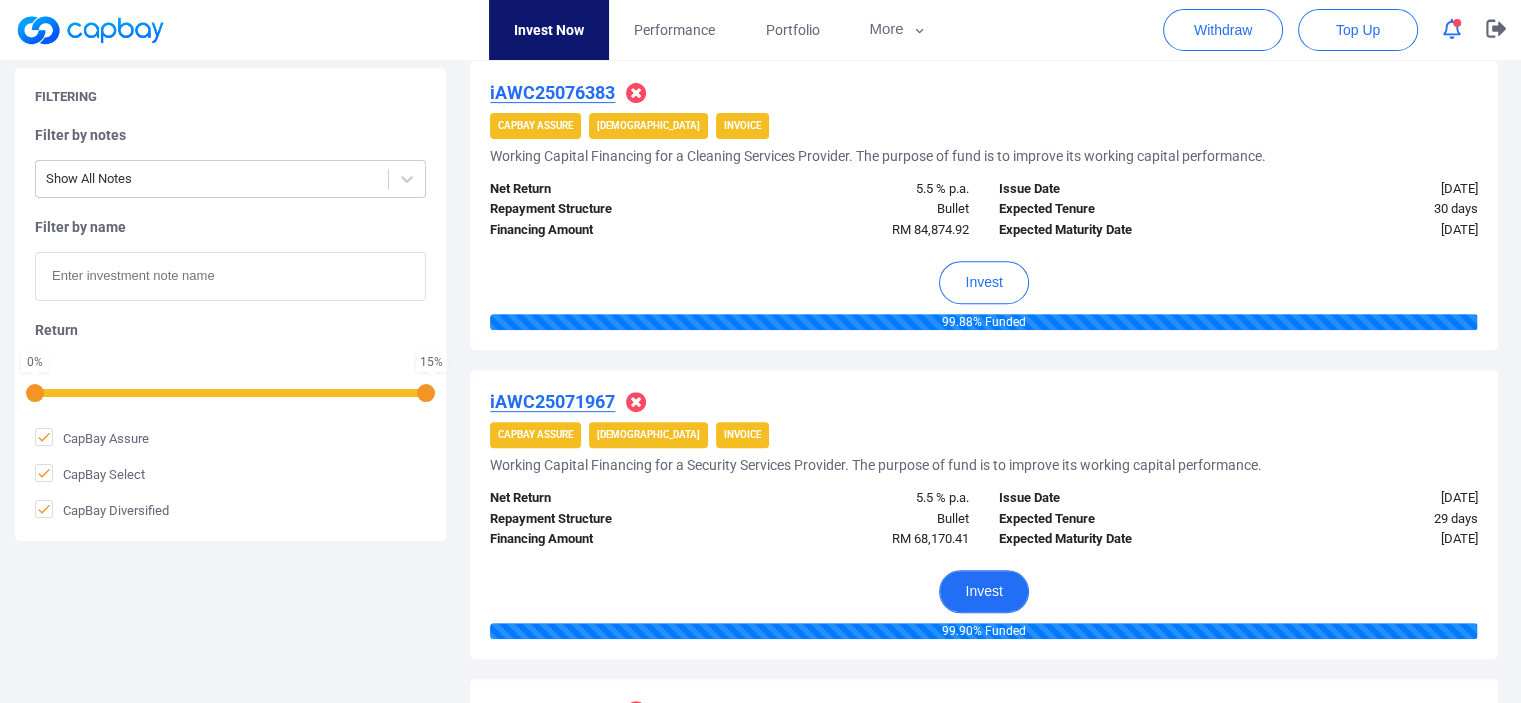 click on "Invest" at bounding box center [983, 591] 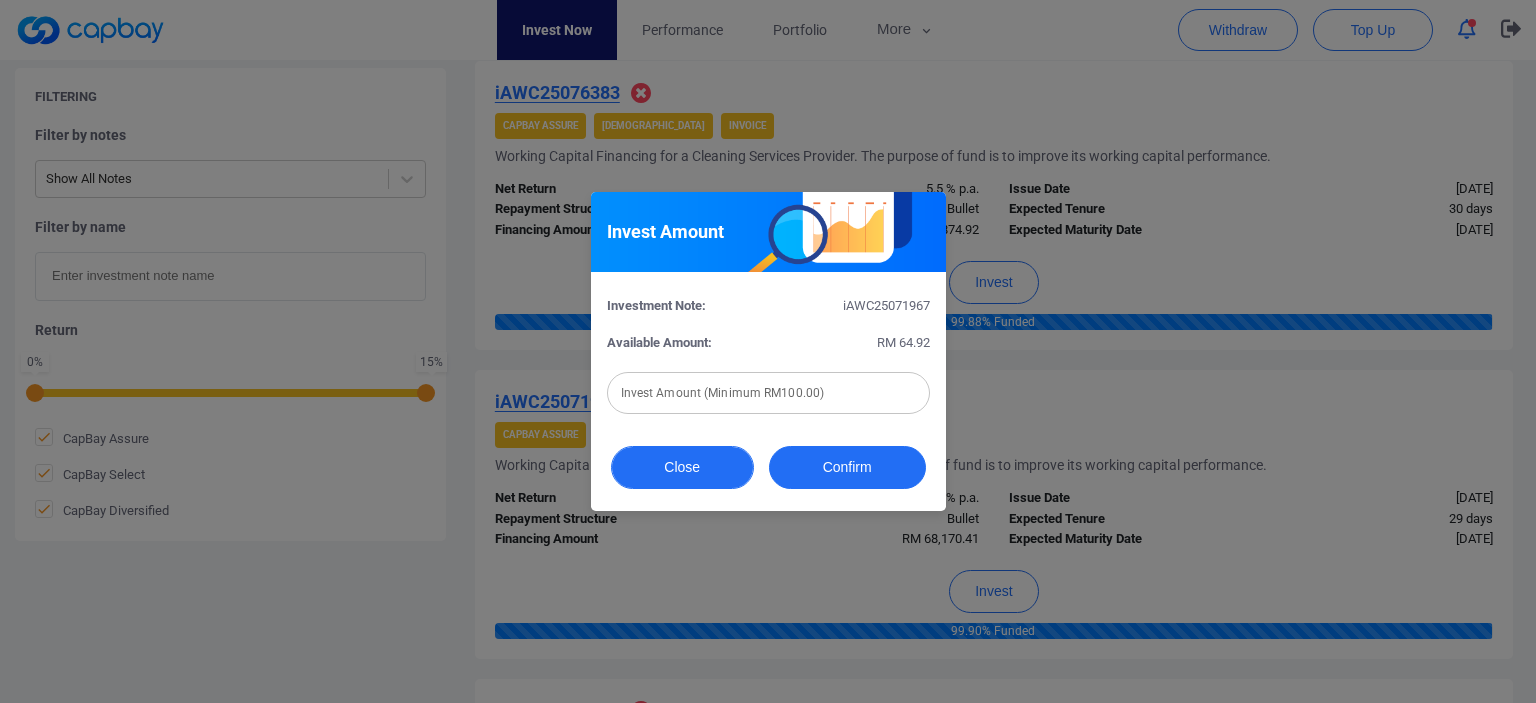 click on "Close" at bounding box center (682, 467) 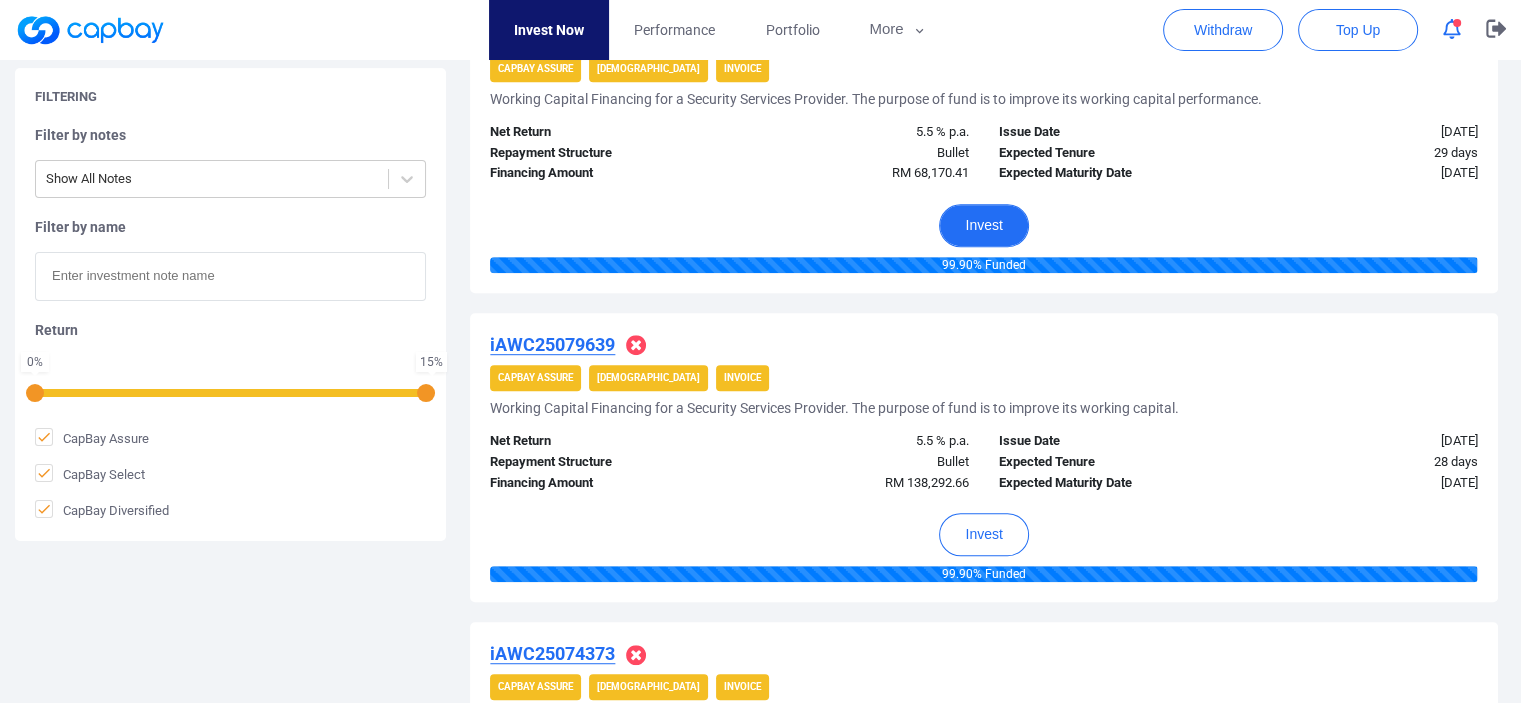 scroll, scrollTop: 1112, scrollLeft: 0, axis: vertical 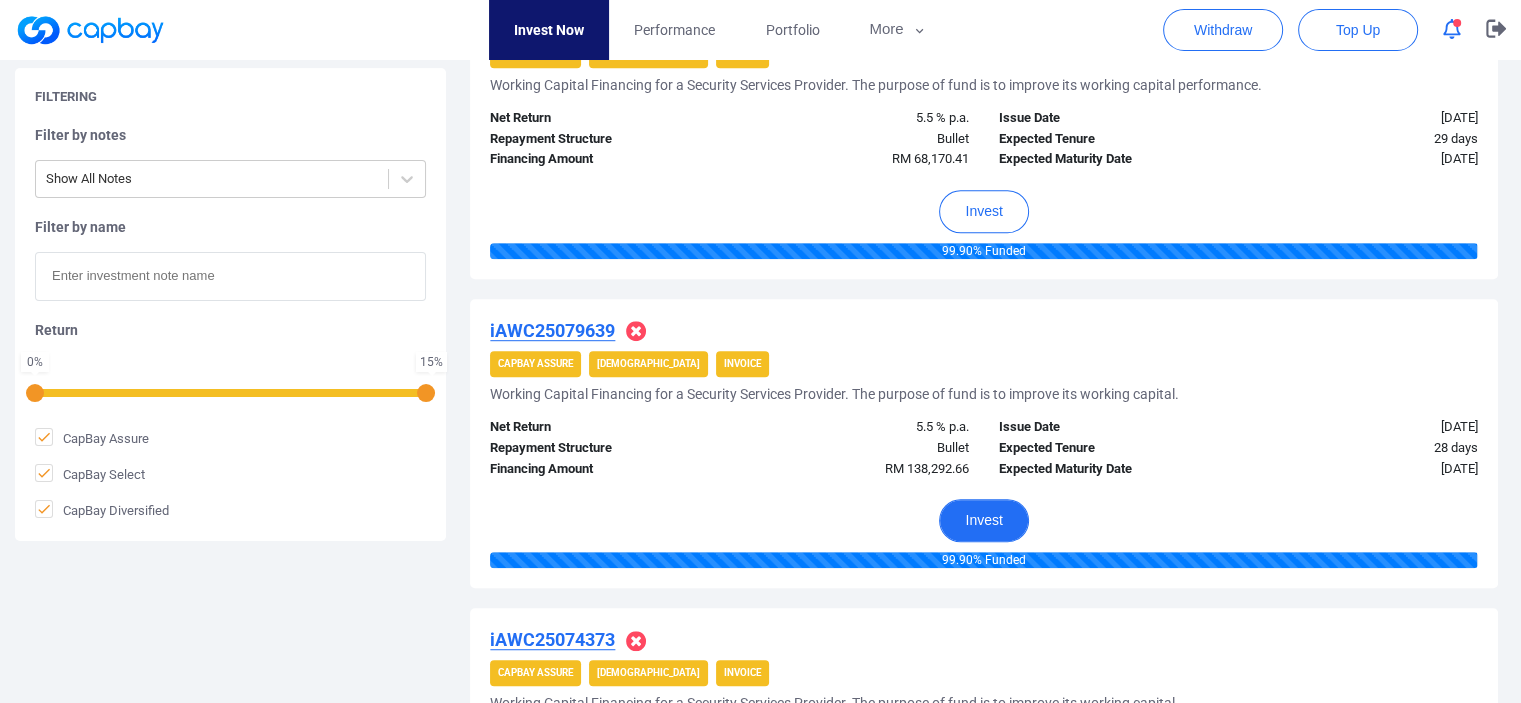 click on "Invest" at bounding box center [983, 520] 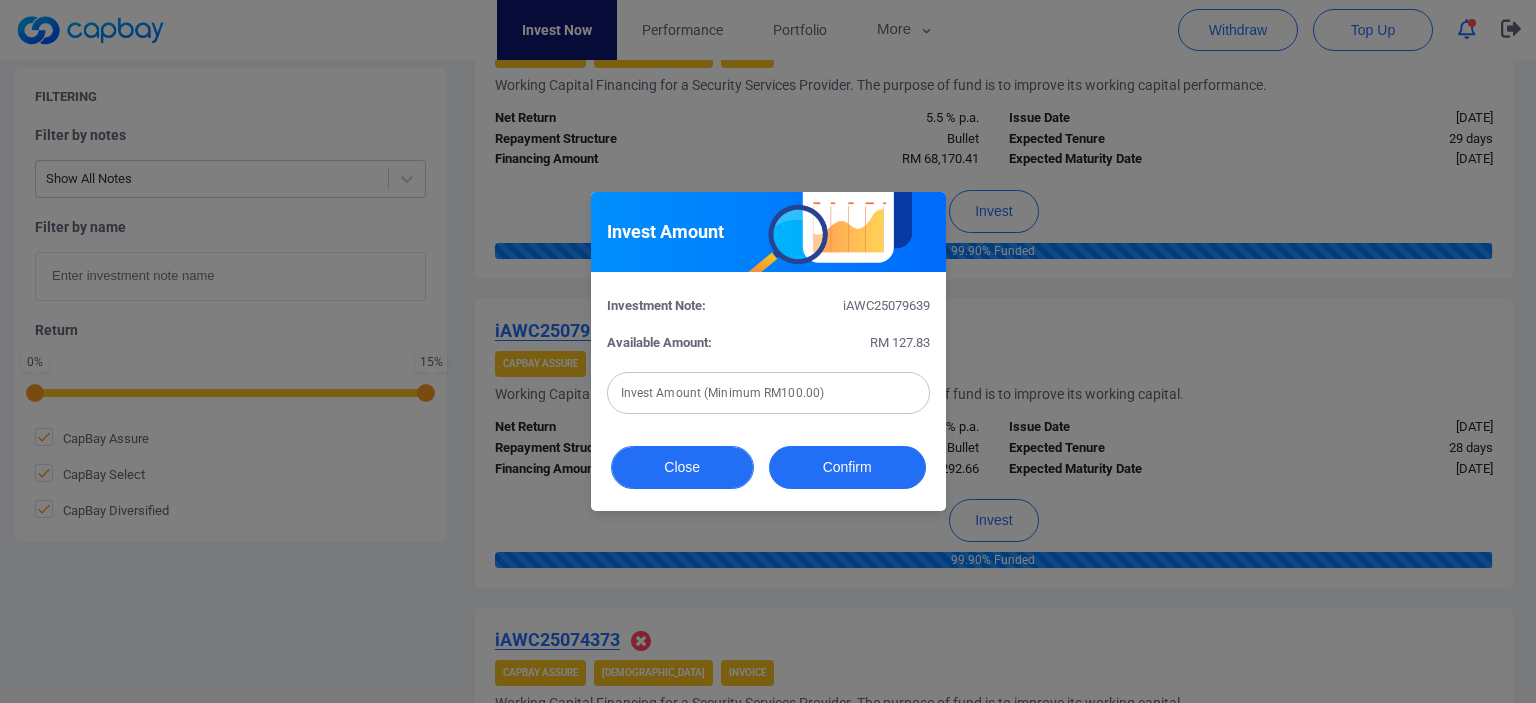 click on "Close" at bounding box center [682, 467] 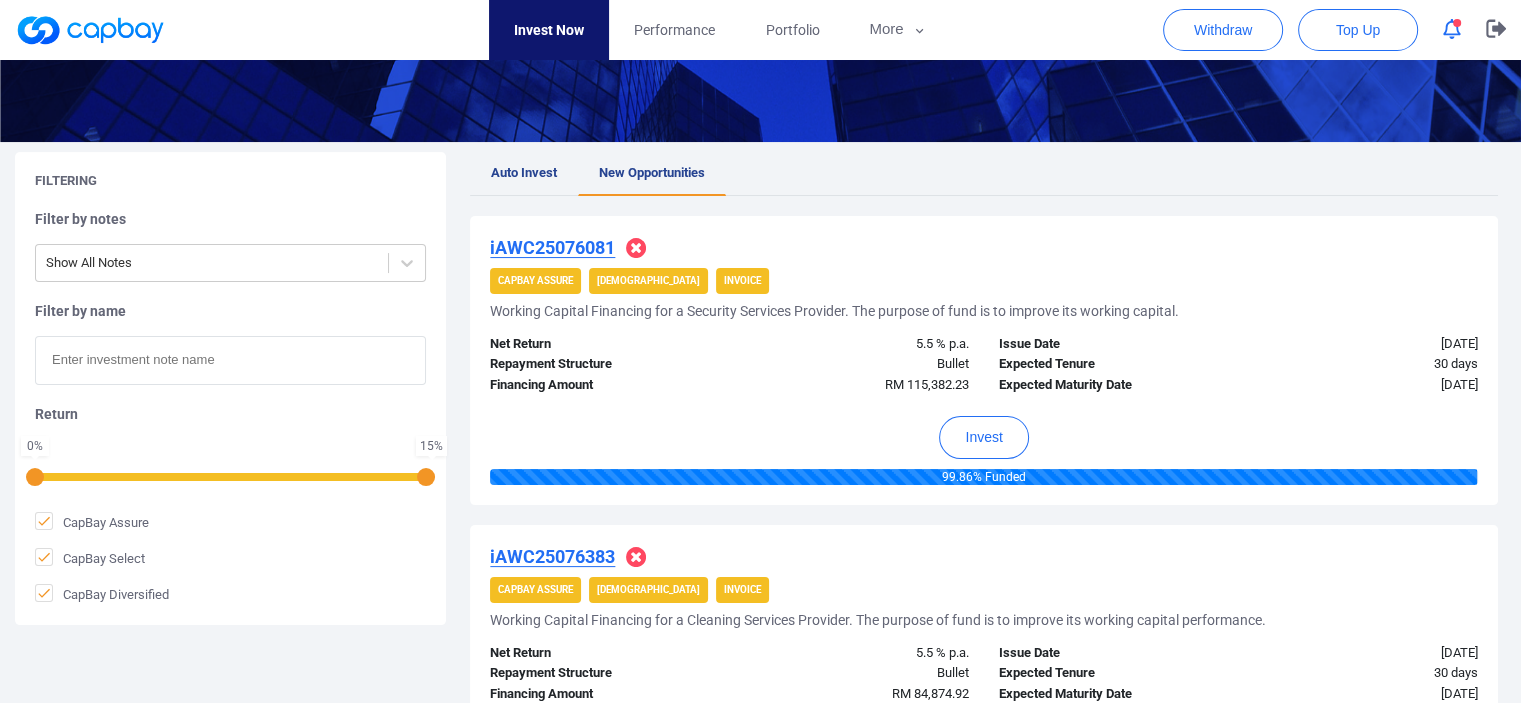 scroll, scrollTop: 268, scrollLeft: 0, axis: vertical 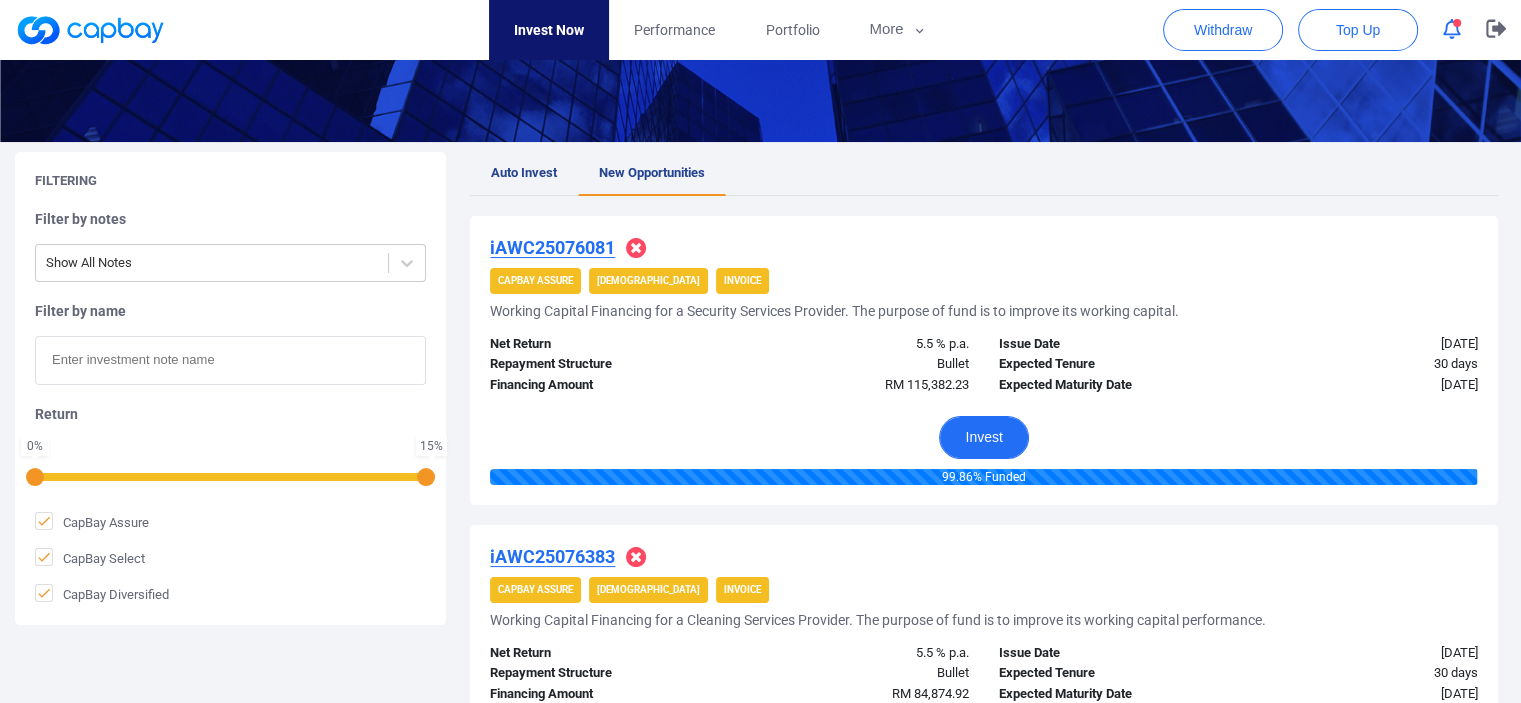 click on "Invest" at bounding box center (983, 437) 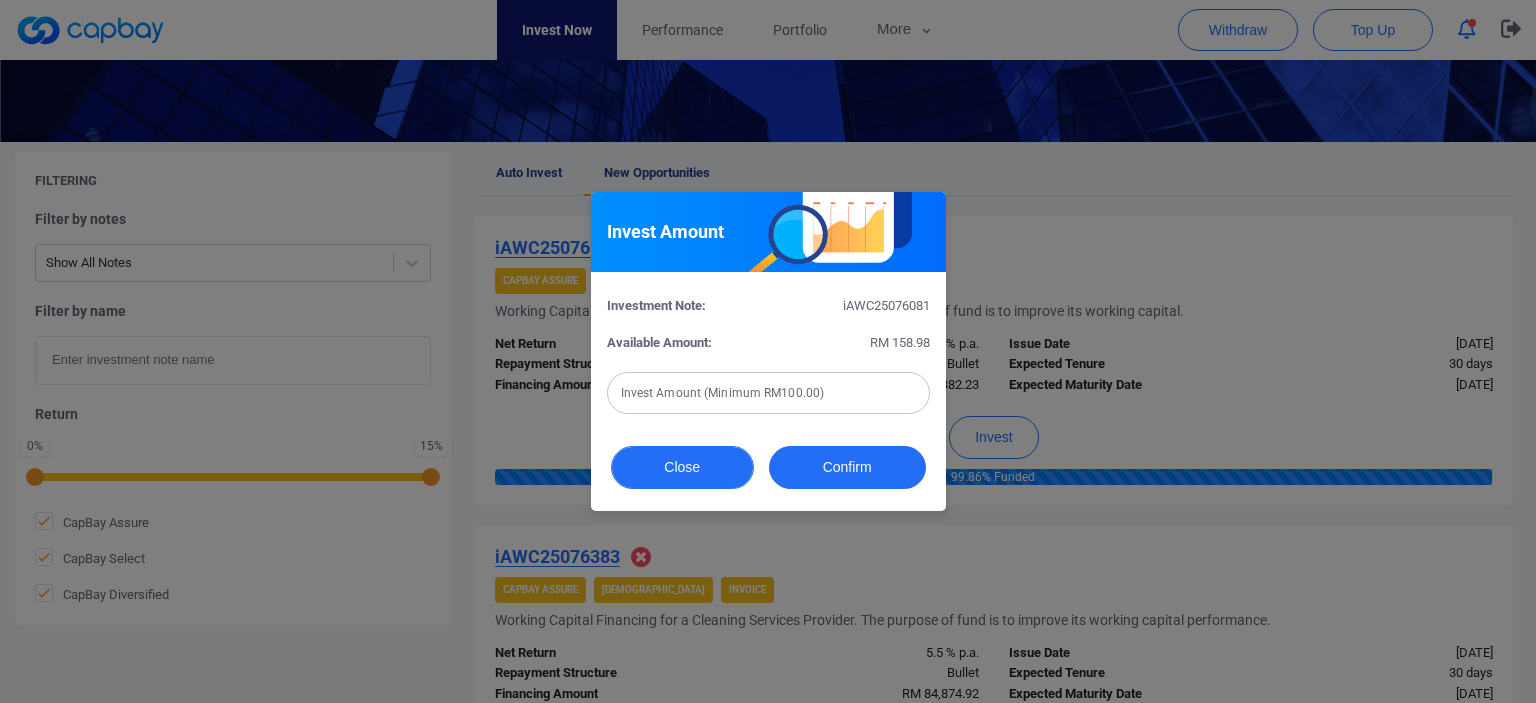 click on "Close" at bounding box center (682, 467) 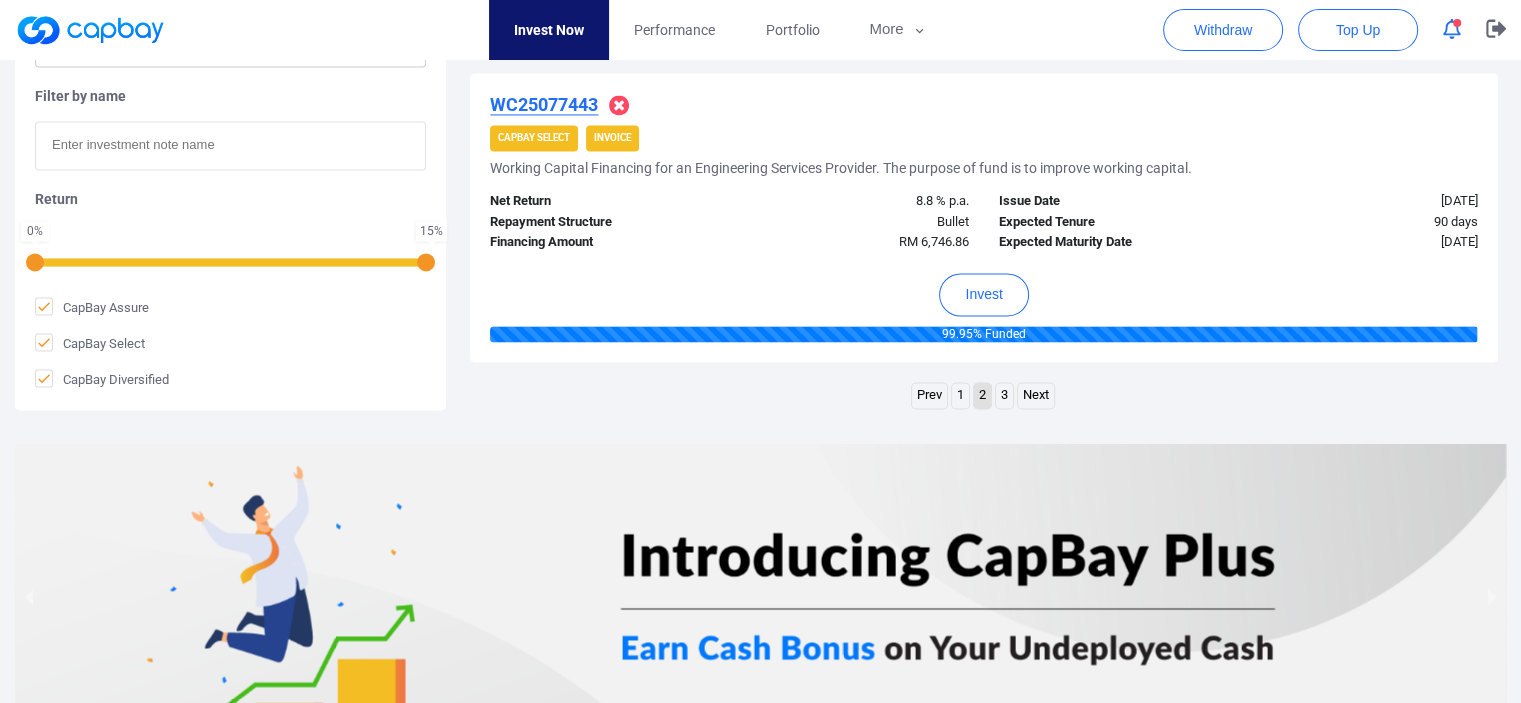 scroll, scrollTop: 3192, scrollLeft: 0, axis: vertical 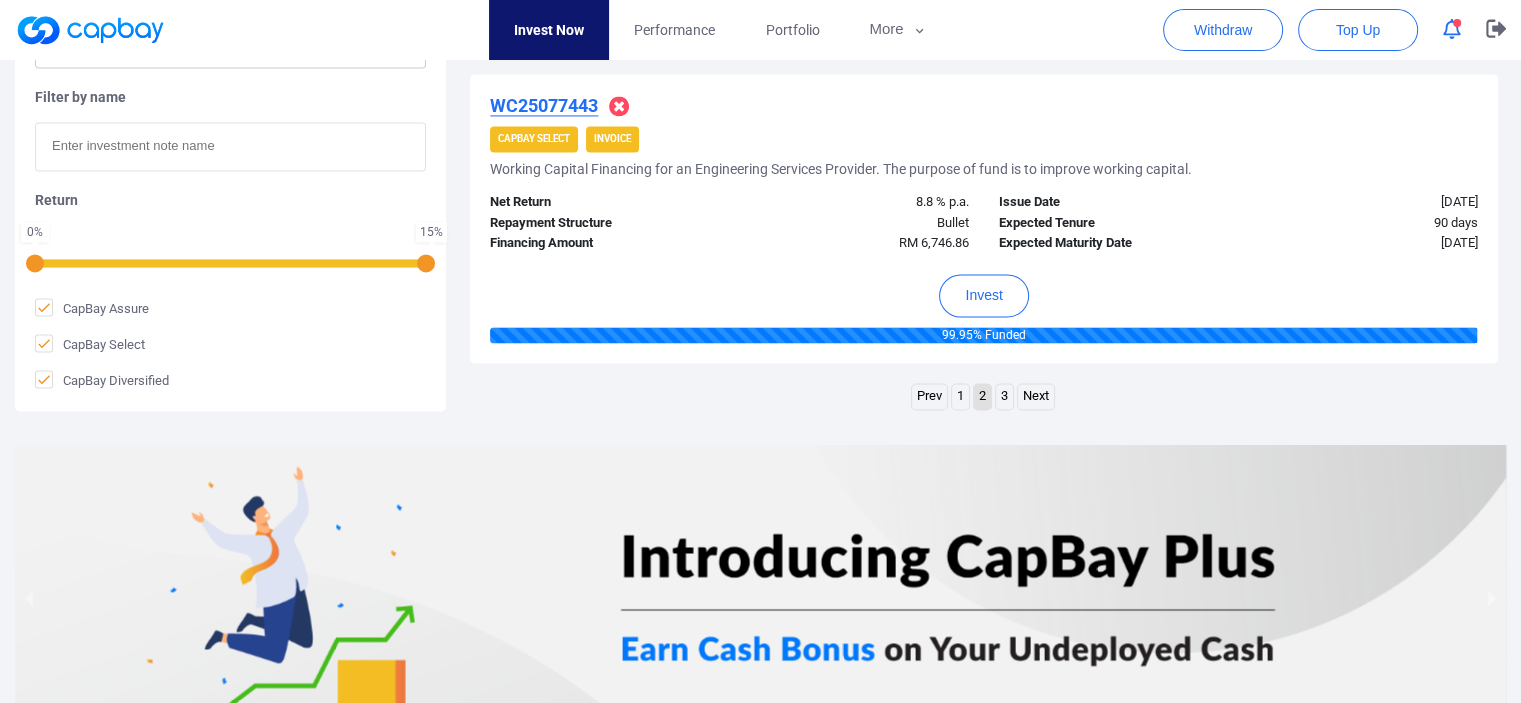 click on "1" at bounding box center [960, 396] 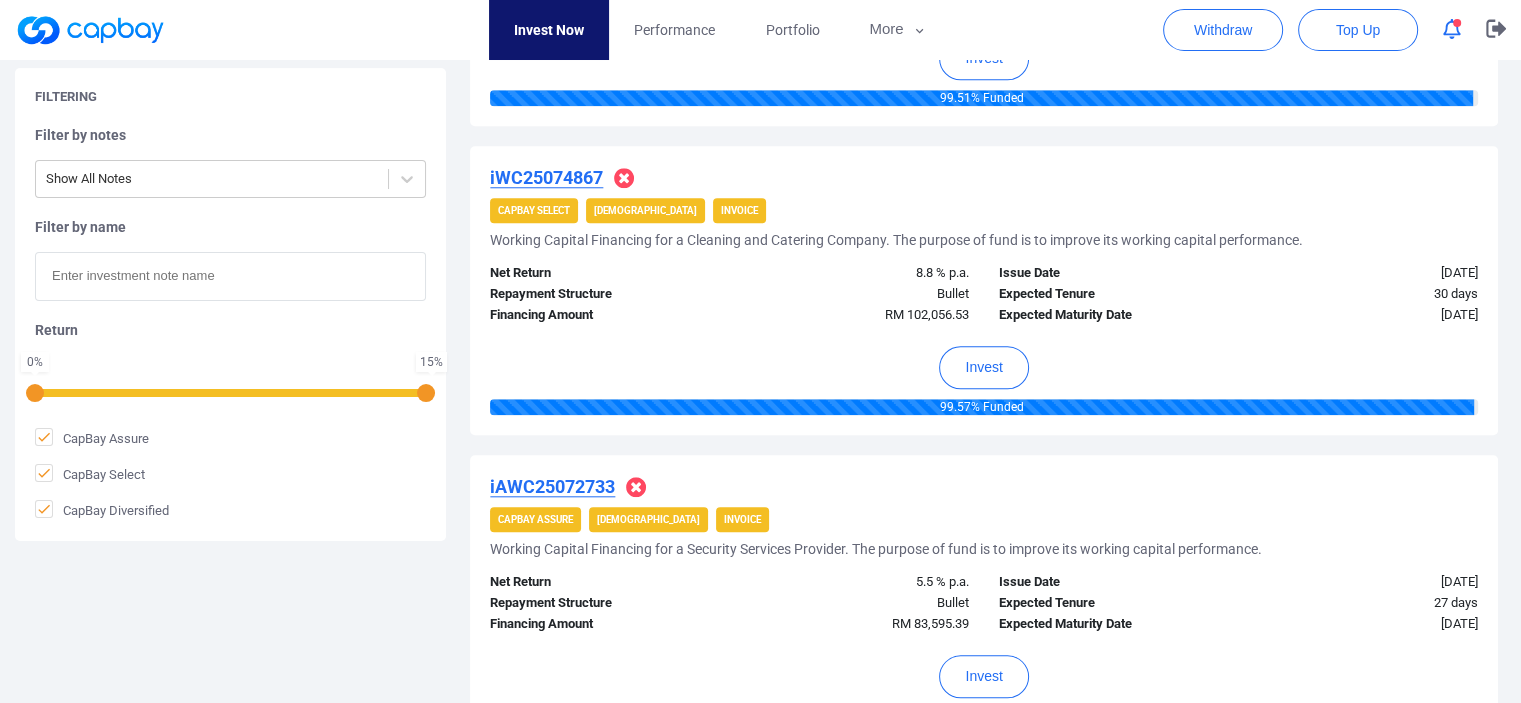 scroll, scrollTop: 1886, scrollLeft: 0, axis: vertical 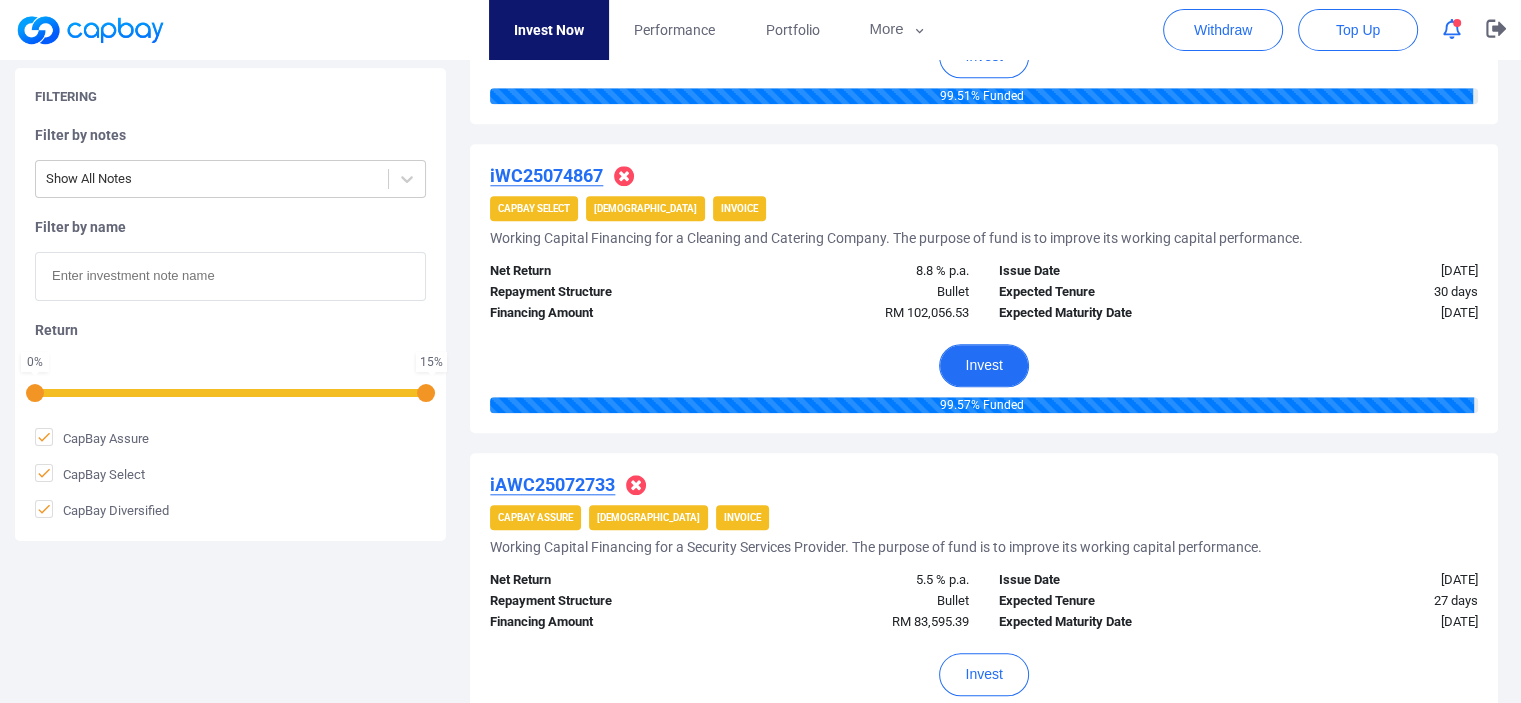 click on "Invest" at bounding box center (983, 365) 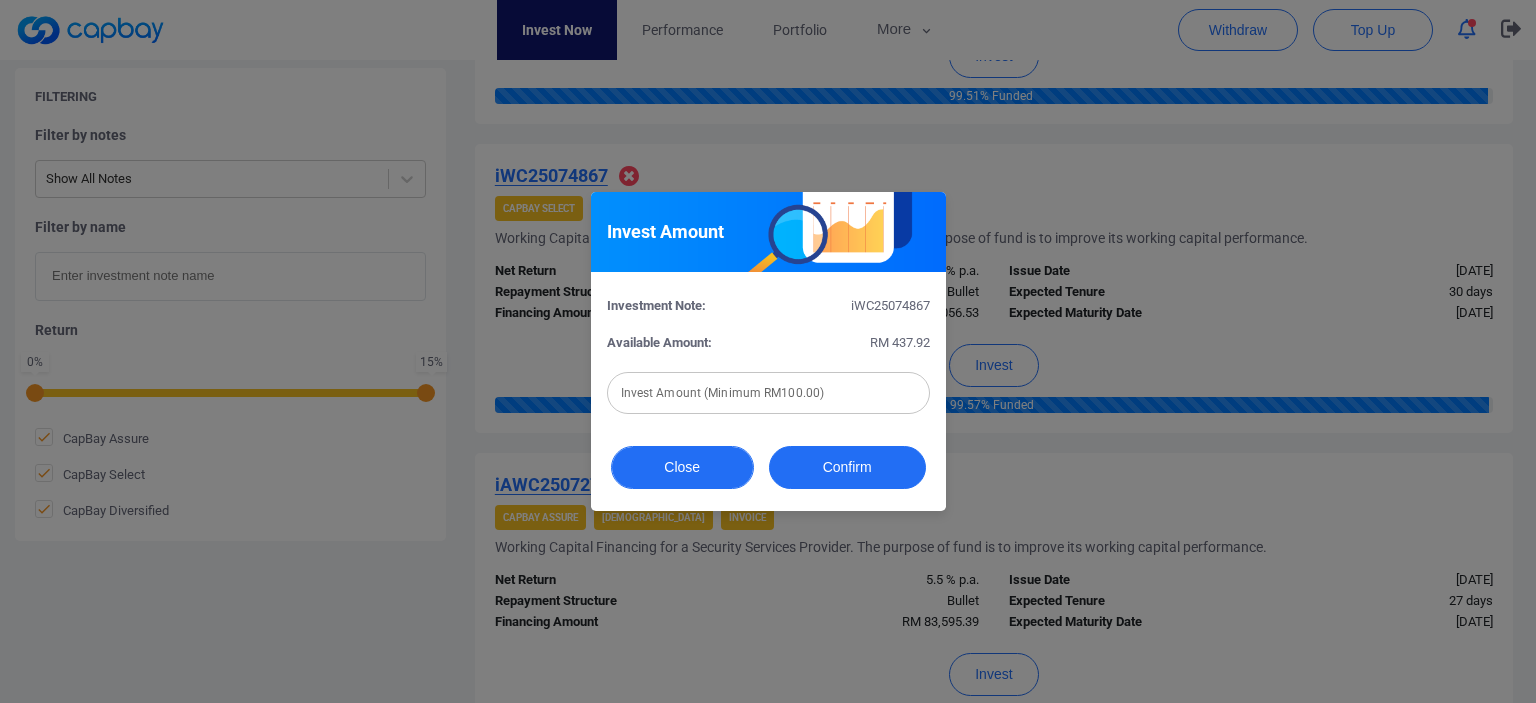 click on "Close" at bounding box center [682, 467] 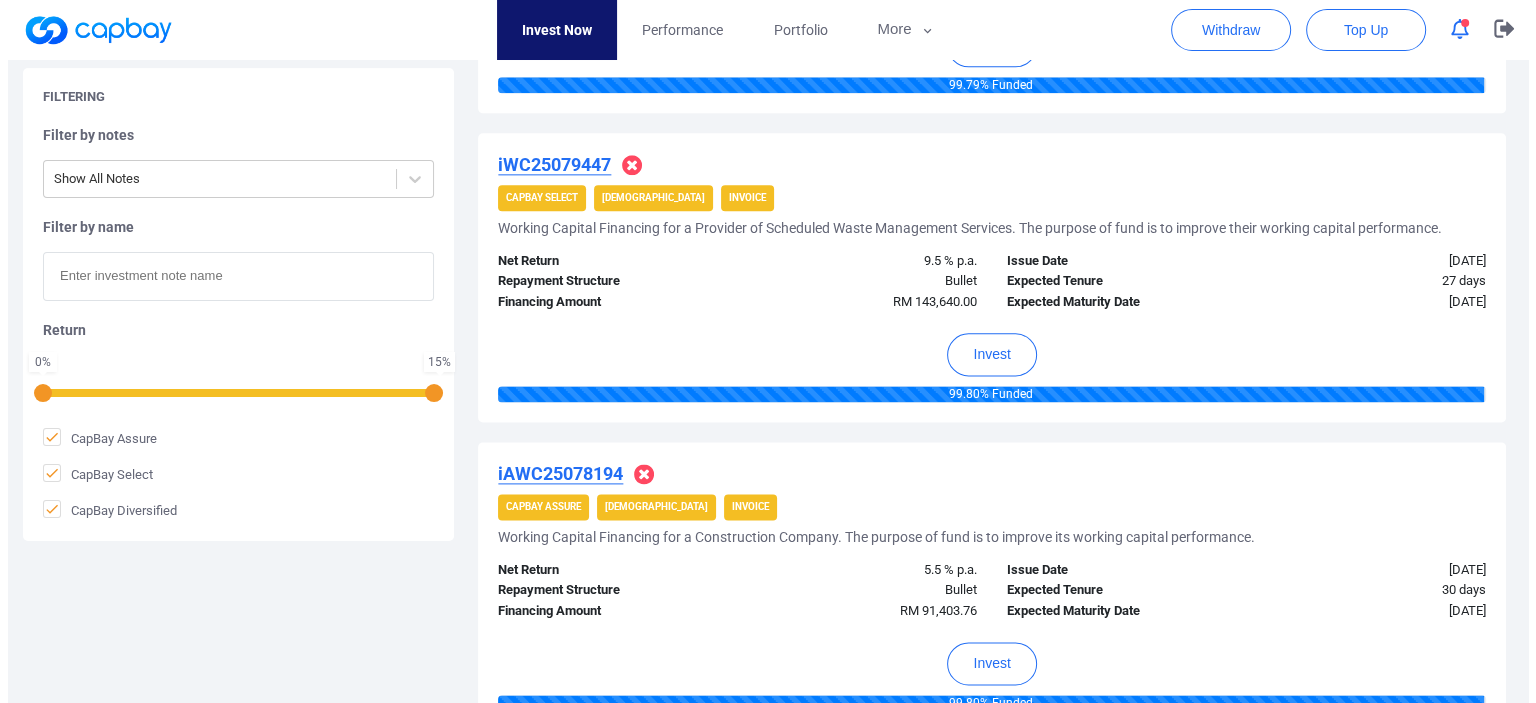 scroll, scrollTop: 2514, scrollLeft: 0, axis: vertical 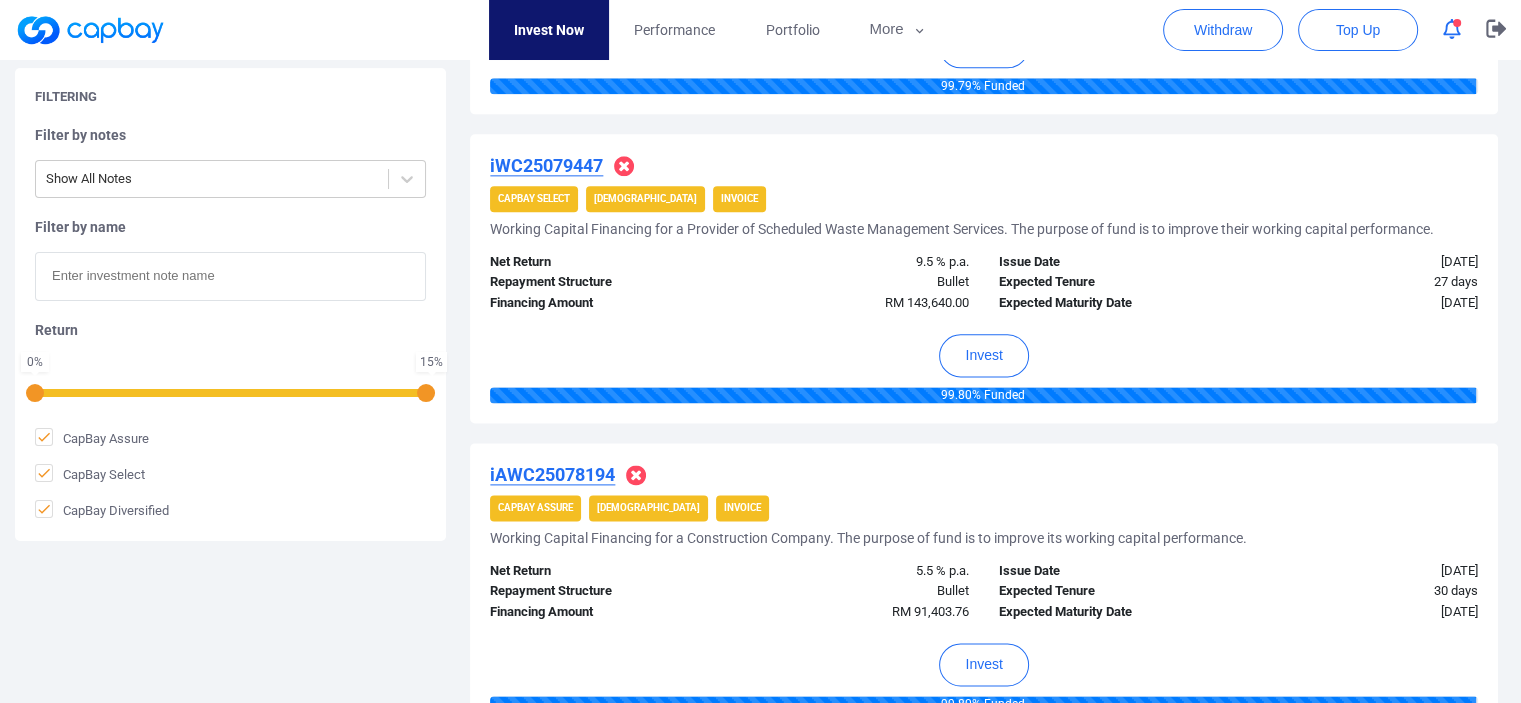 click on "iWC25079447" at bounding box center [546, 165] 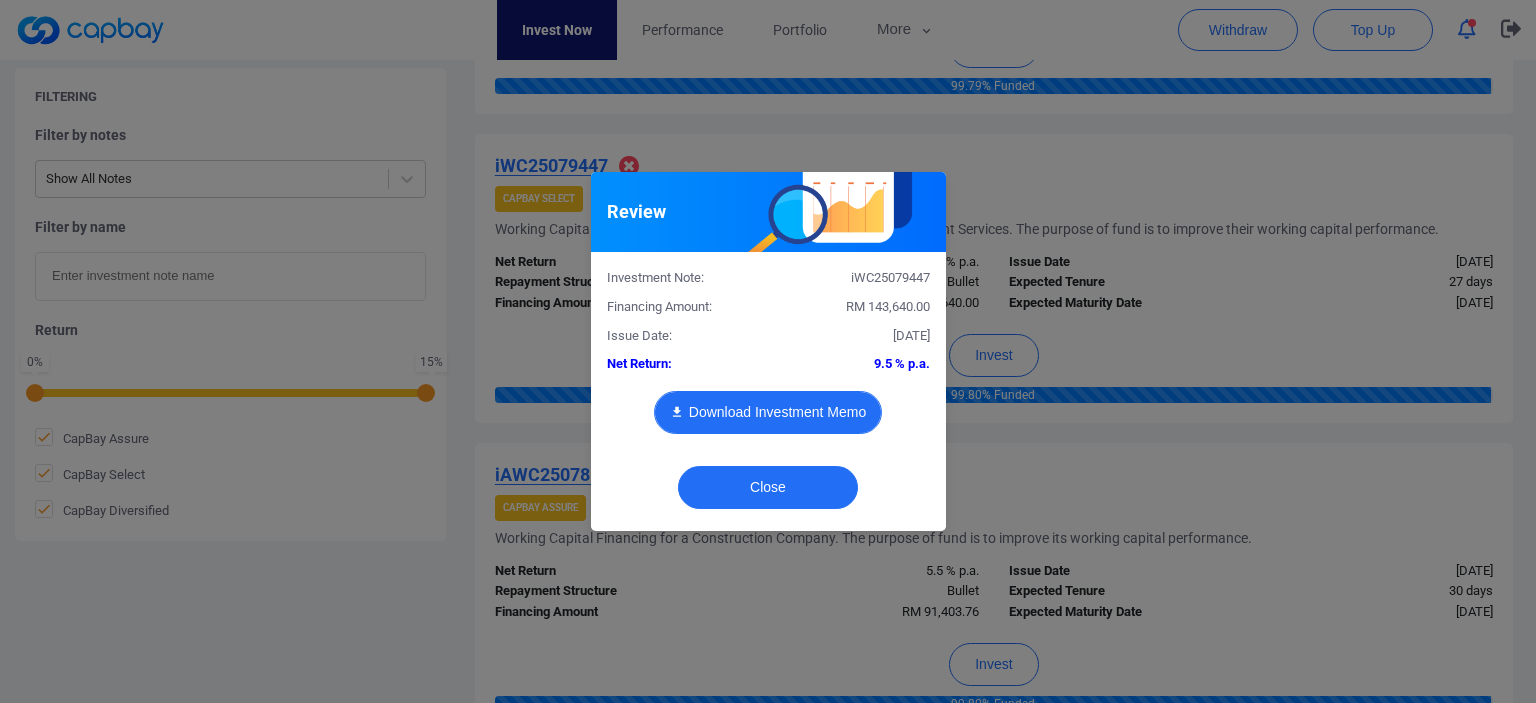 click on "Download Investment Memo" at bounding box center [768, 412] 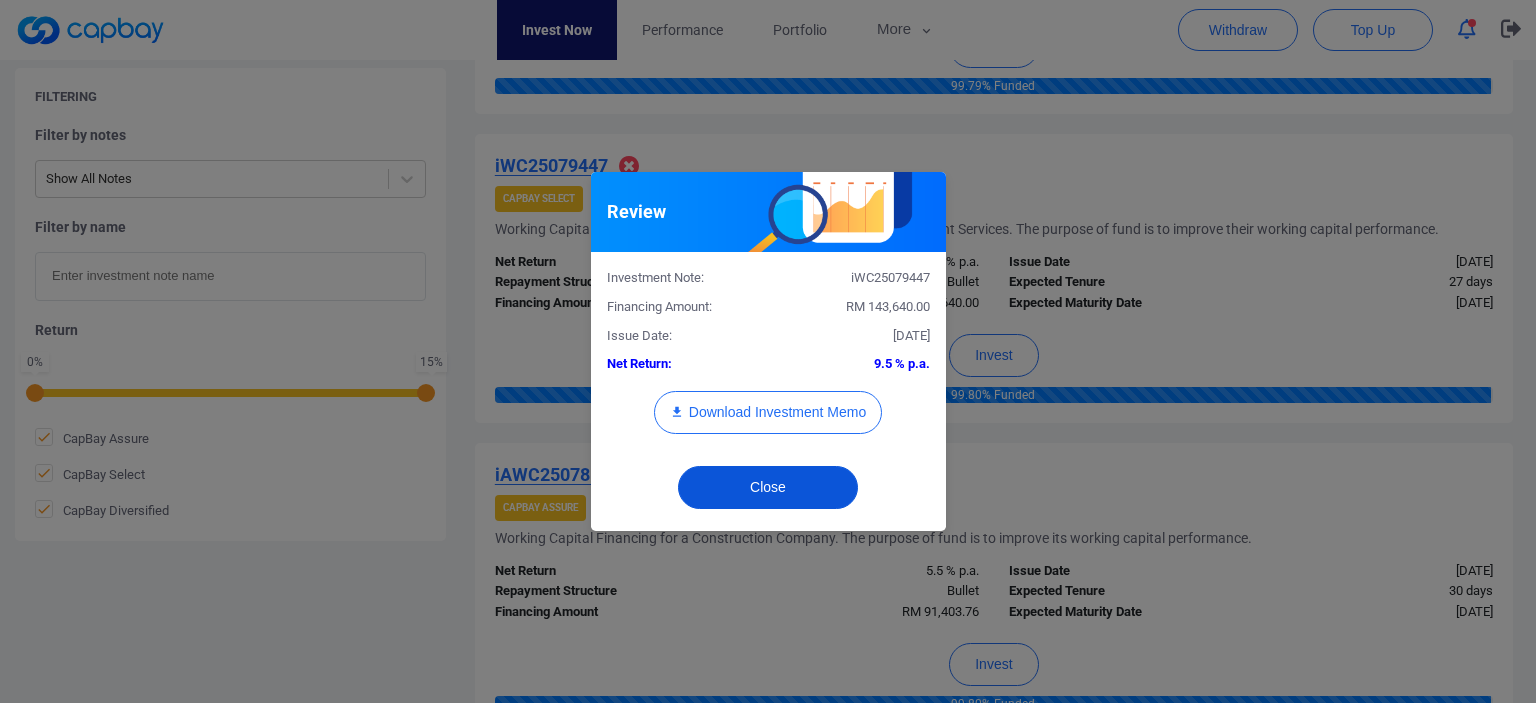 click on "Close" at bounding box center [768, 487] 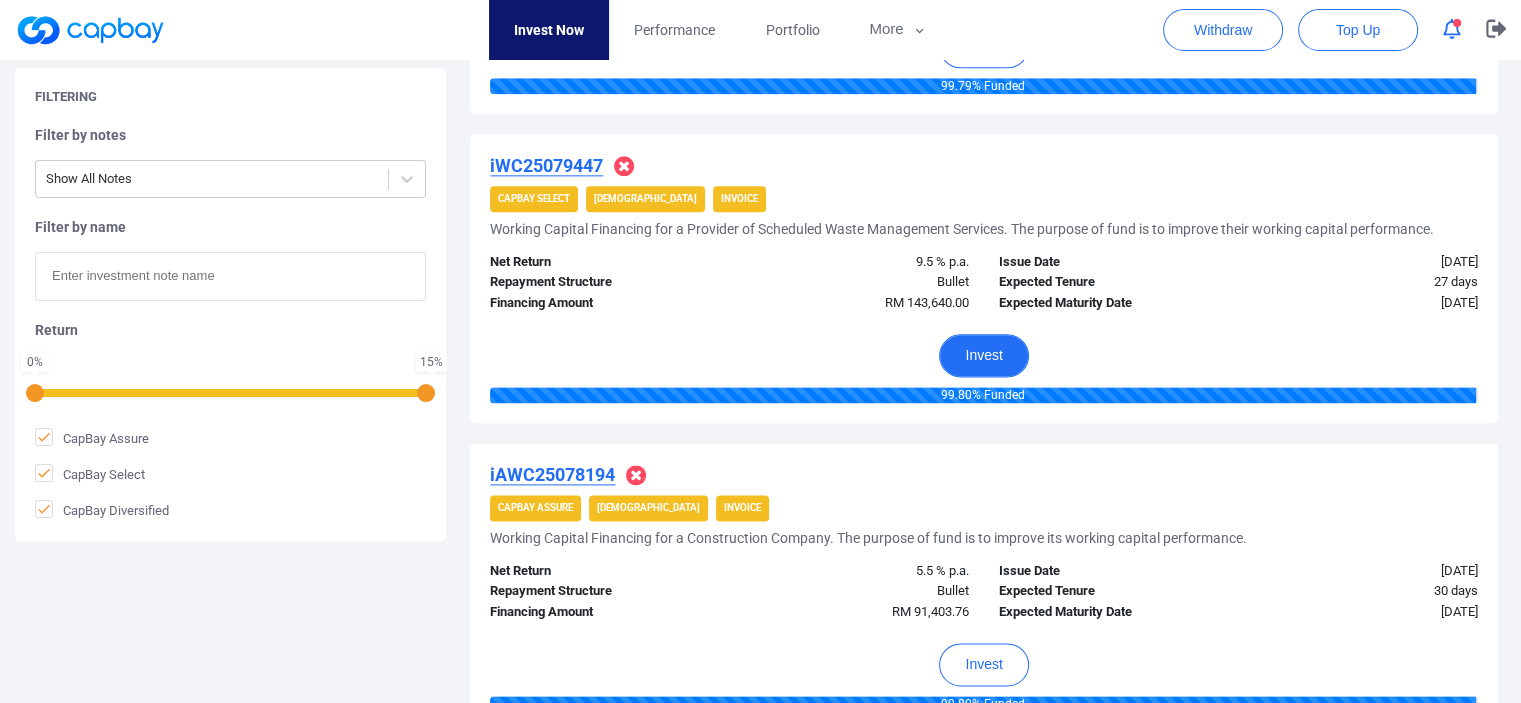 click on "Invest" at bounding box center [983, 355] 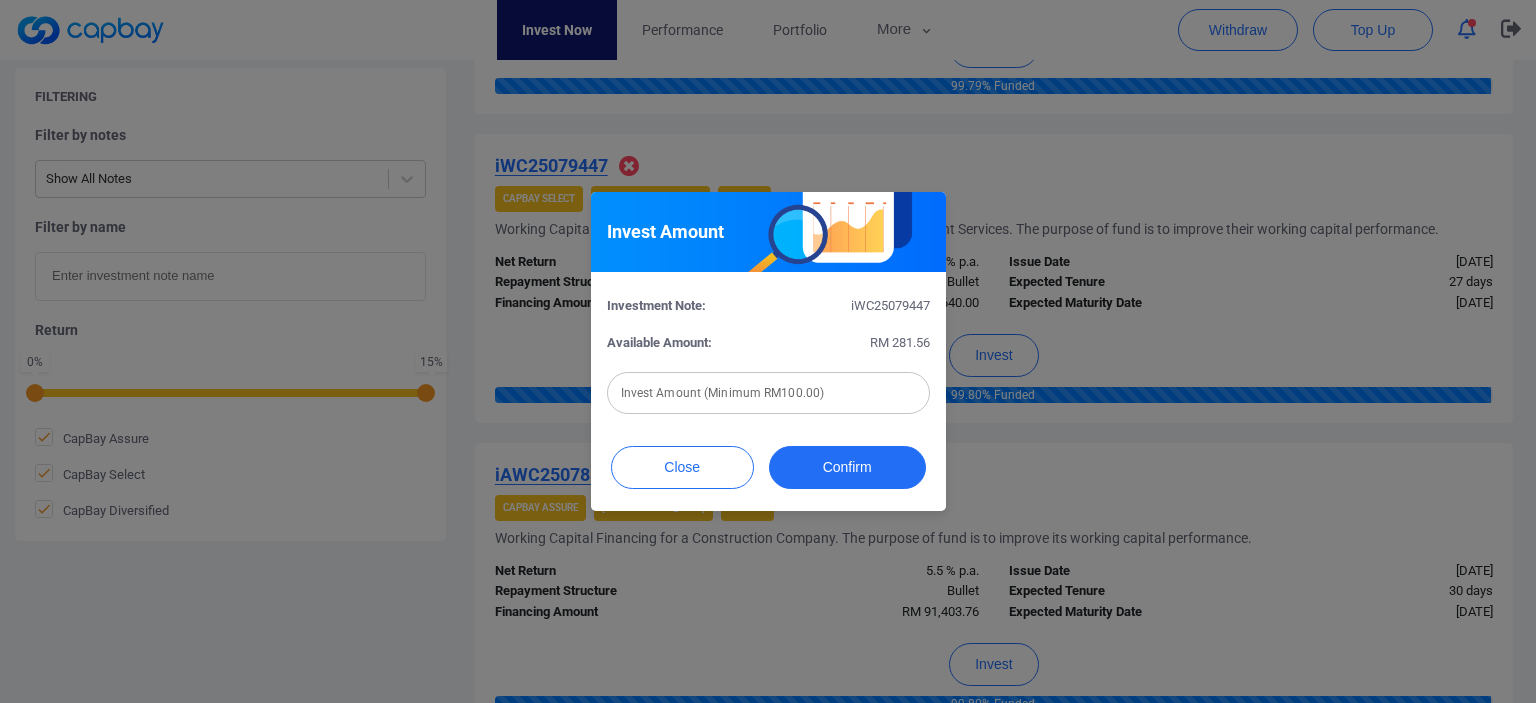click at bounding box center (768, 393) 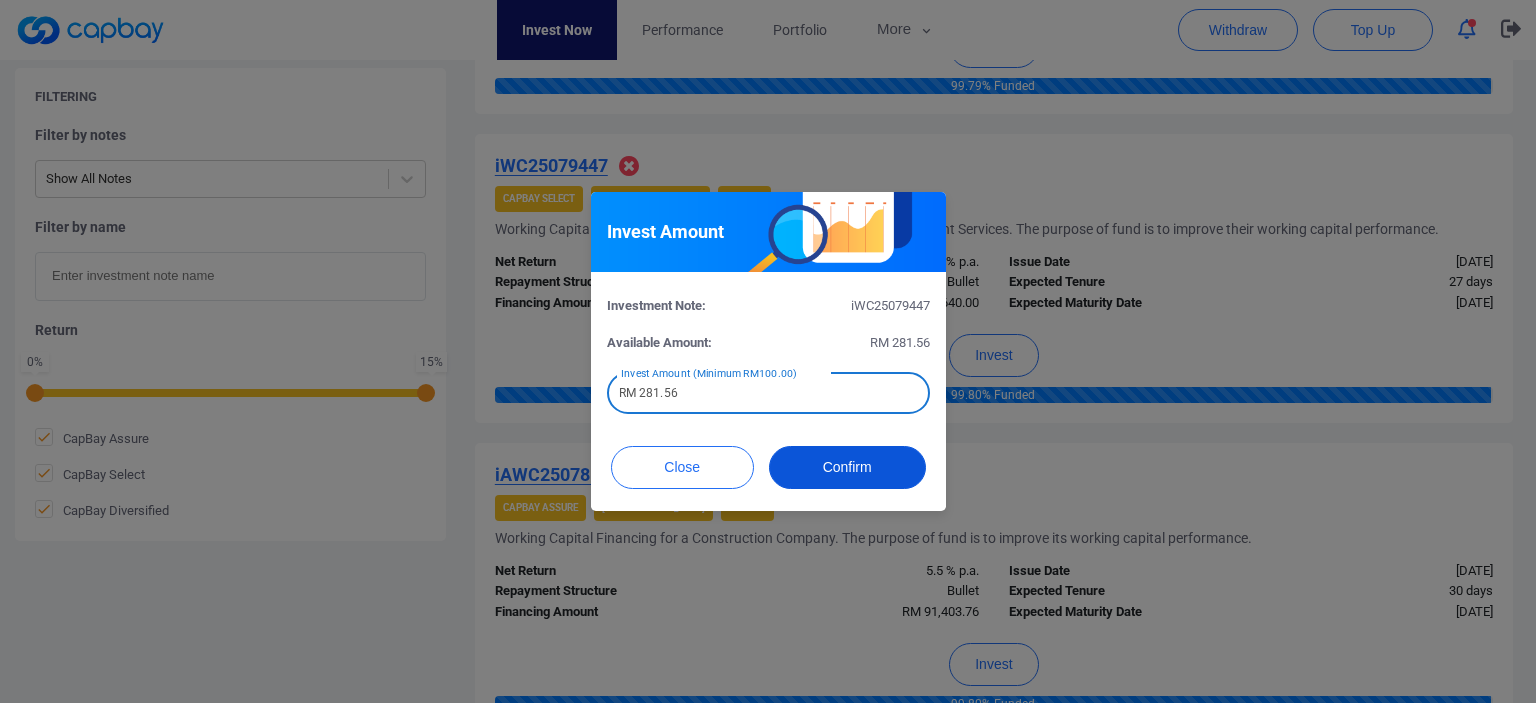 type on "RM 281.56" 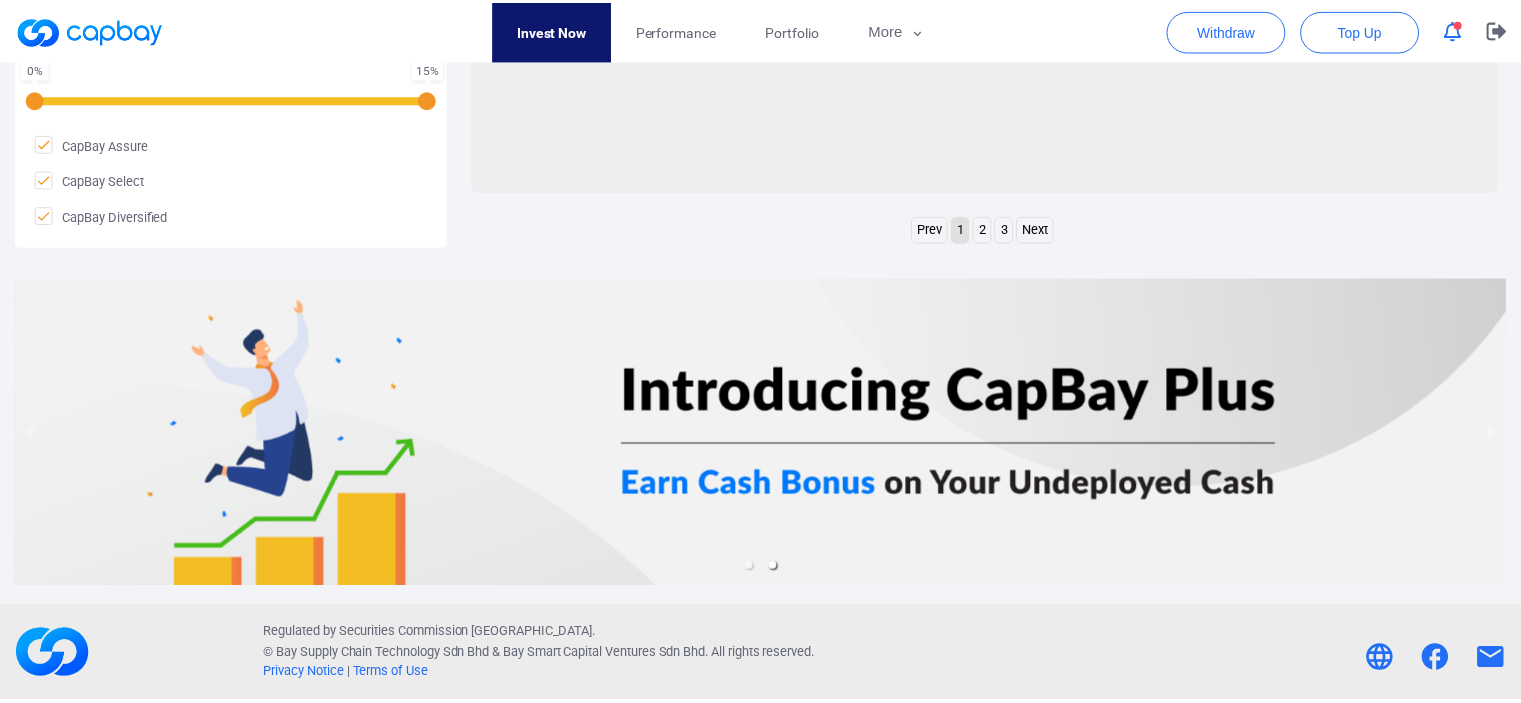 scroll, scrollTop: 998, scrollLeft: 0, axis: vertical 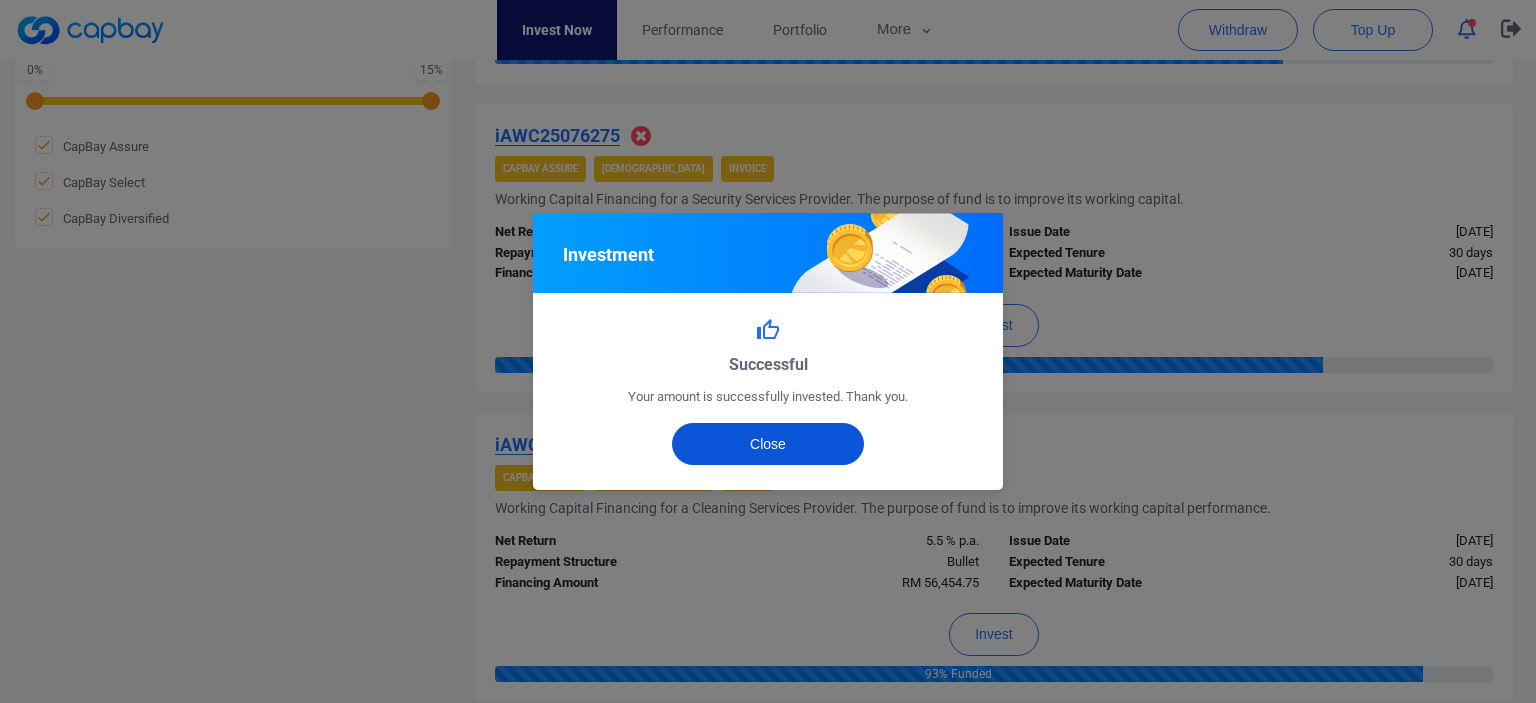 click on "Close" at bounding box center [768, 444] 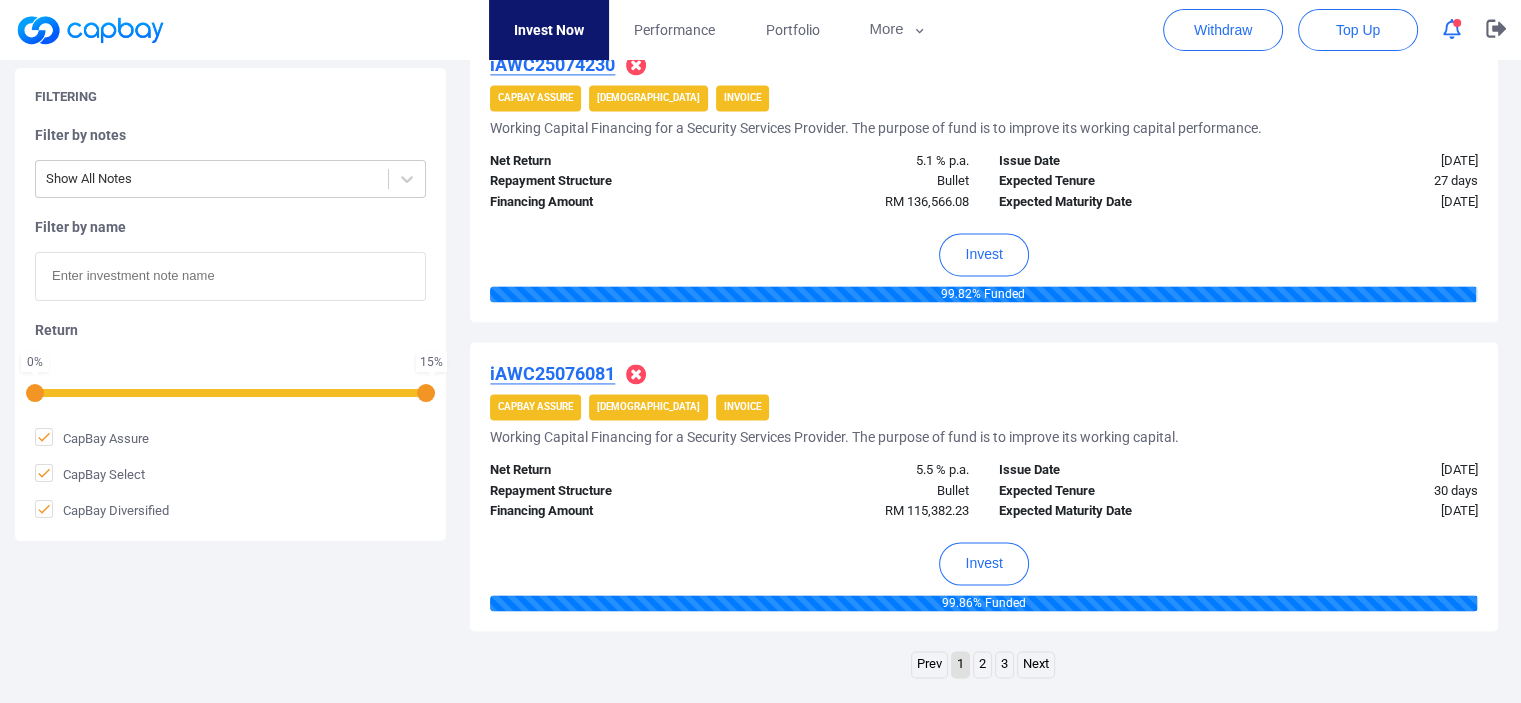 scroll, scrollTop: 2920, scrollLeft: 0, axis: vertical 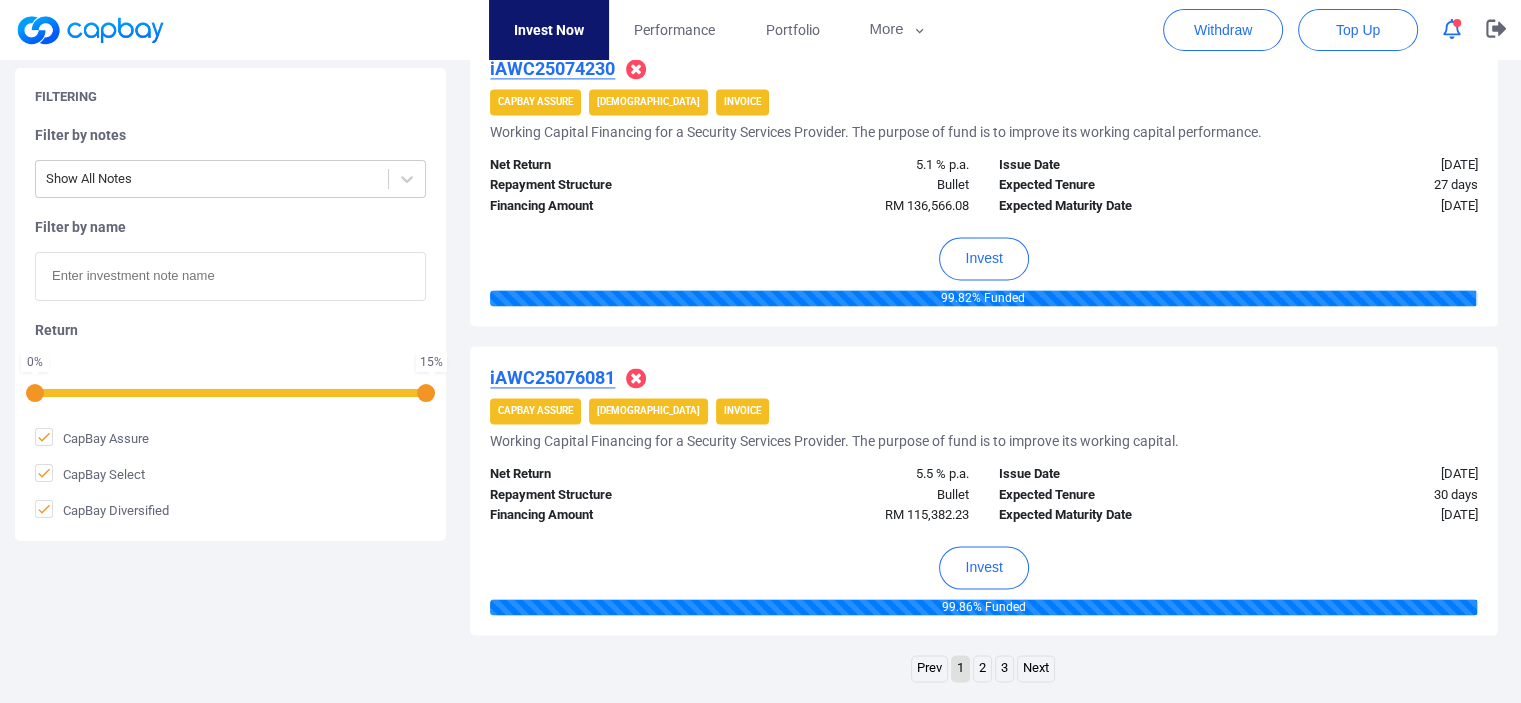click on "3" at bounding box center [1004, 668] 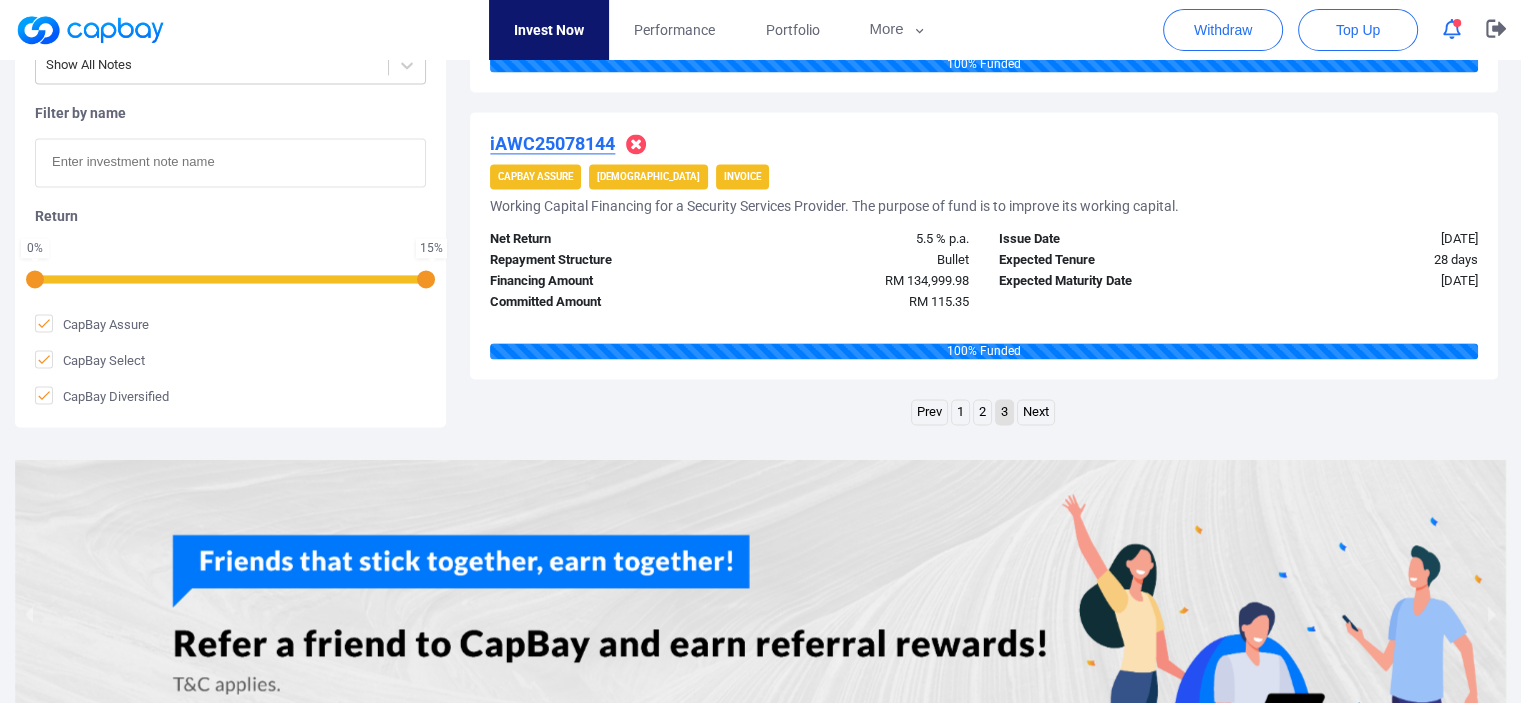 scroll, scrollTop: 2824, scrollLeft: 0, axis: vertical 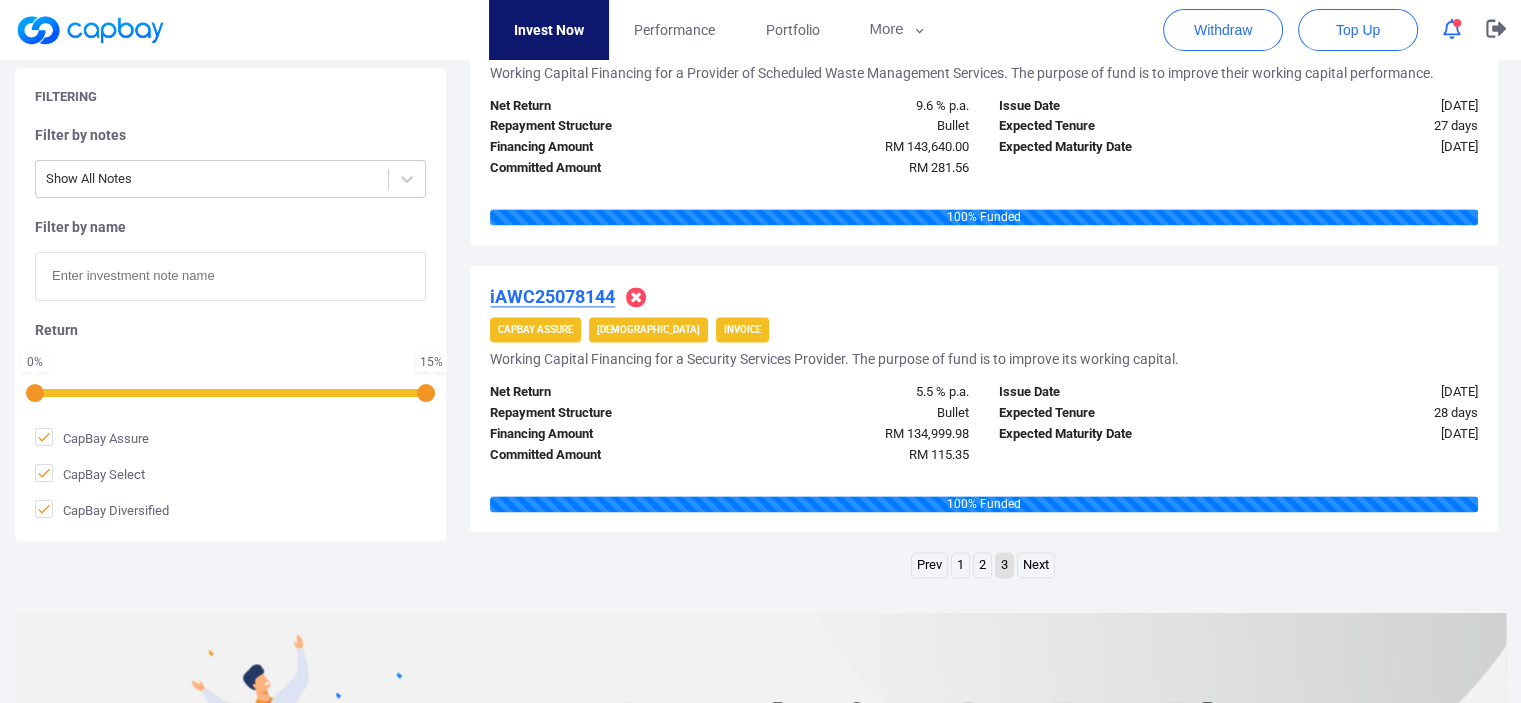 click on "2" at bounding box center [982, 565] 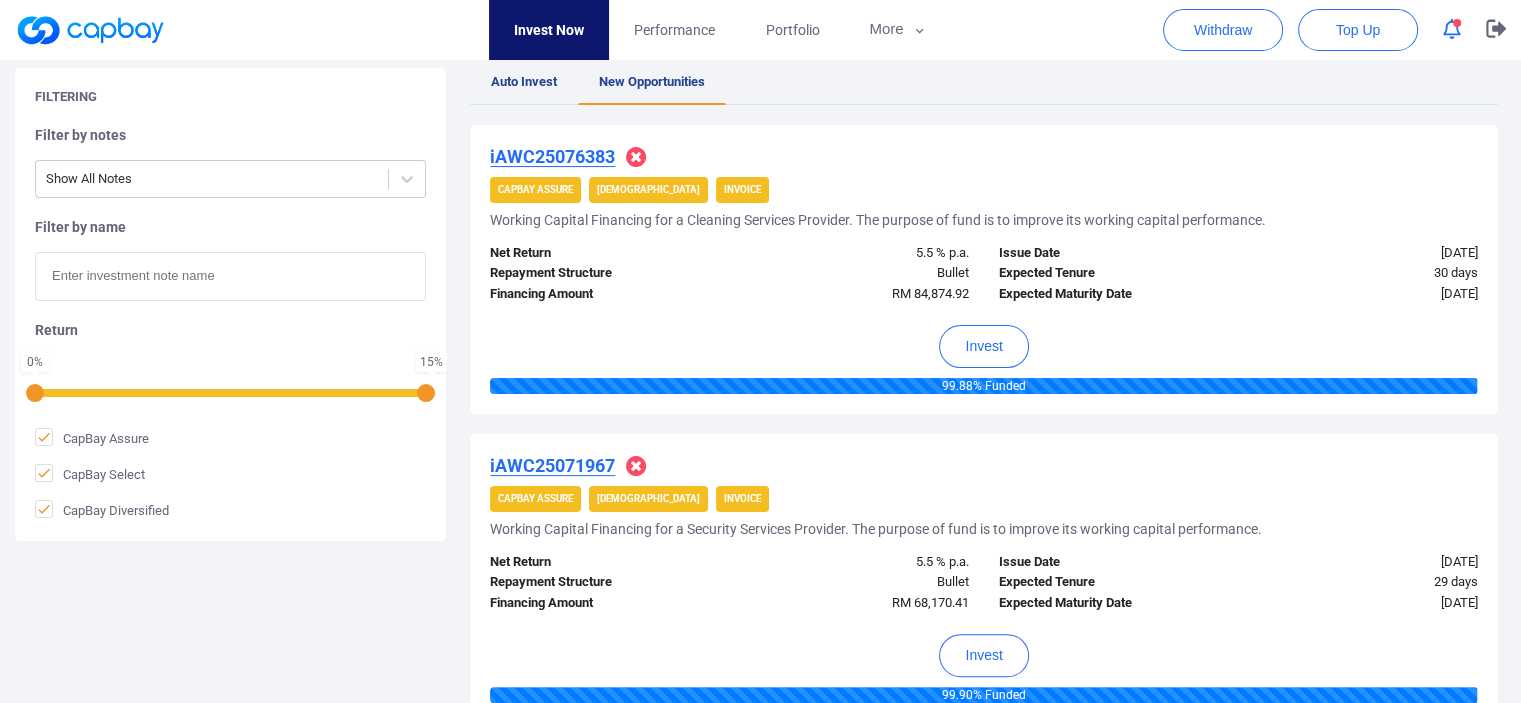 scroll, scrollTop: 355, scrollLeft: 0, axis: vertical 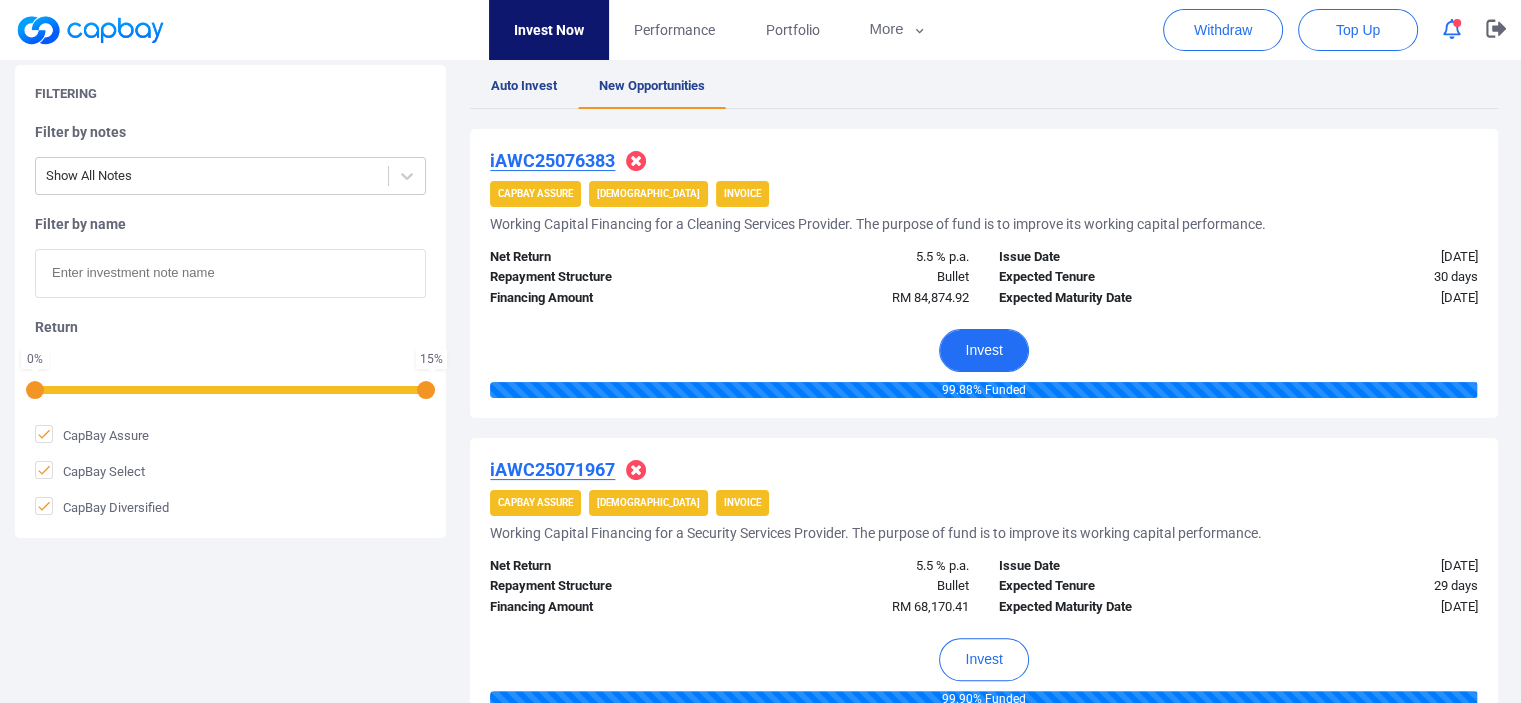 click on "Invest" at bounding box center [983, 350] 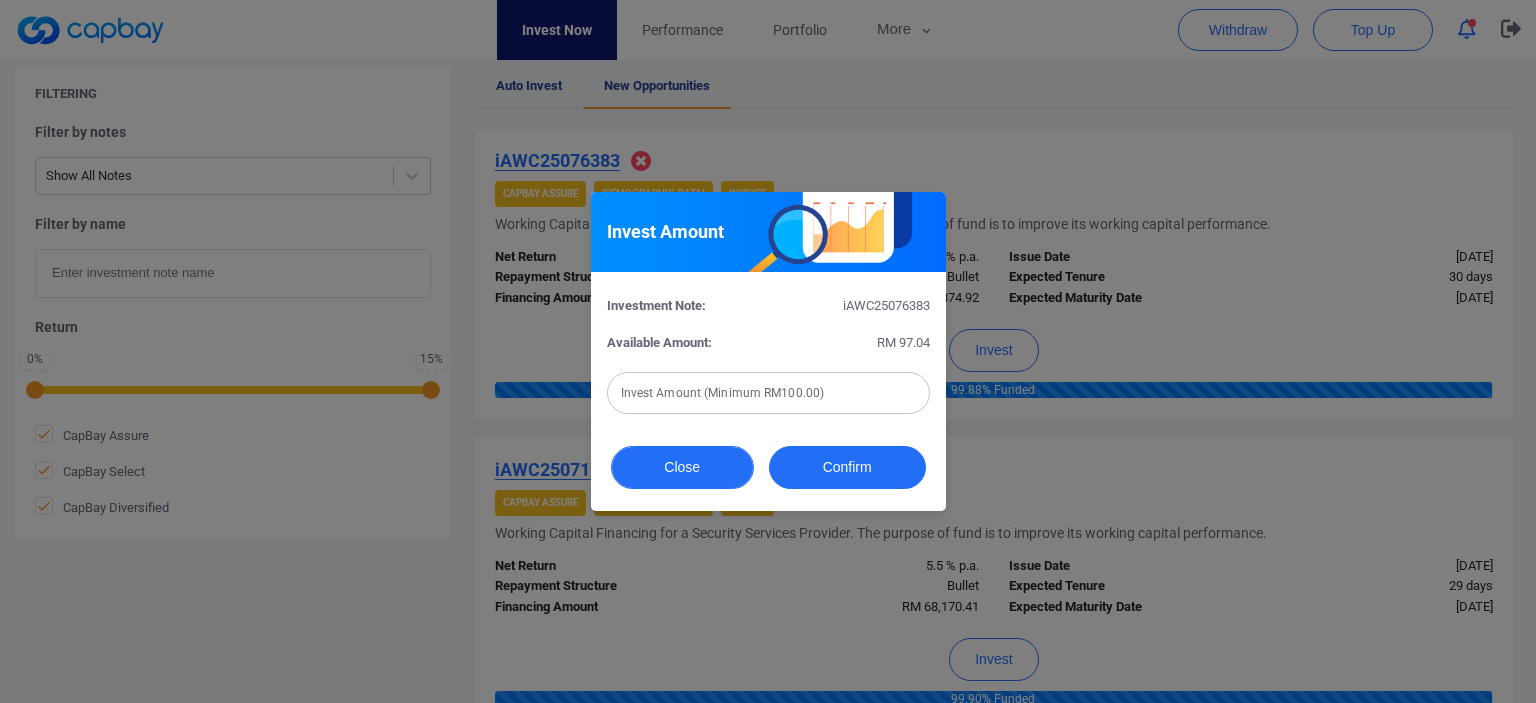 click on "Close" at bounding box center [682, 467] 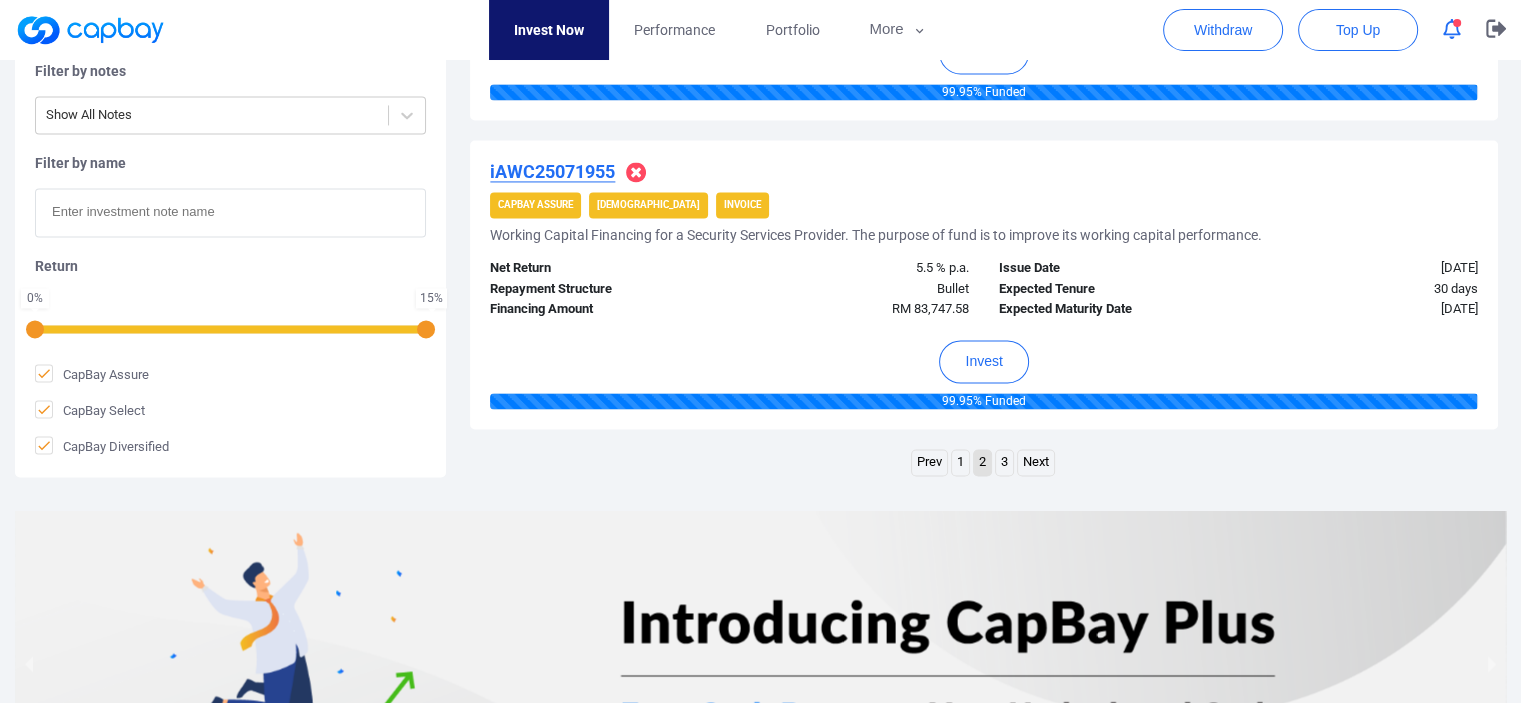 scroll, scrollTop: 3127, scrollLeft: 0, axis: vertical 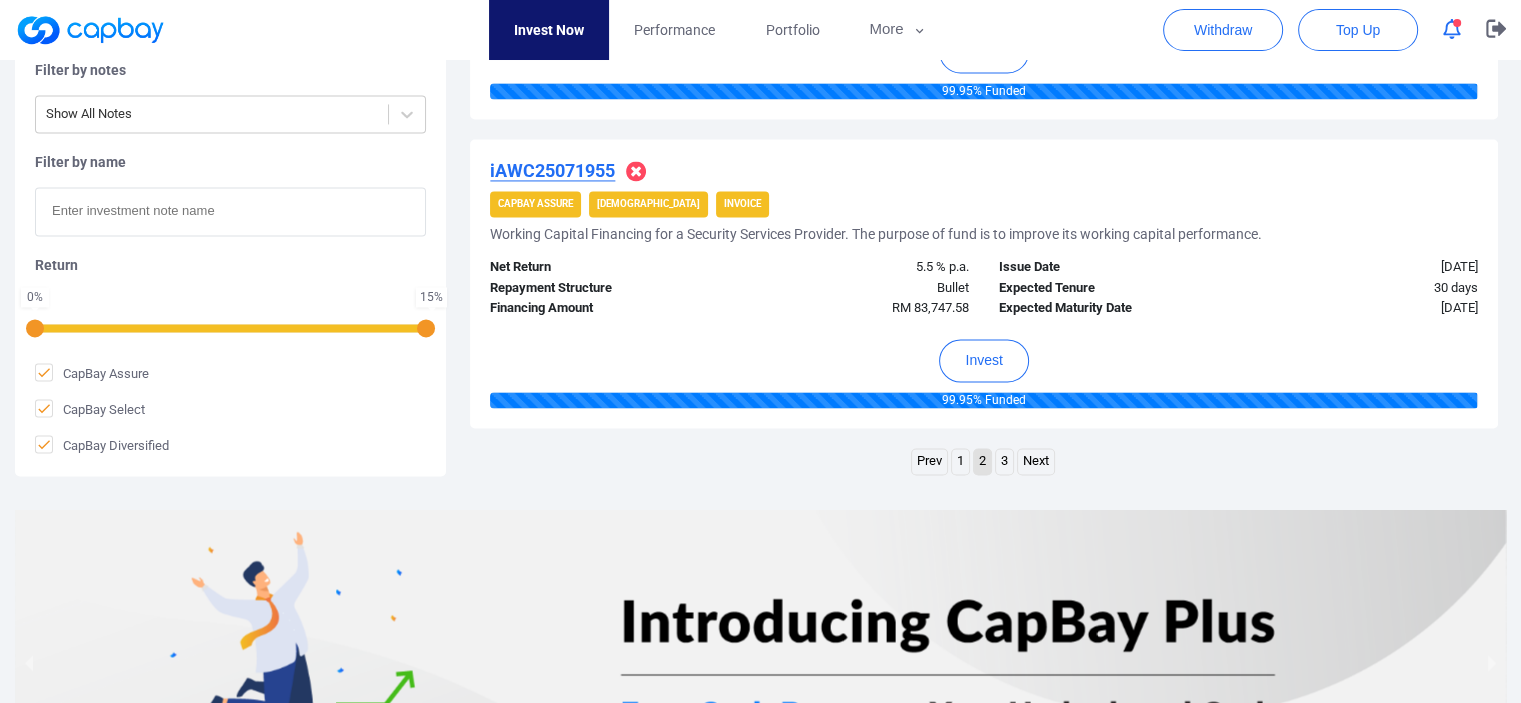 click on "1" at bounding box center [960, 461] 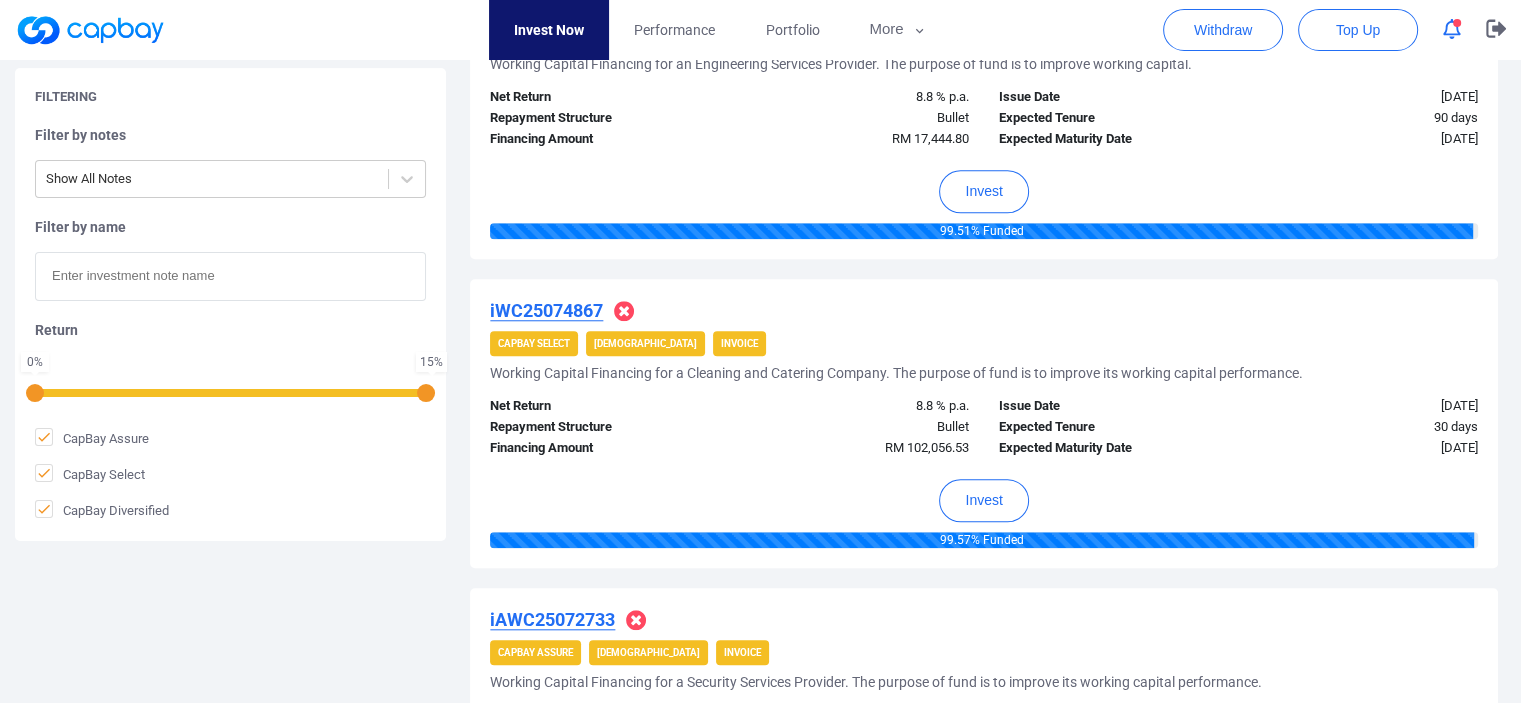 scroll, scrollTop: 1745, scrollLeft: 0, axis: vertical 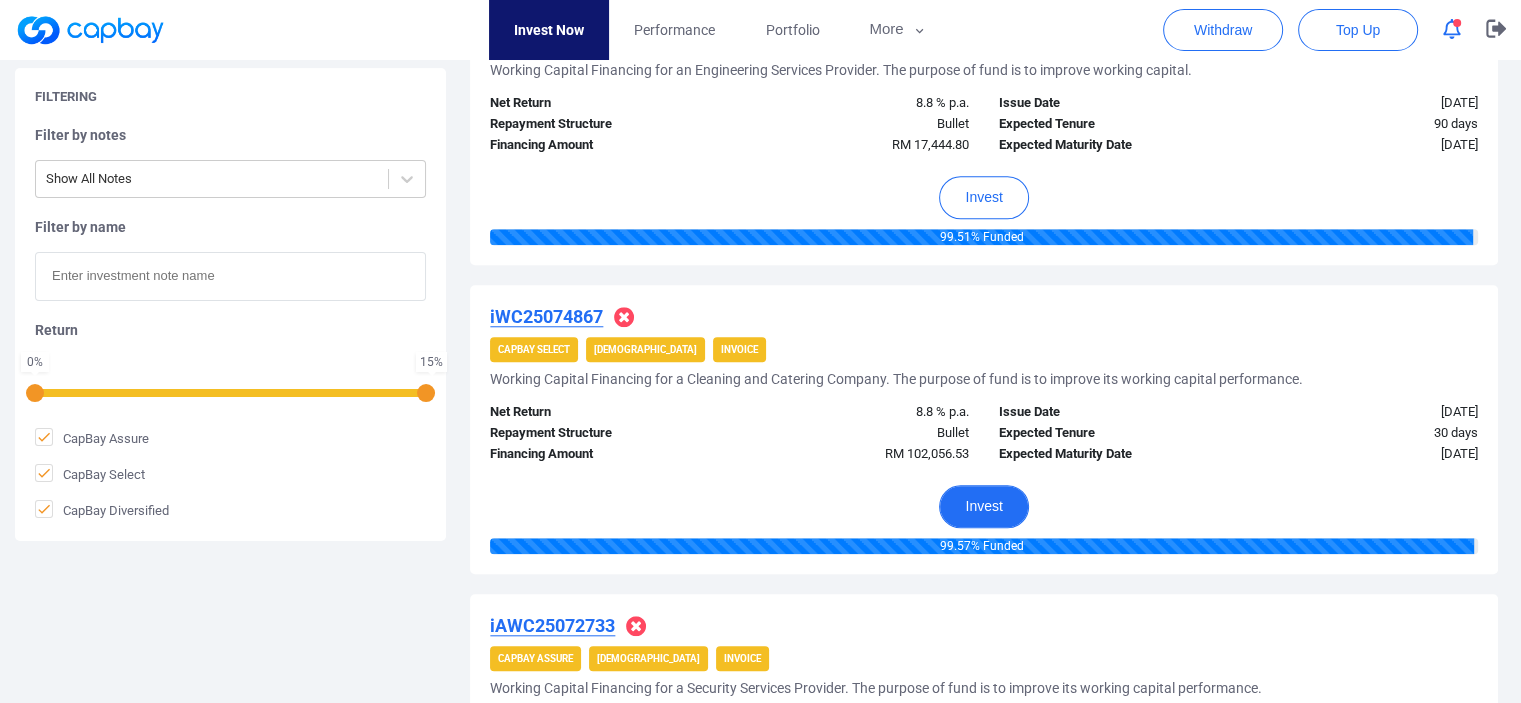 click on "Invest" at bounding box center [983, 506] 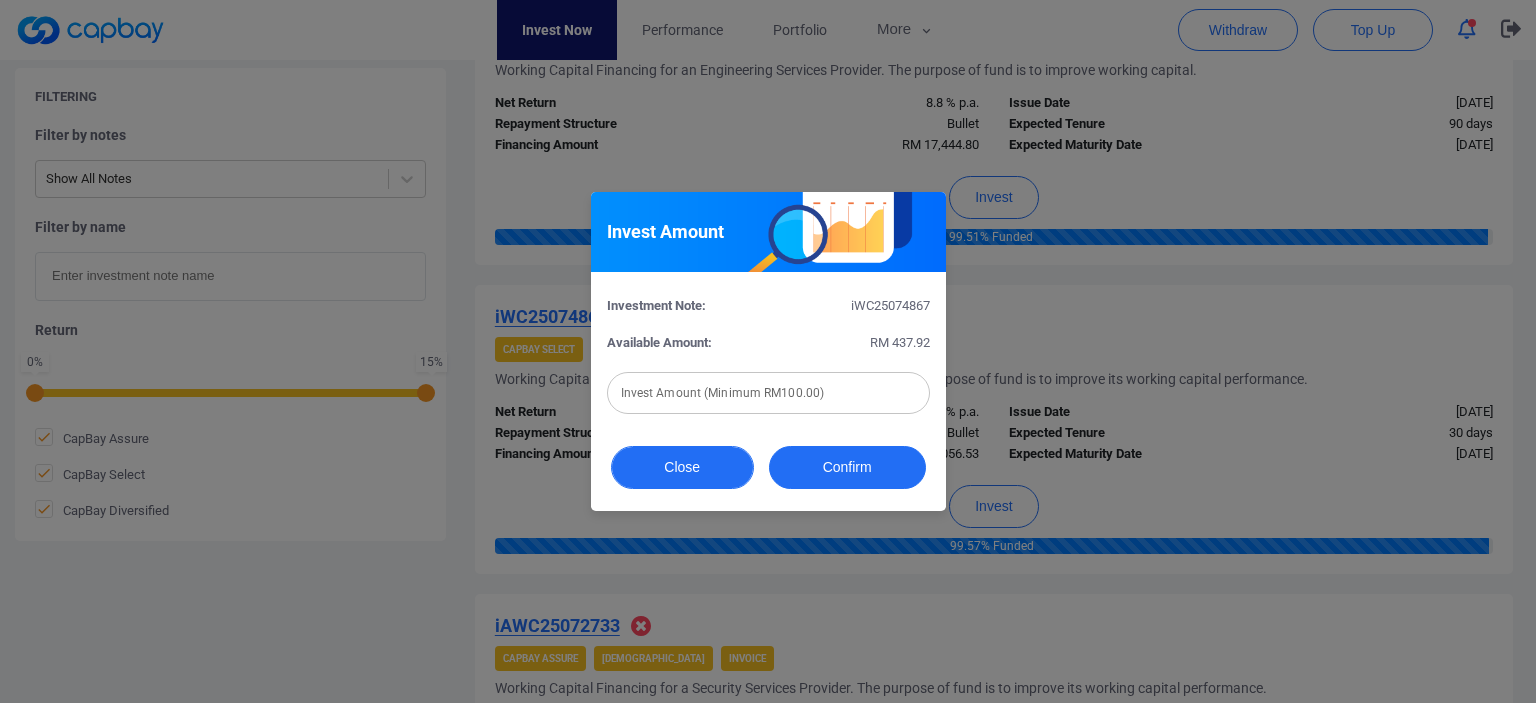 click on "Close" at bounding box center [682, 467] 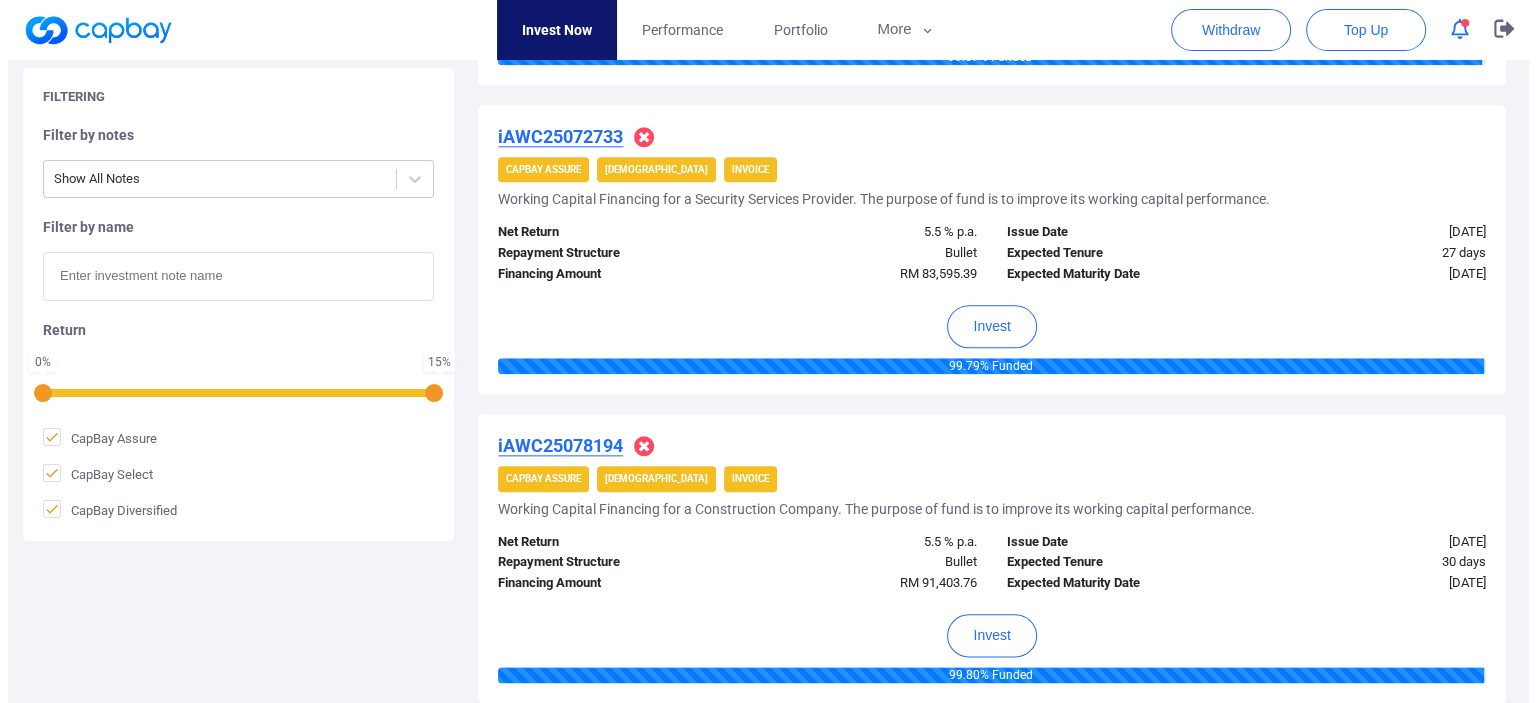 scroll, scrollTop: 2202, scrollLeft: 0, axis: vertical 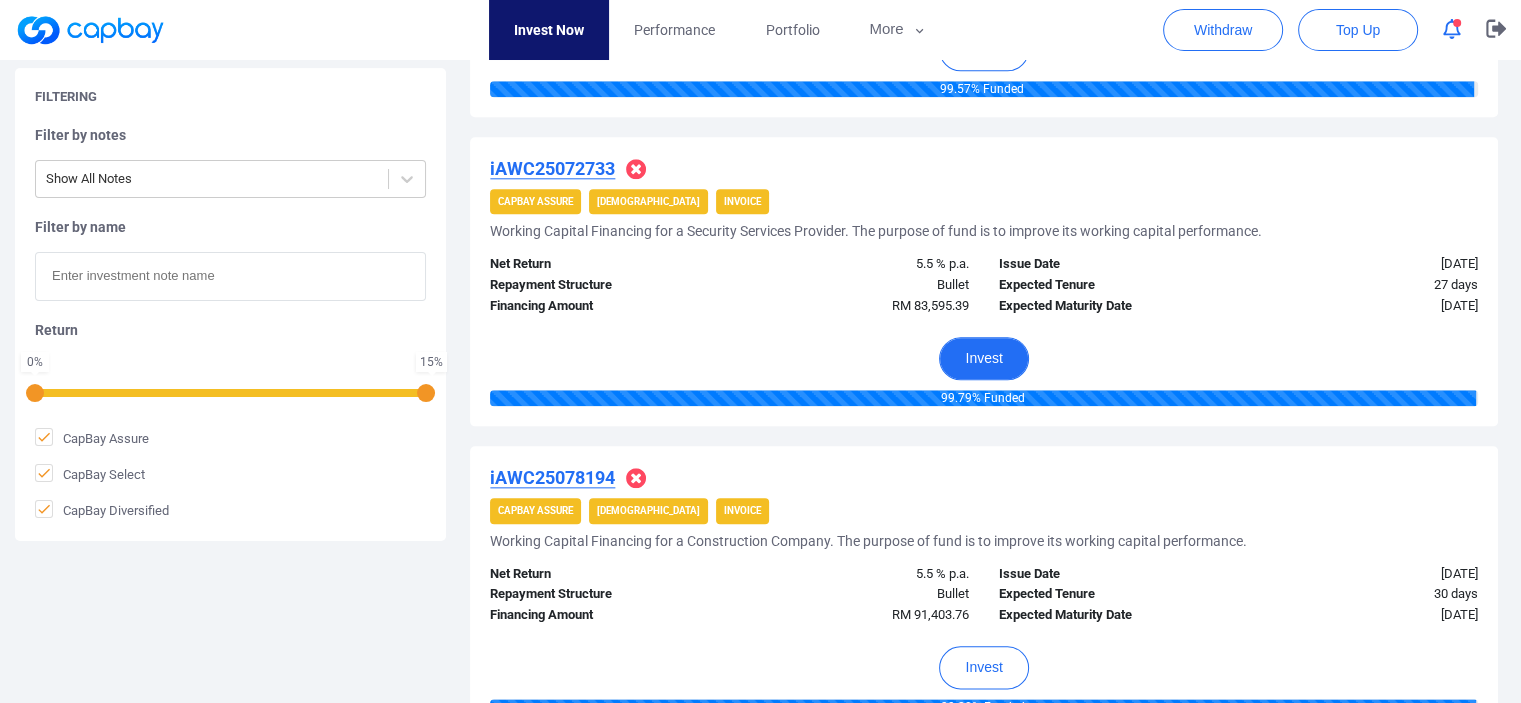 click on "Invest" at bounding box center (983, 358) 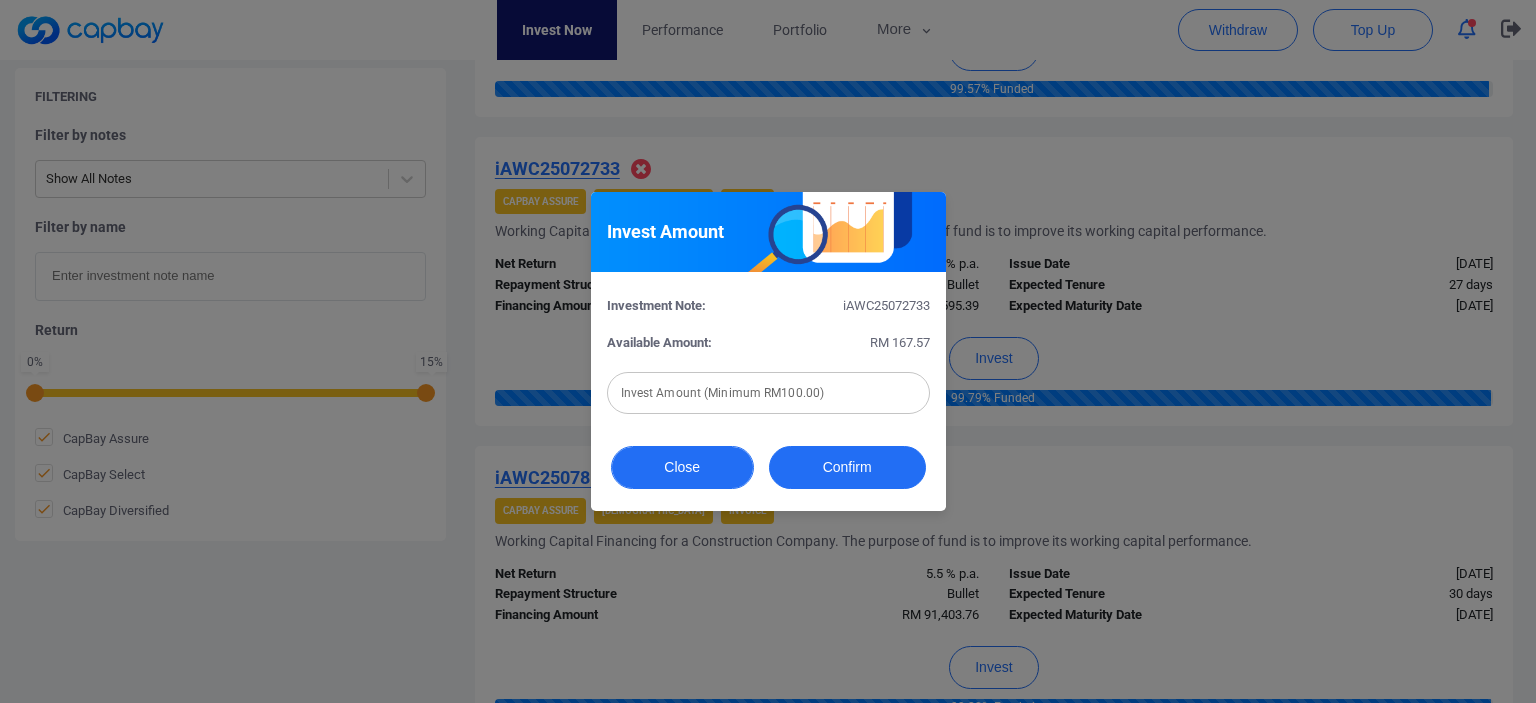 click on "Close" at bounding box center (682, 467) 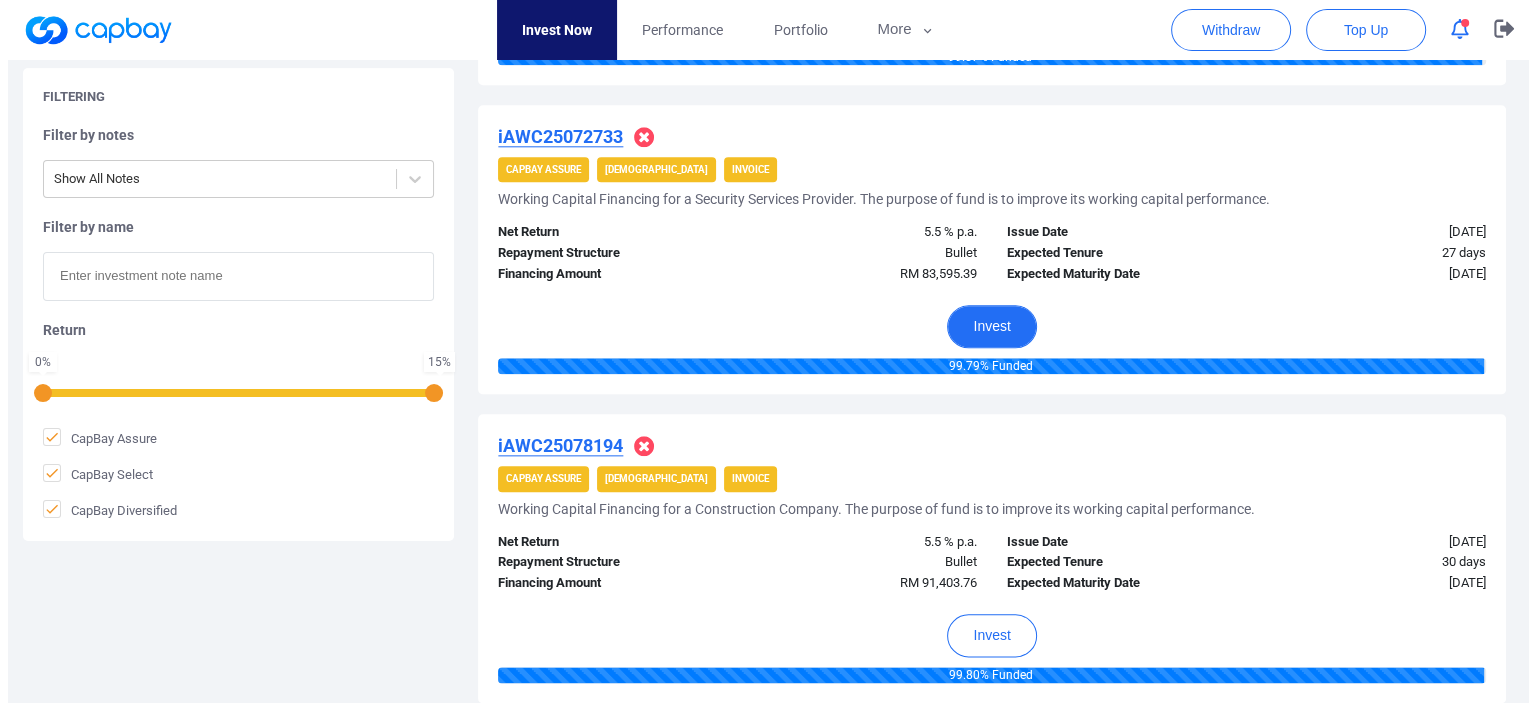 scroll, scrollTop: 2200, scrollLeft: 0, axis: vertical 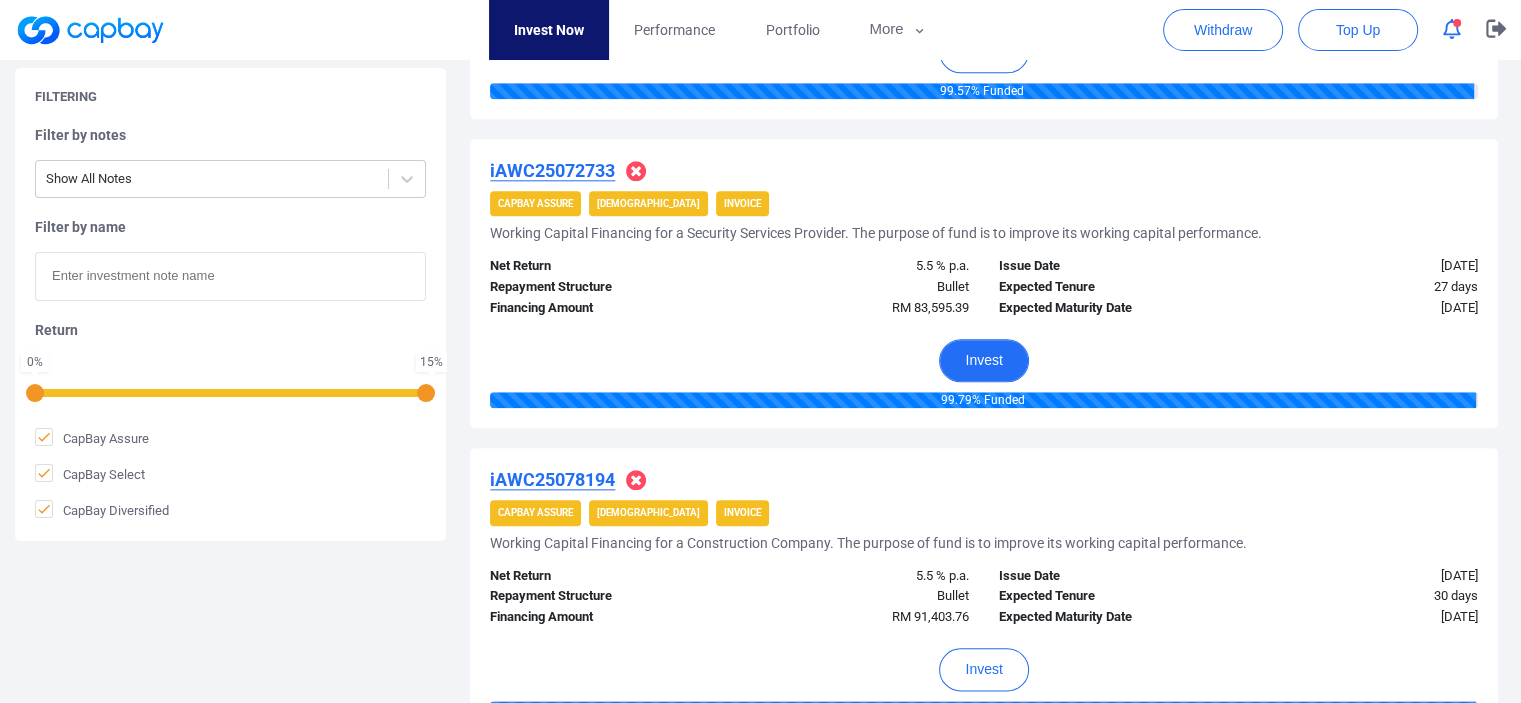 click on "Invest" at bounding box center (983, 360) 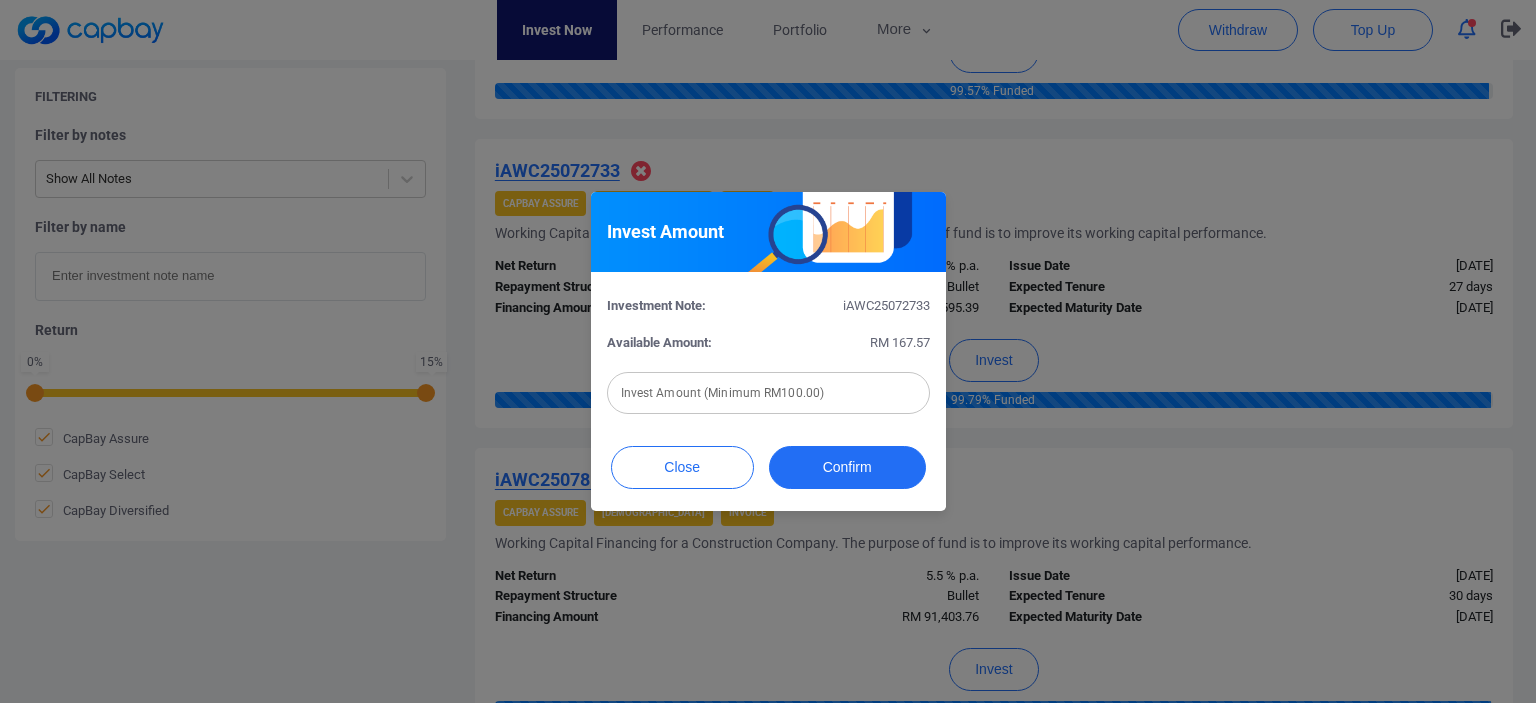 click at bounding box center [768, 393] 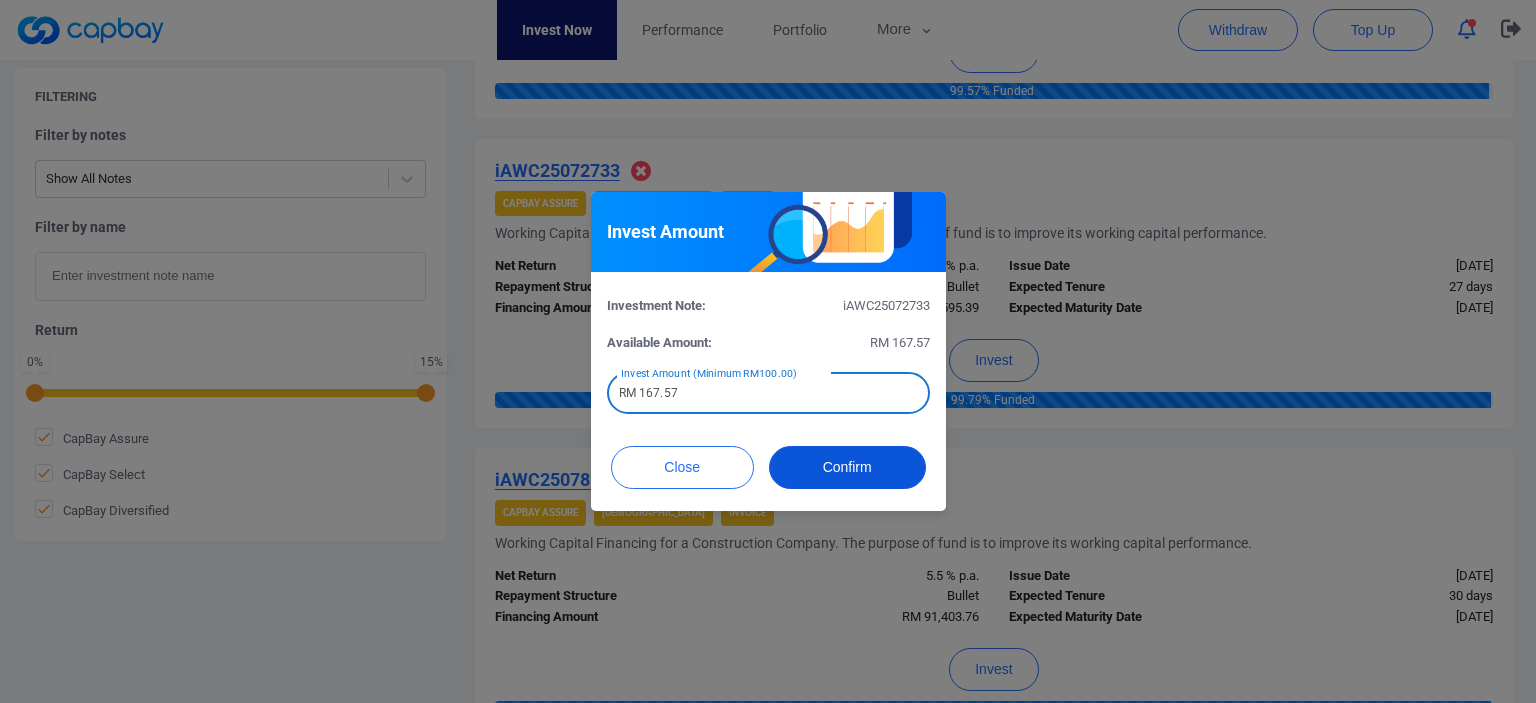type on "RM 167.57" 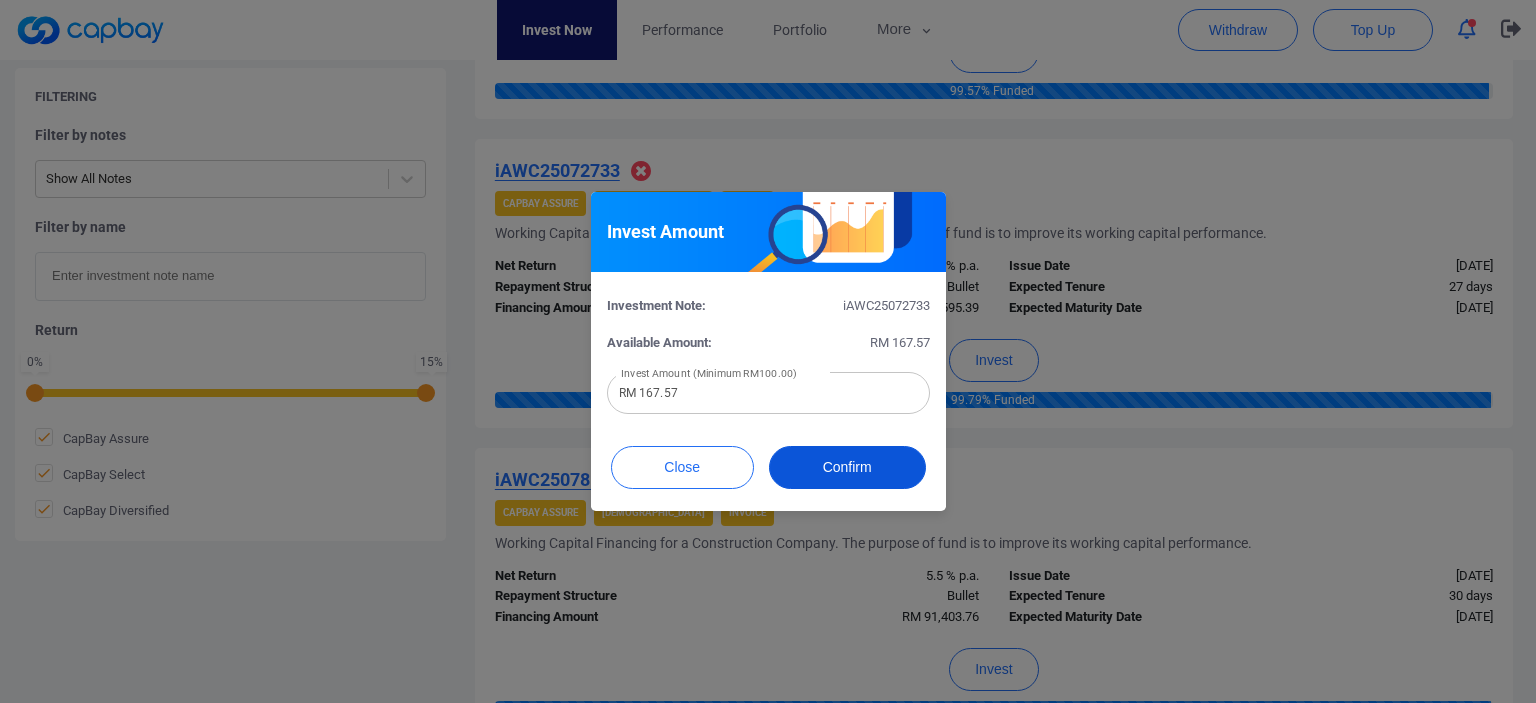 click on "Confirm" at bounding box center [847, 467] 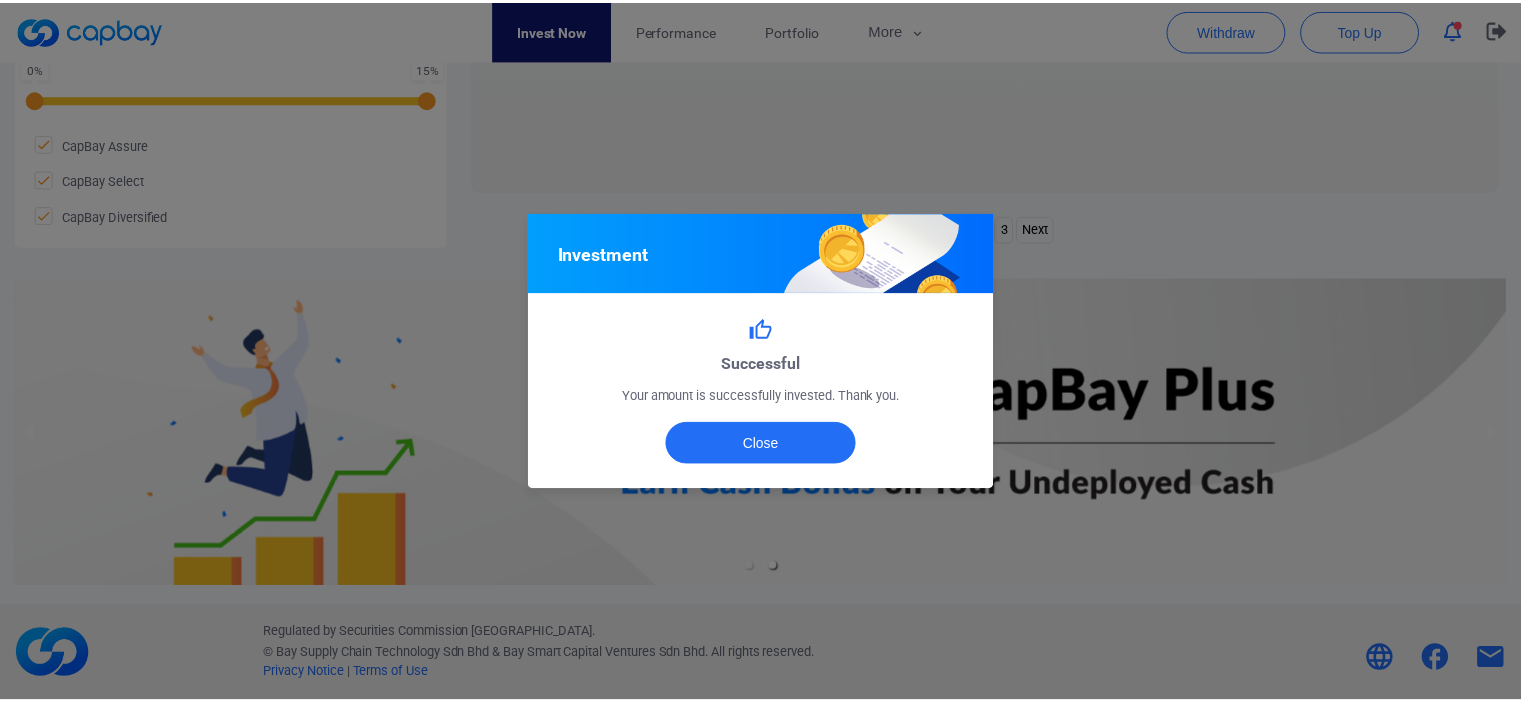 scroll, scrollTop: 998, scrollLeft: 0, axis: vertical 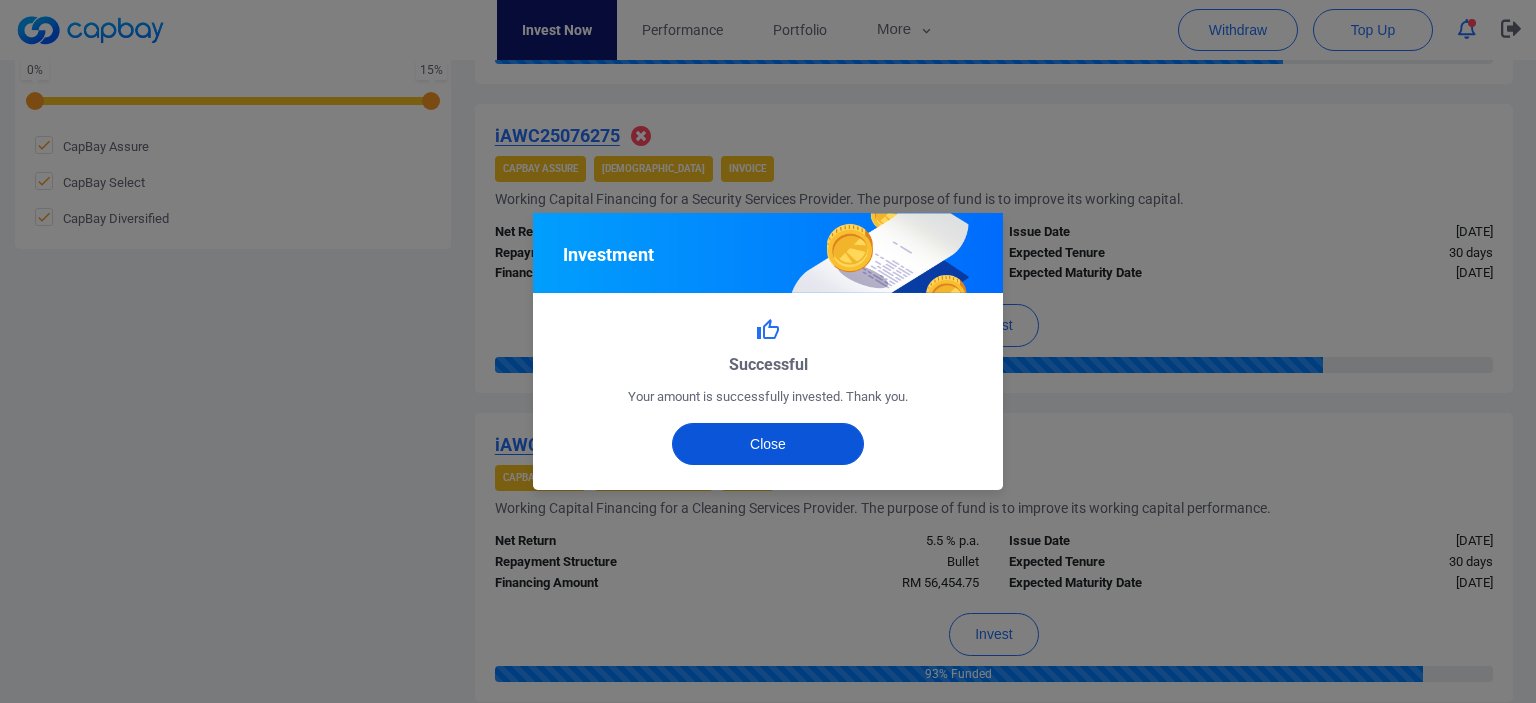 click on "Close" at bounding box center (768, 444) 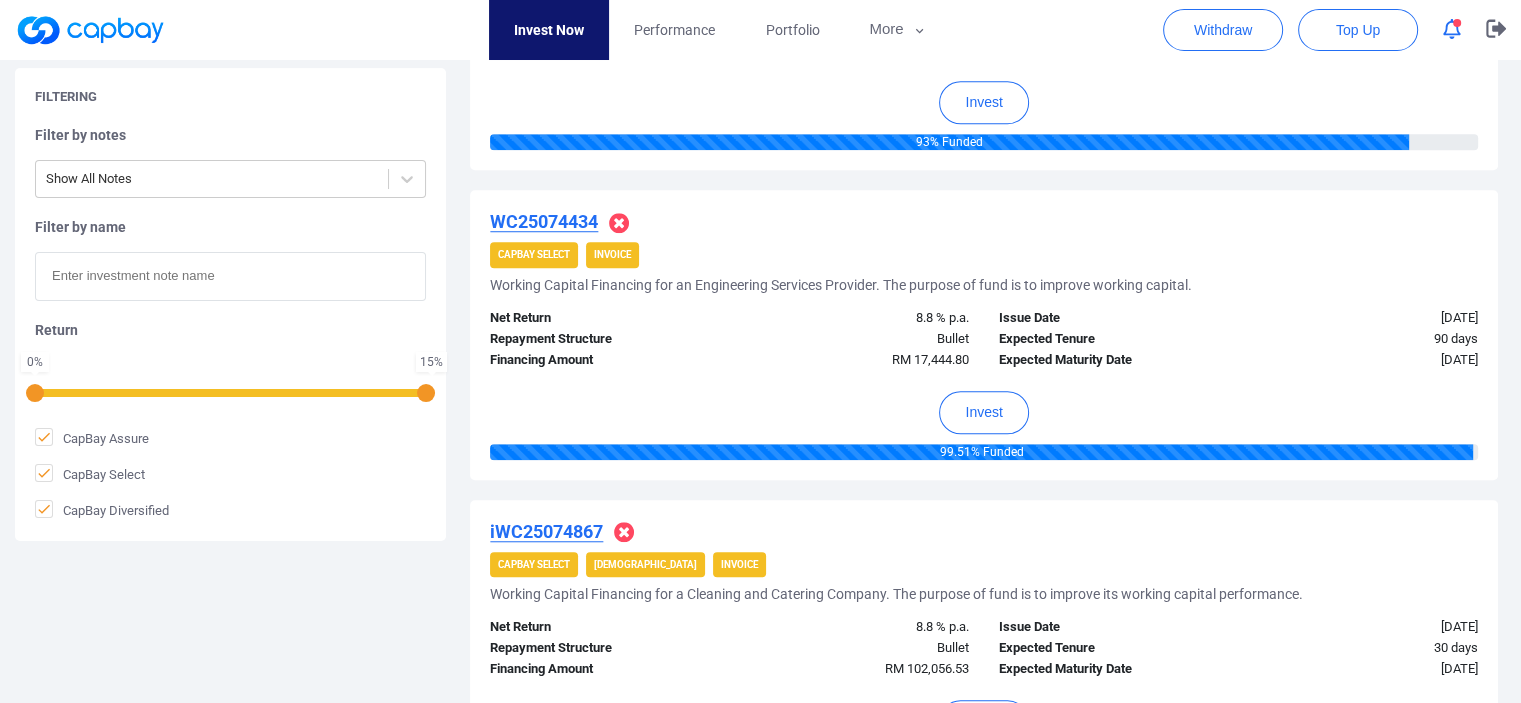 scroll, scrollTop: 1564, scrollLeft: 0, axis: vertical 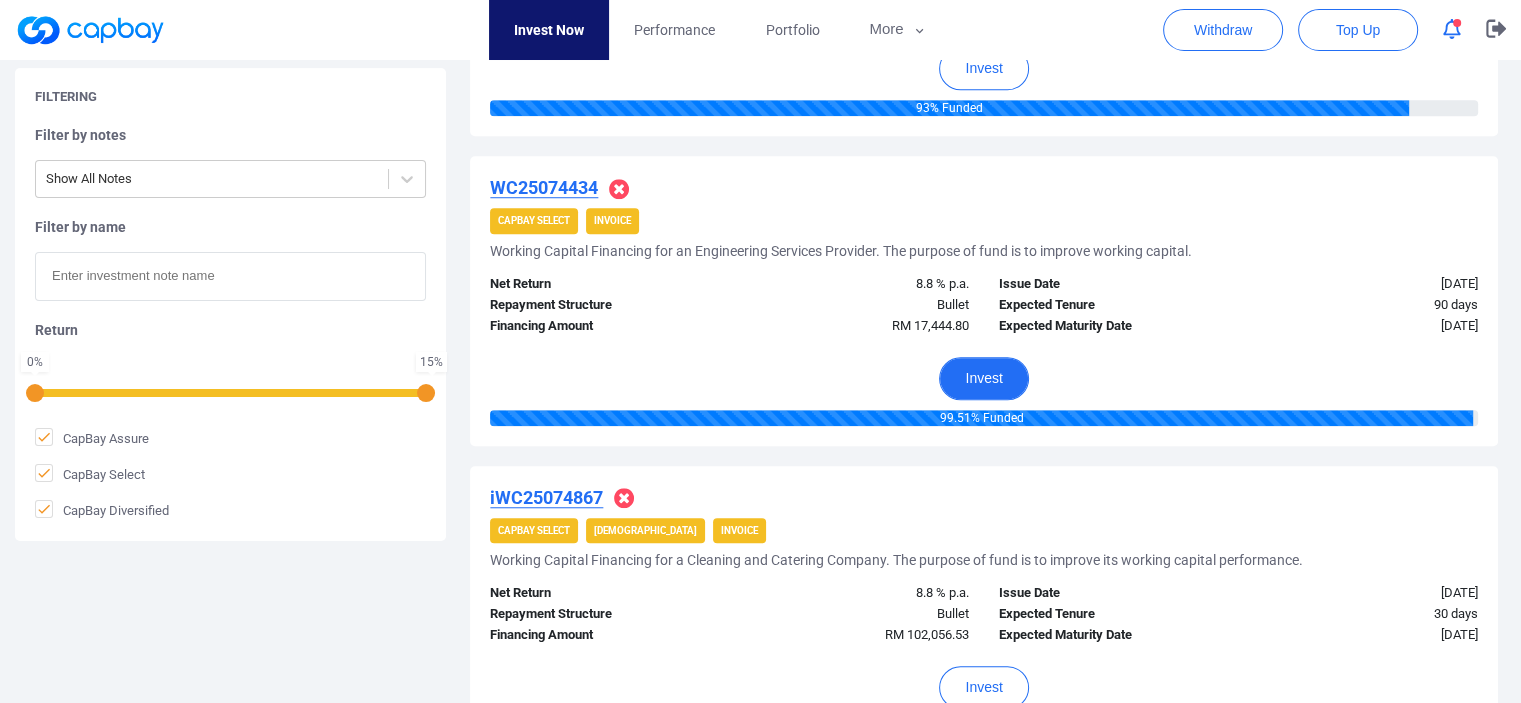 click on "Invest" at bounding box center [983, 378] 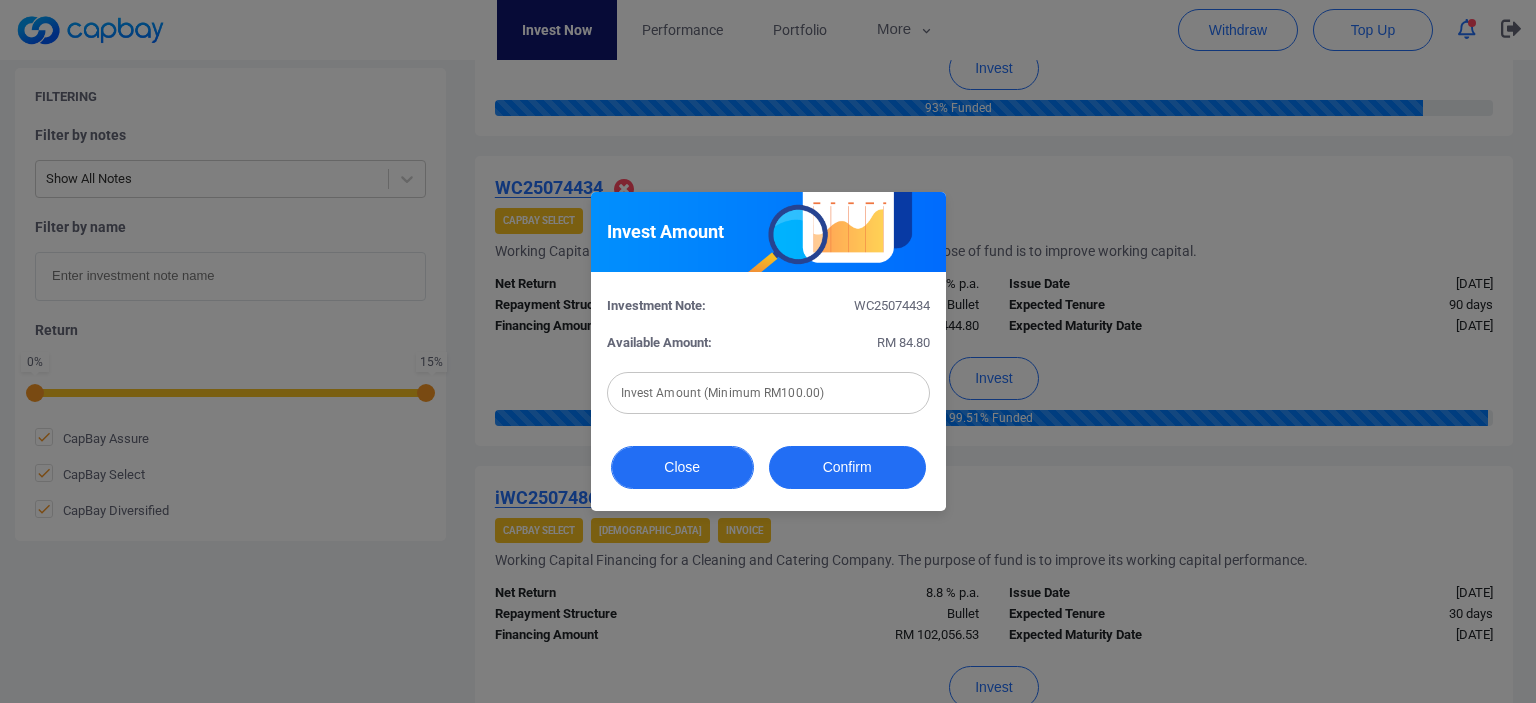 click on "Close" at bounding box center (682, 467) 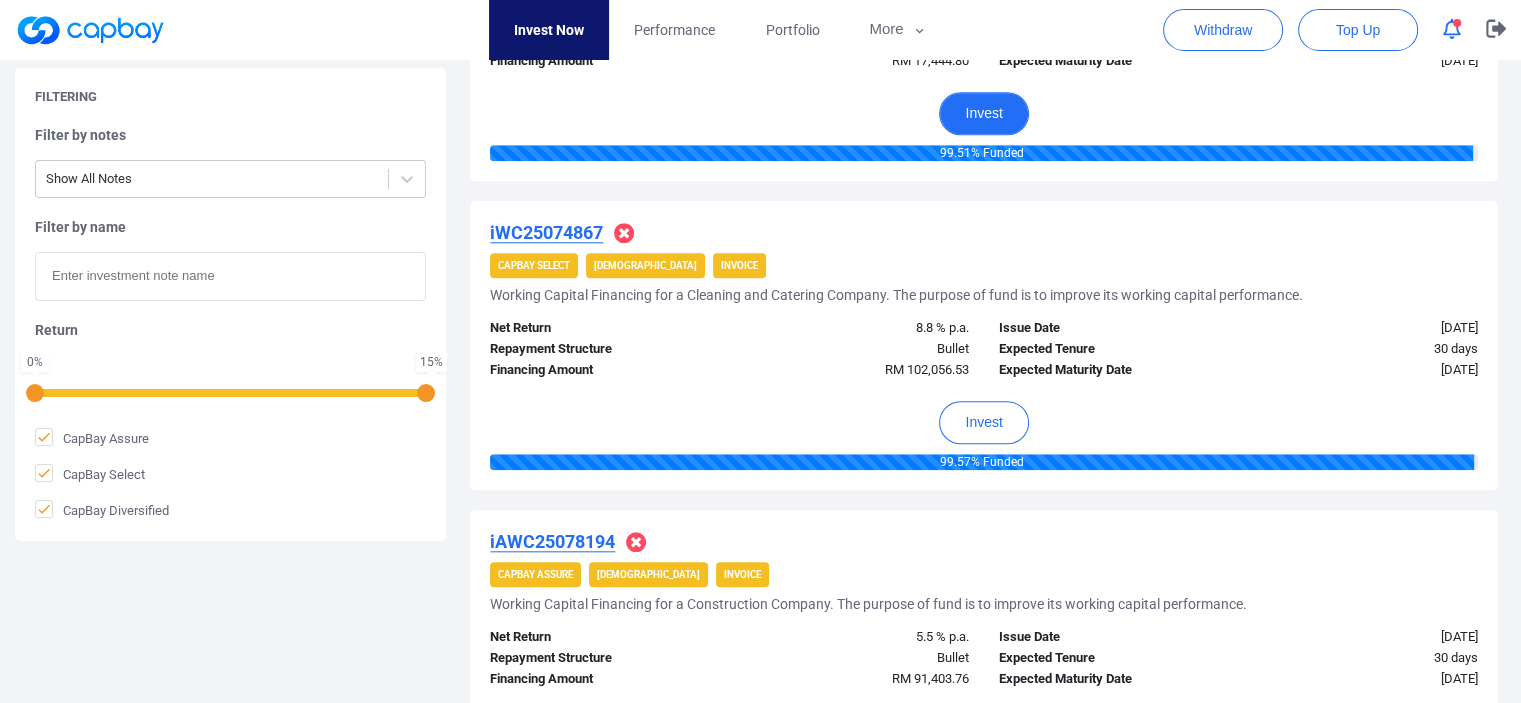 scroll, scrollTop: 1864, scrollLeft: 0, axis: vertical 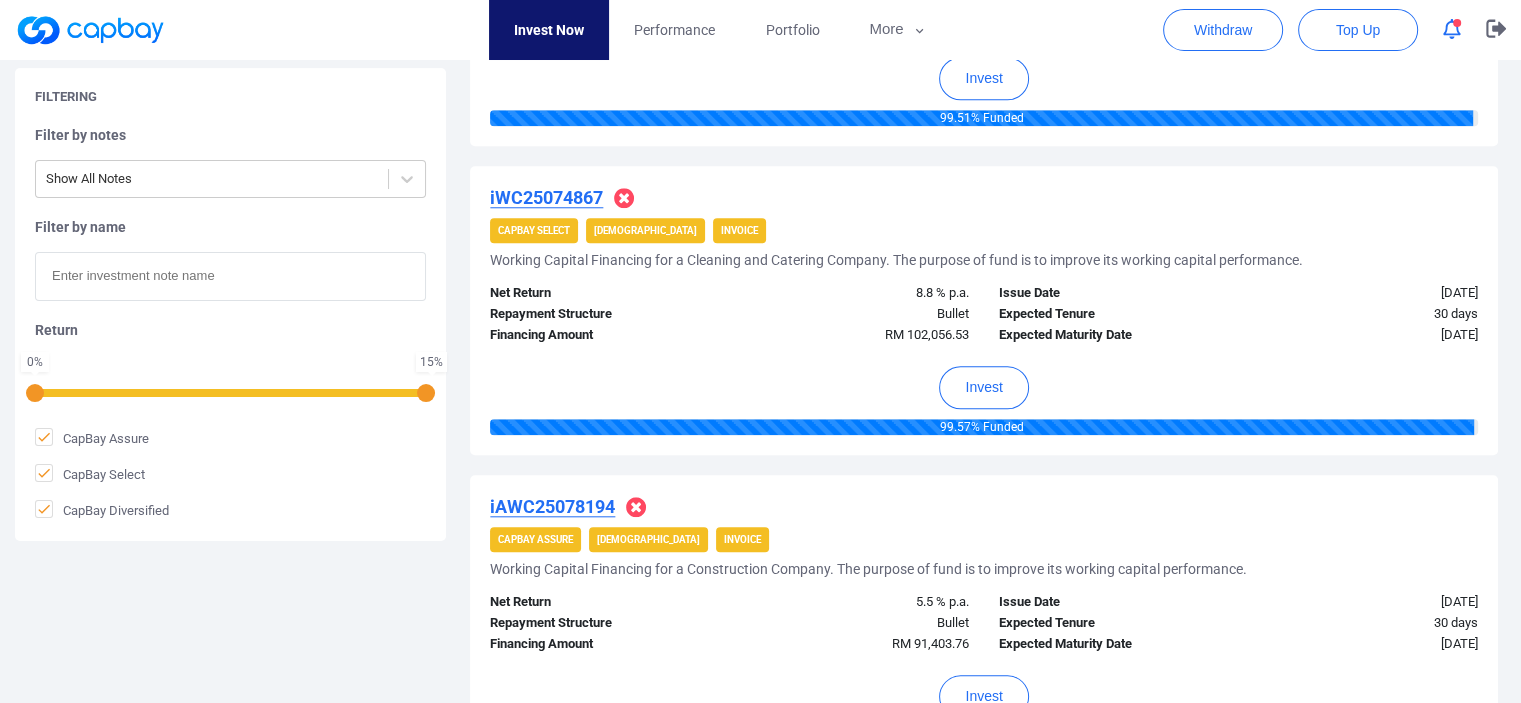 click on "iWC25074867" at bounding box center [546, 197] 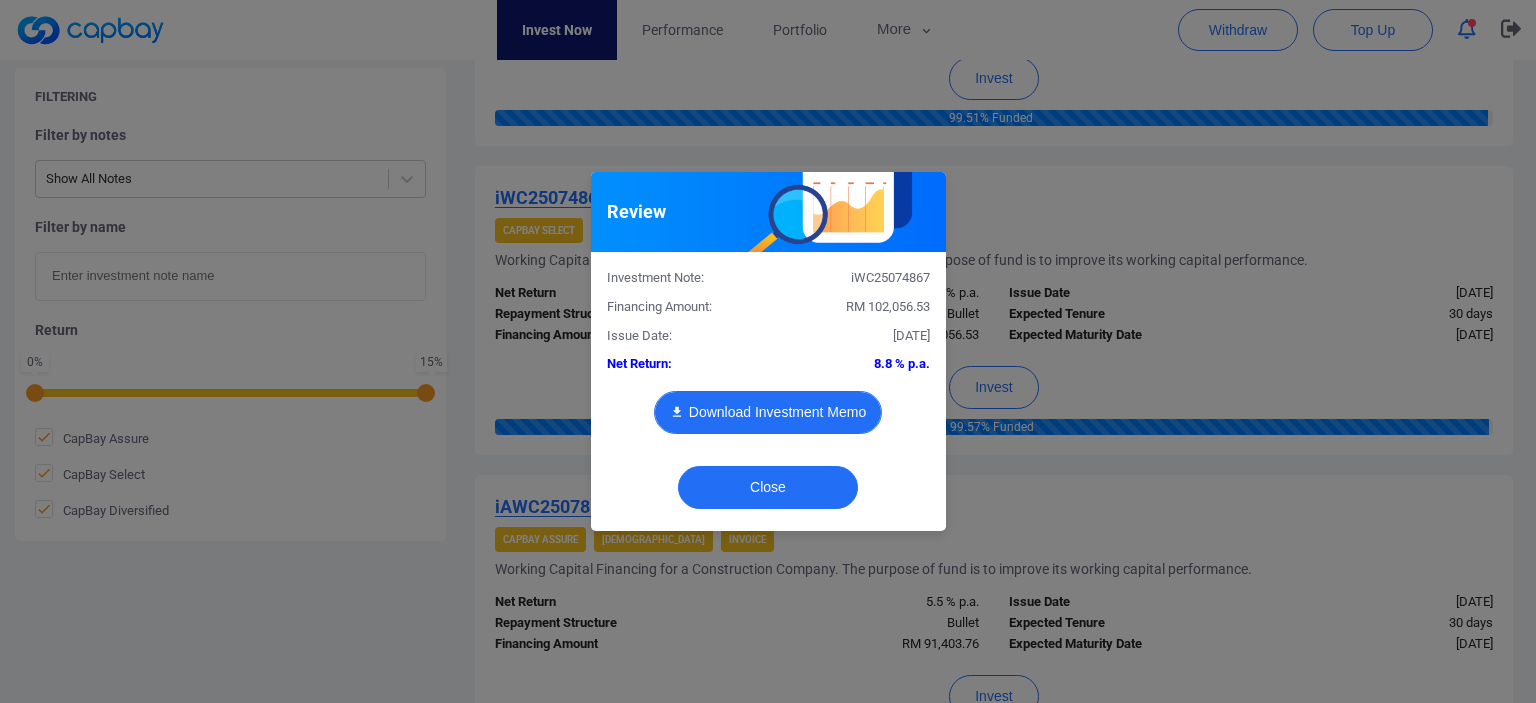 click on "Download Investment Memo" at bounding box center [768, 412] 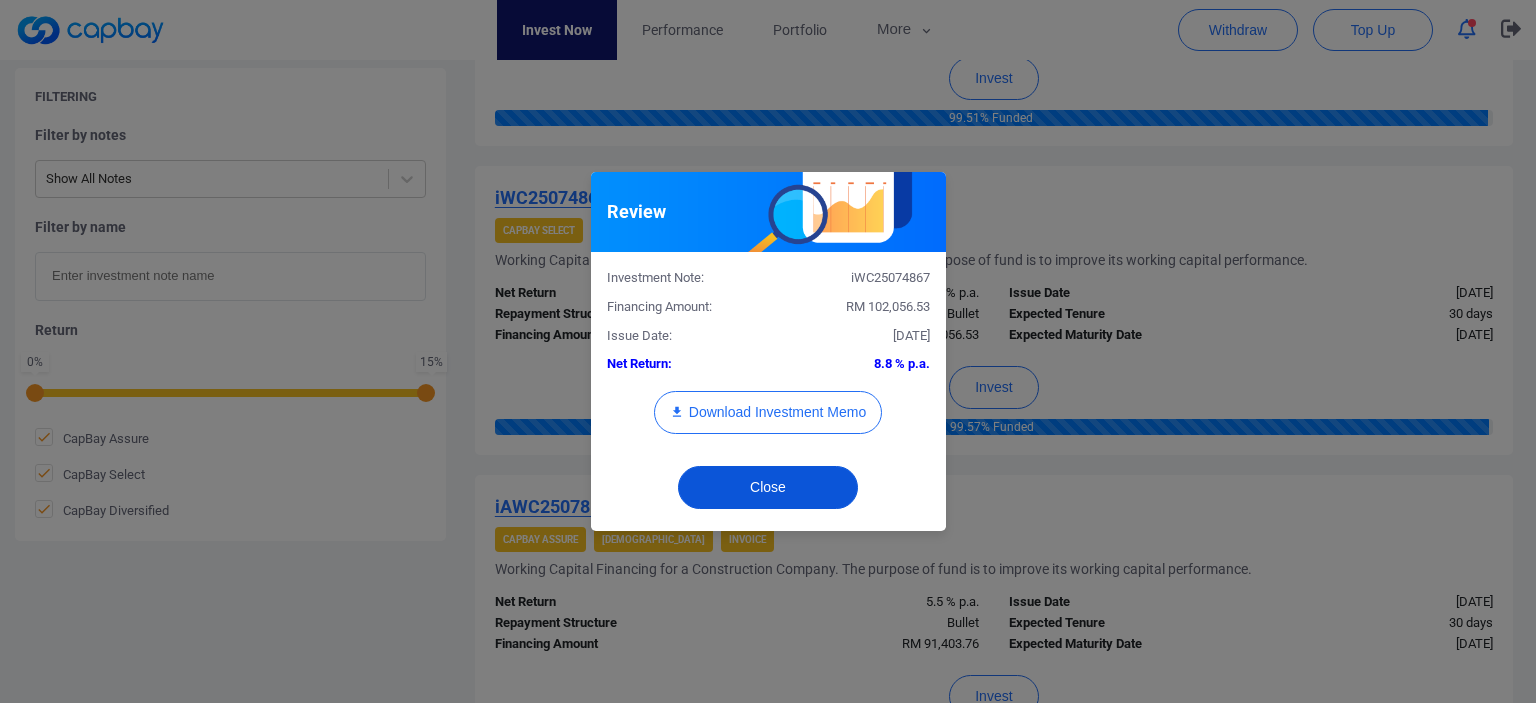 click on "Close" at bounding box center [768, 487] 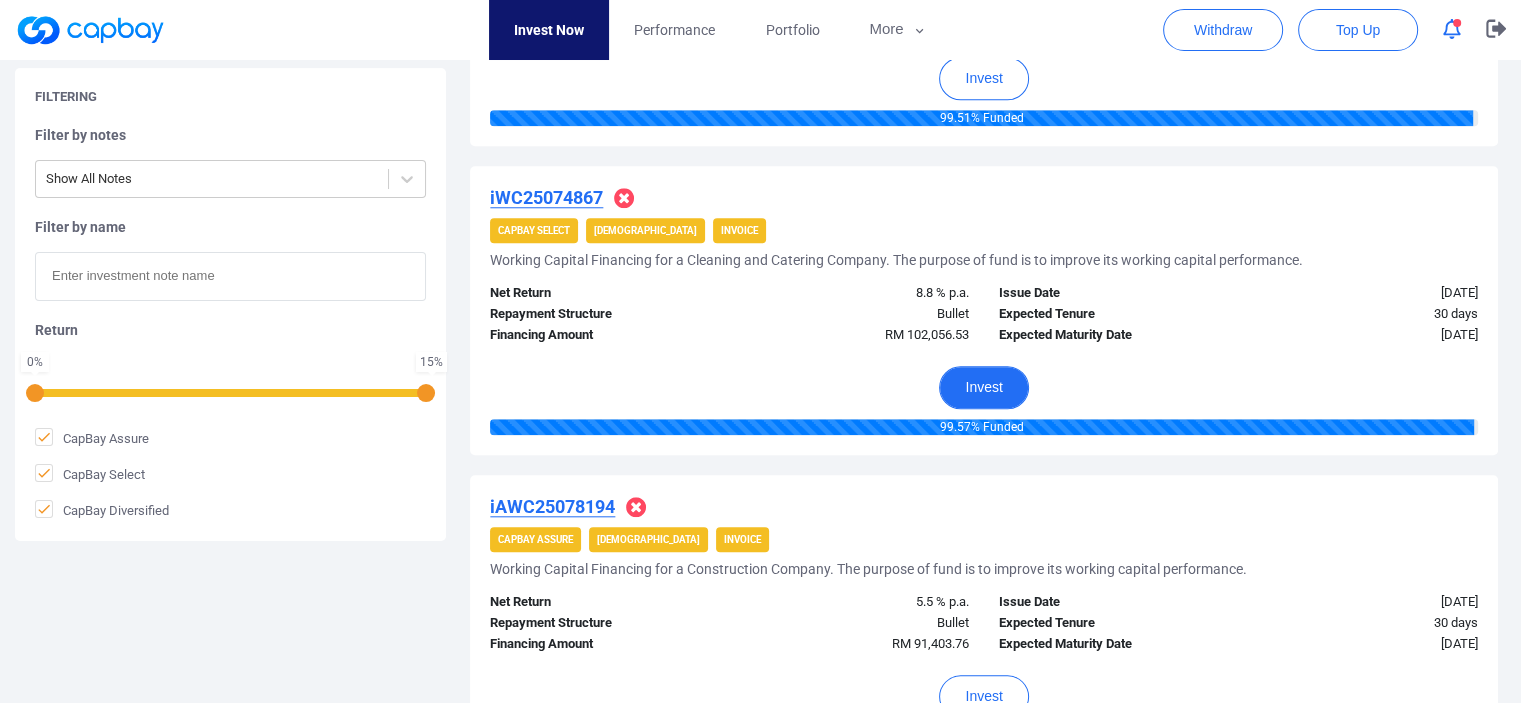click on "Invest" at bounding box center (983, 387) 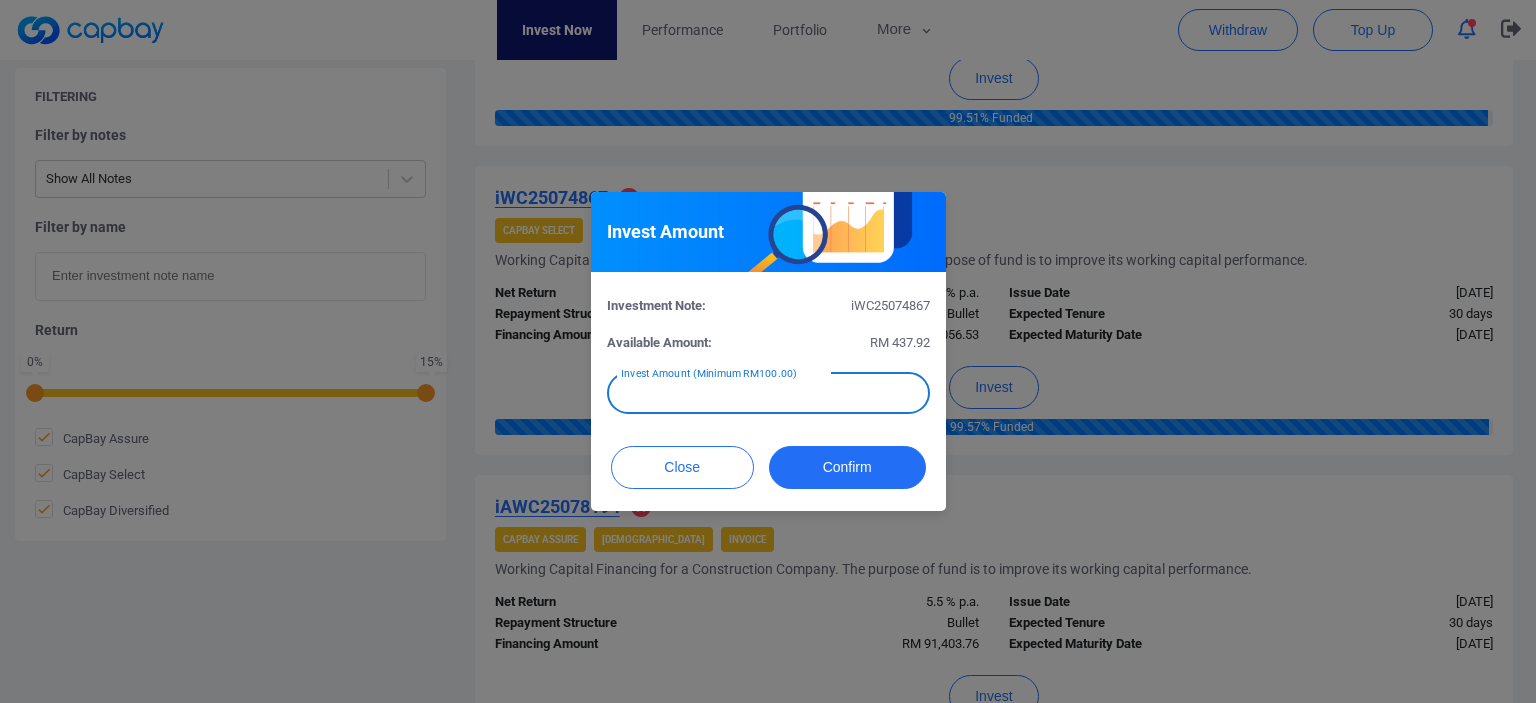 click at bounding box center (768, 393) 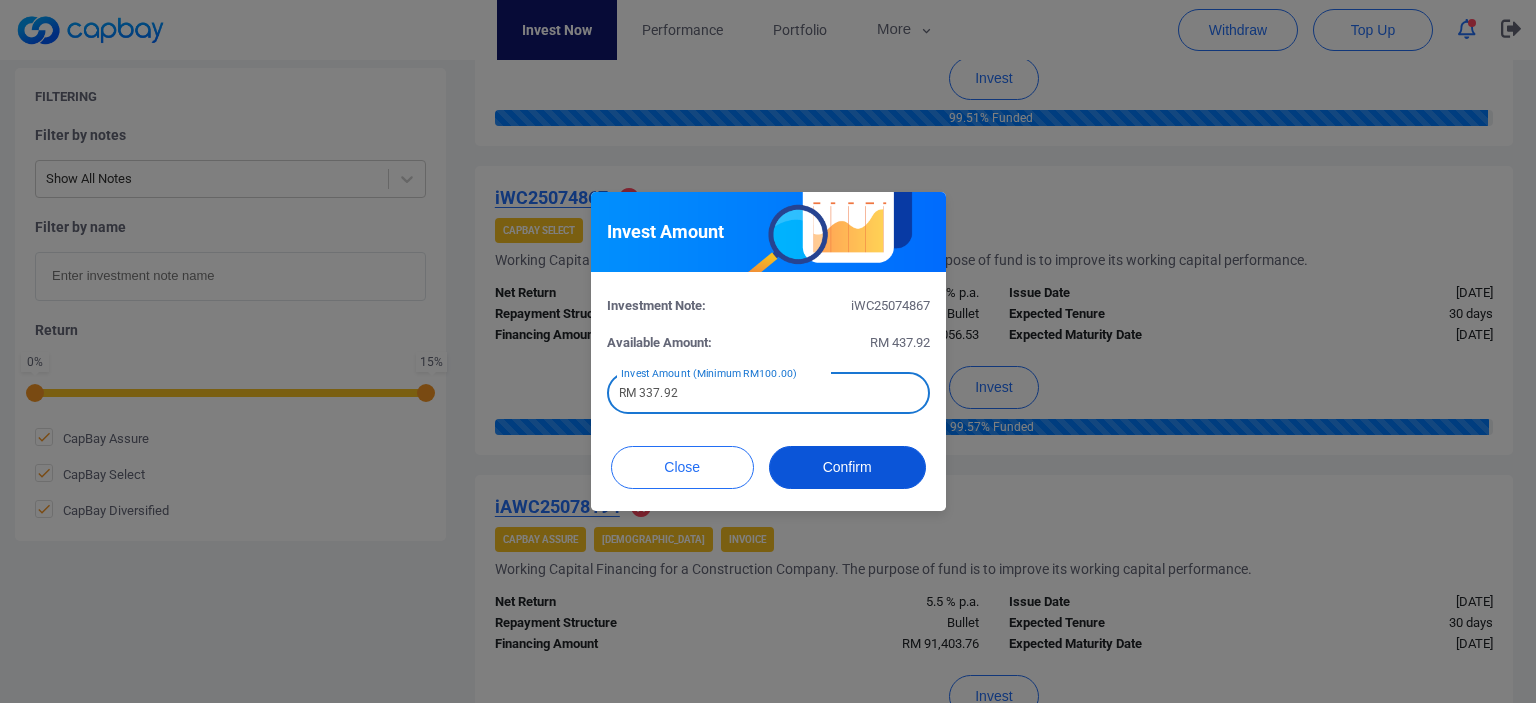 type on "RM 337.92" 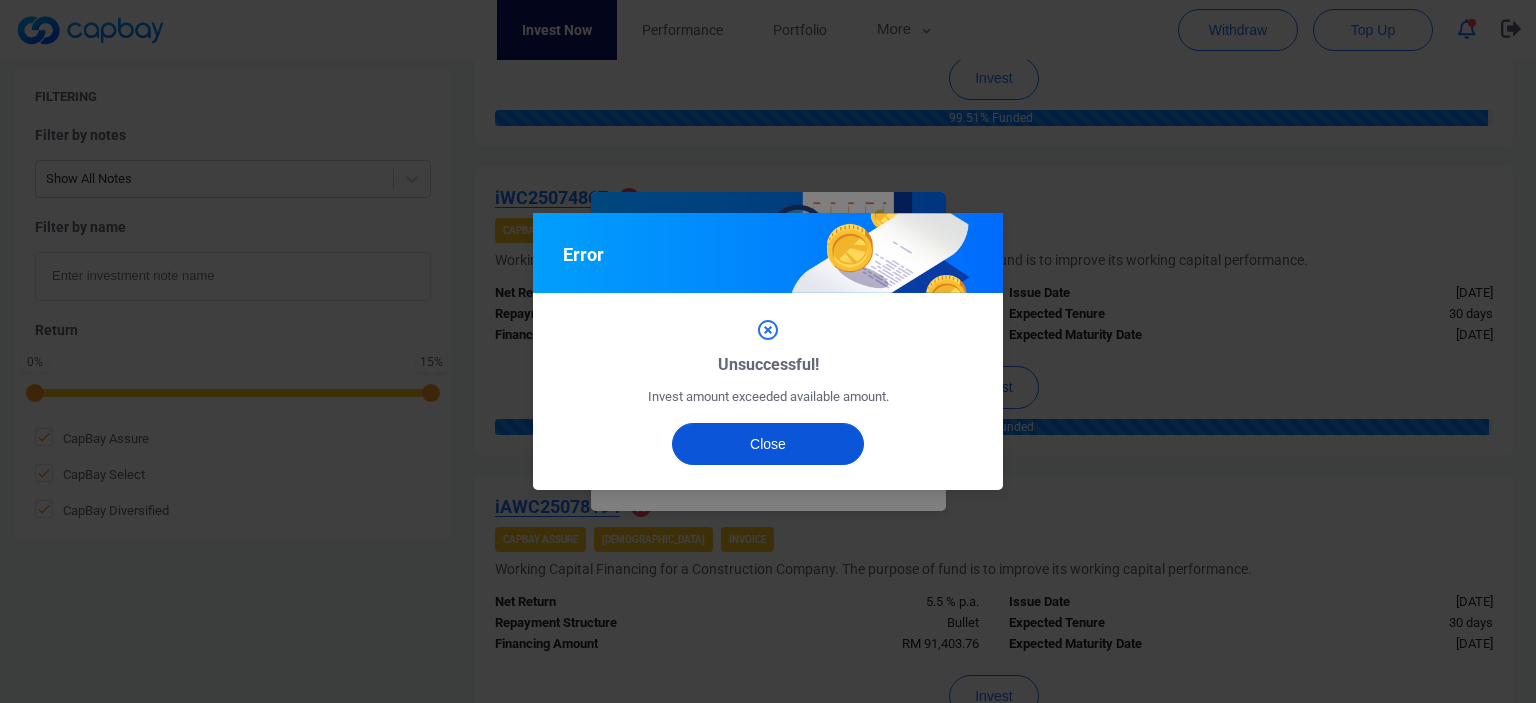 click on "Close" at bounding box center (768, 444) 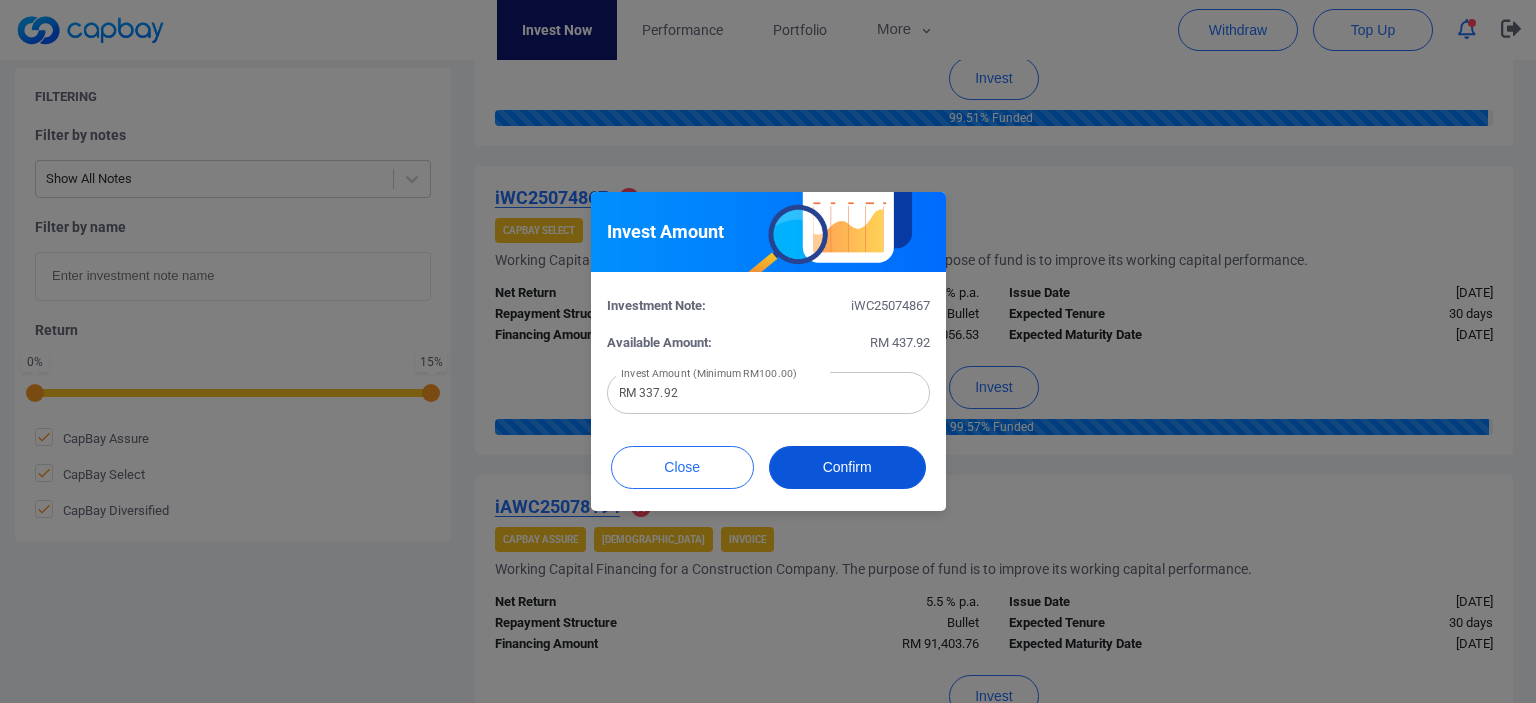 click on "Confirm" at bounding box center [847, 467] 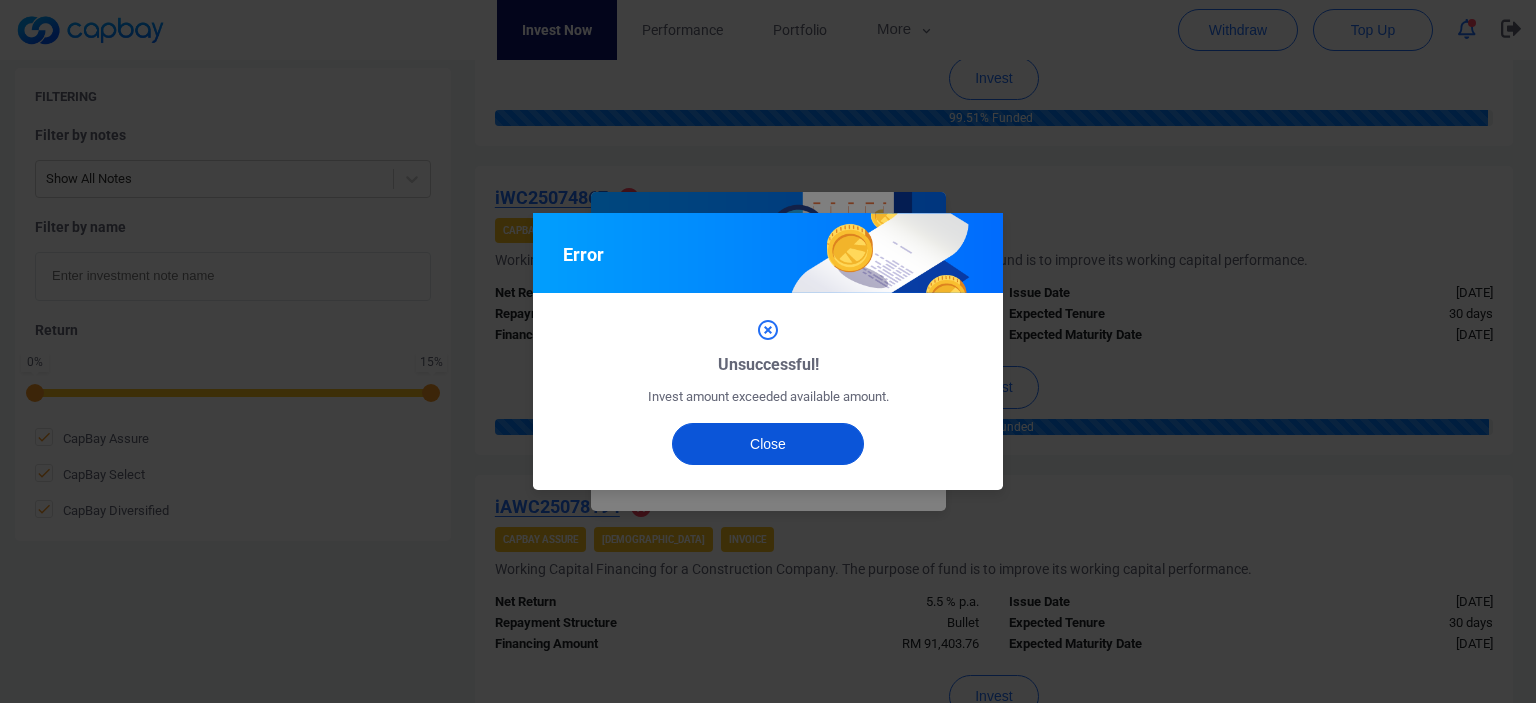 click on "Close" at bounding box center (768, 444) 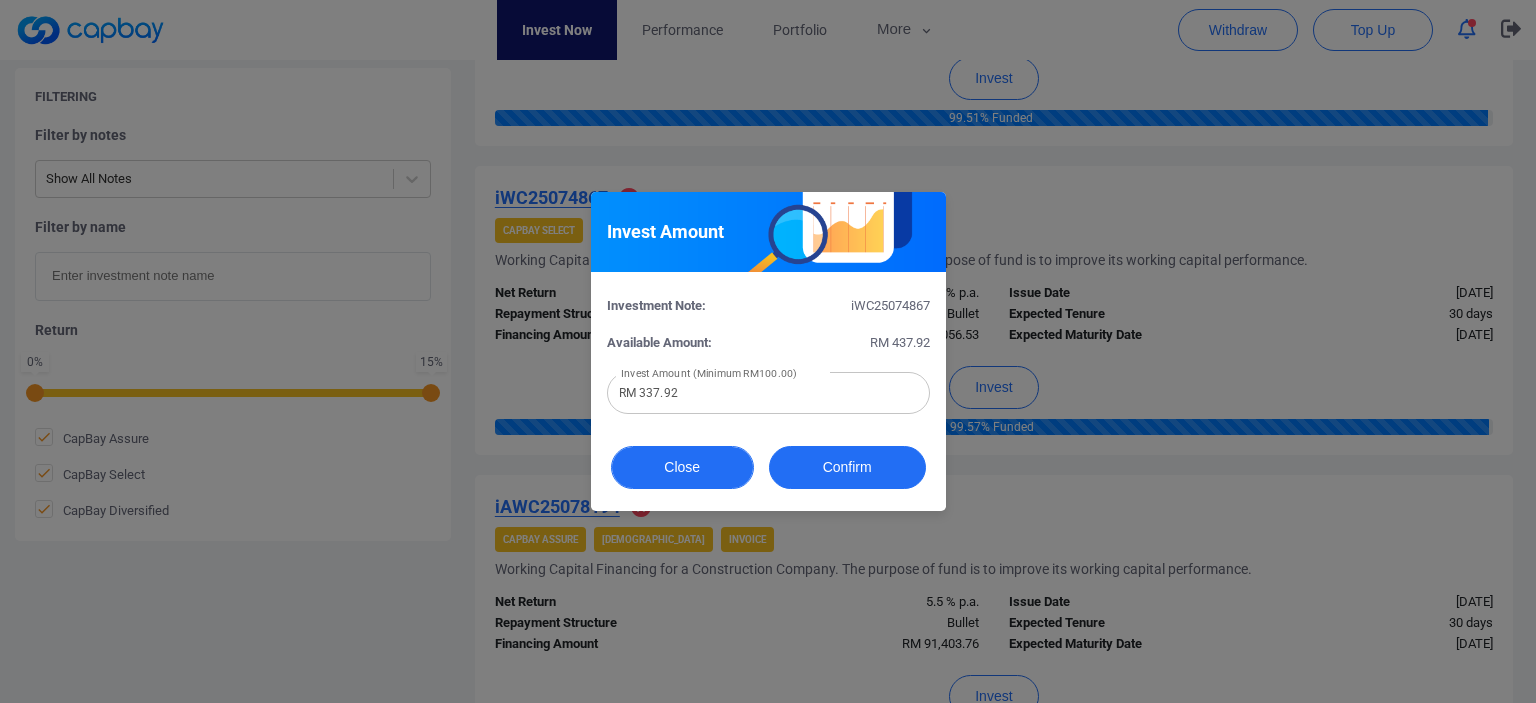 click on "Close" at bounding box center (682, 467) 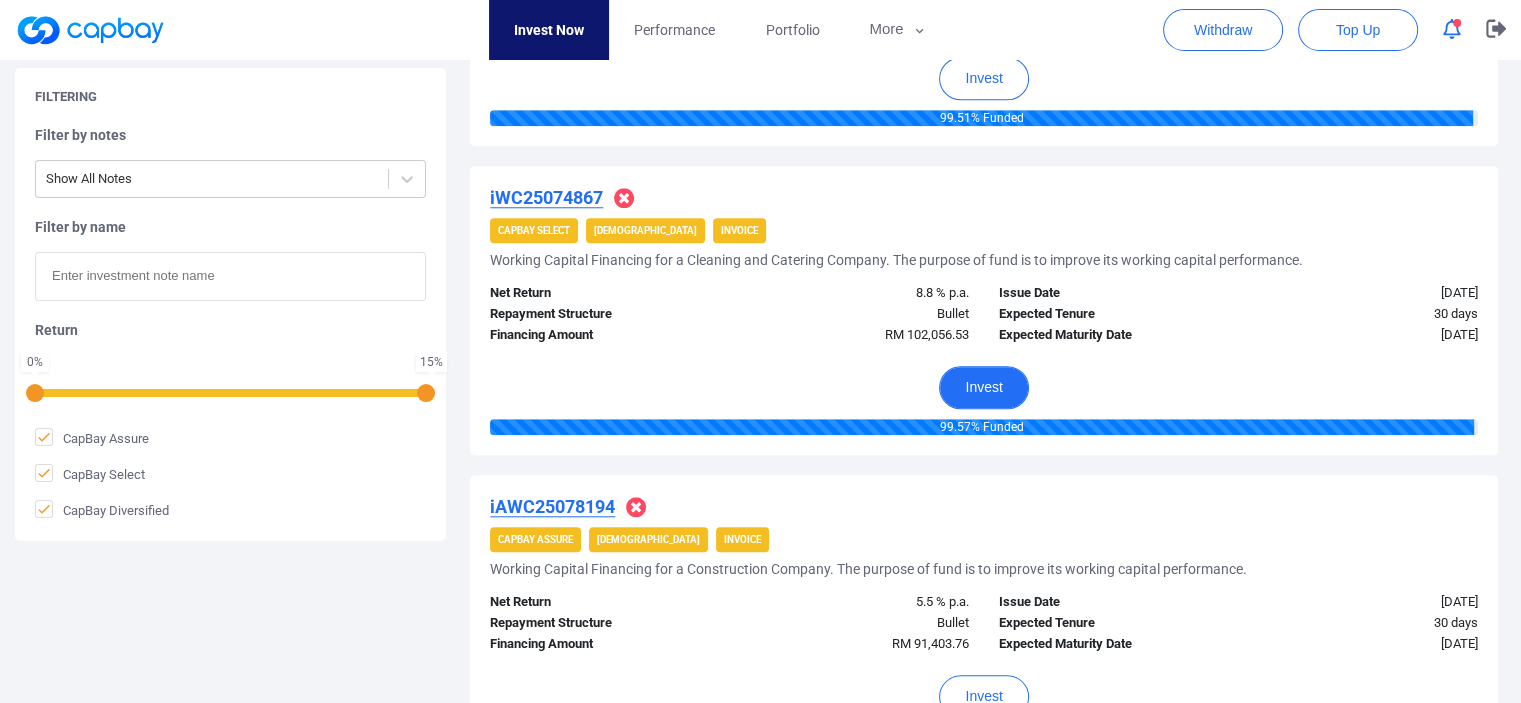 scroll, scrollTop: 1764, scrollLeft: 0, axis: vertical 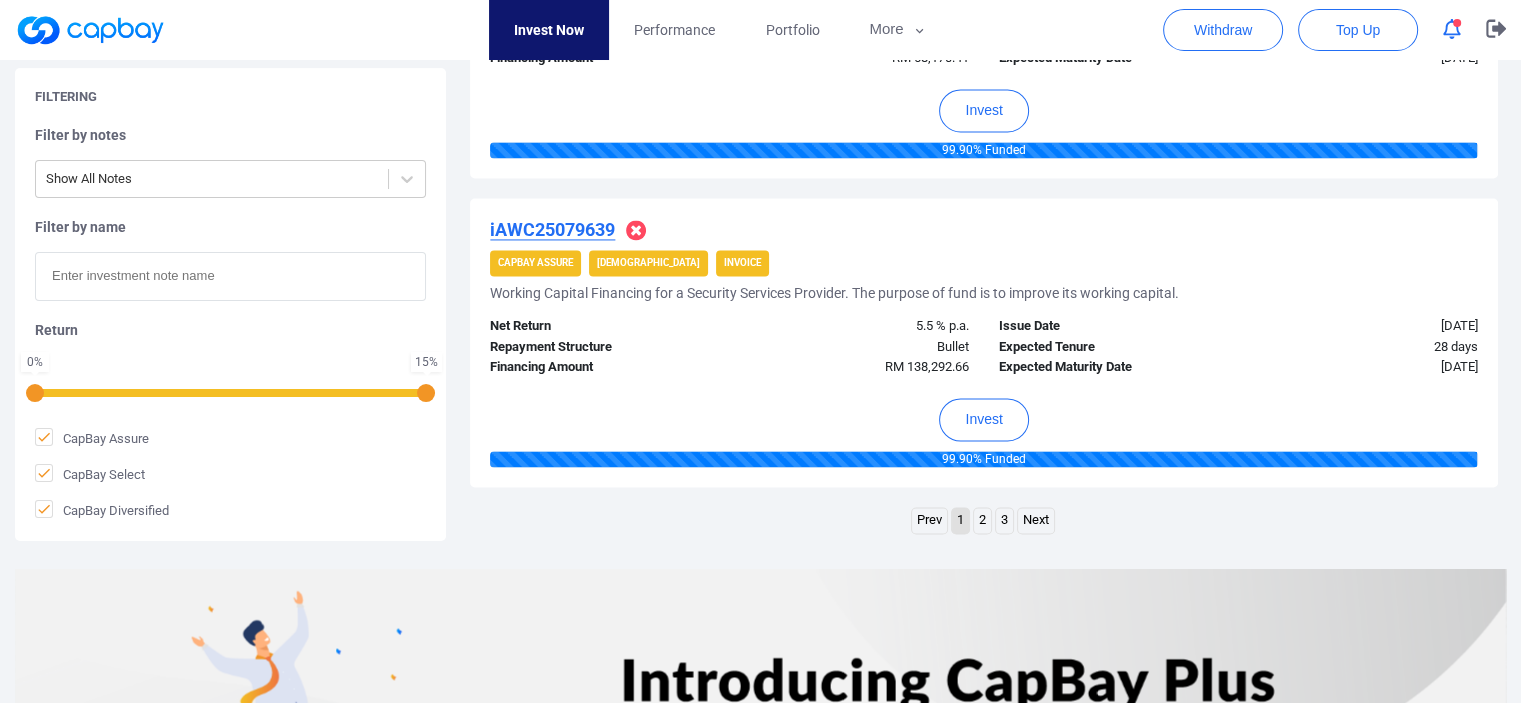 click on "2" at bounding box center [982, 520] 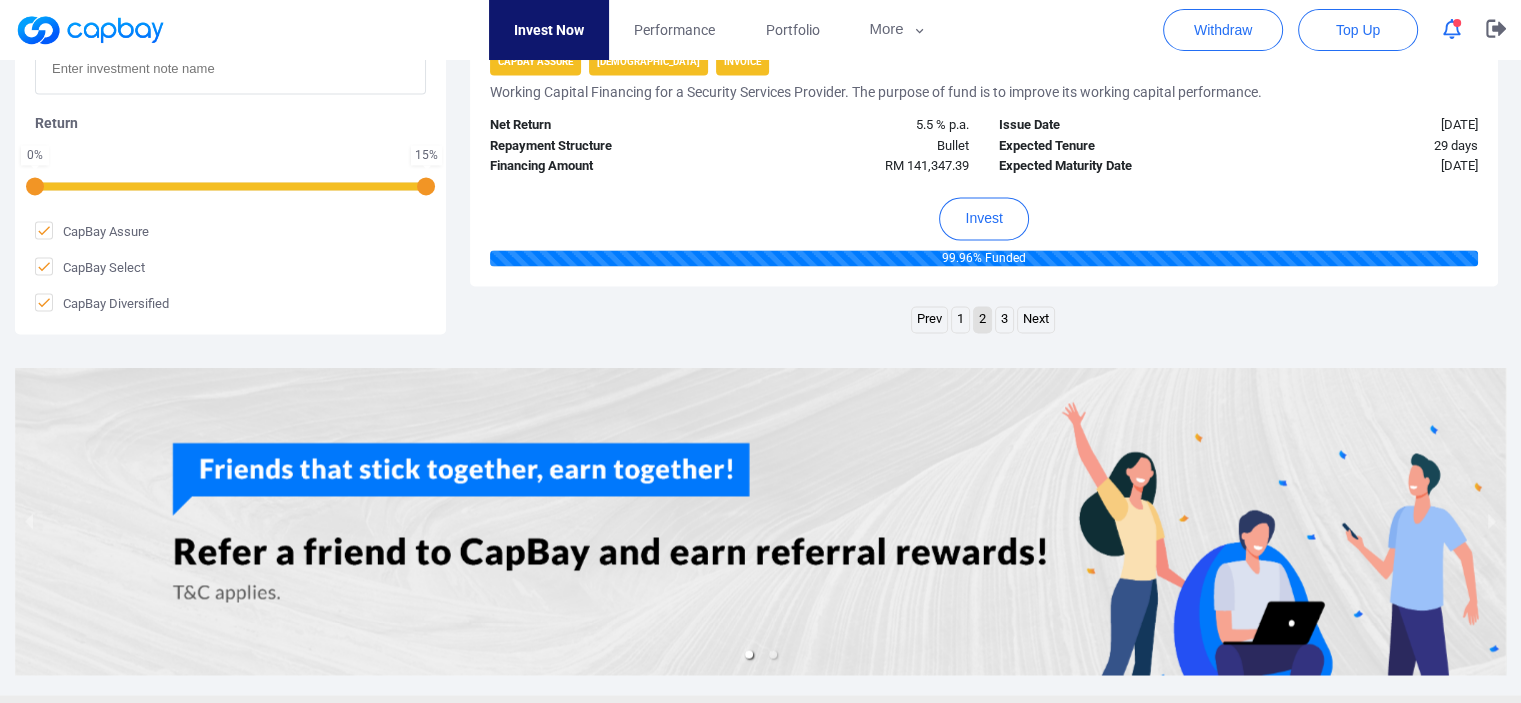 scroll, scrollTop: 3260, scrollLeft: 0, axis: vertical 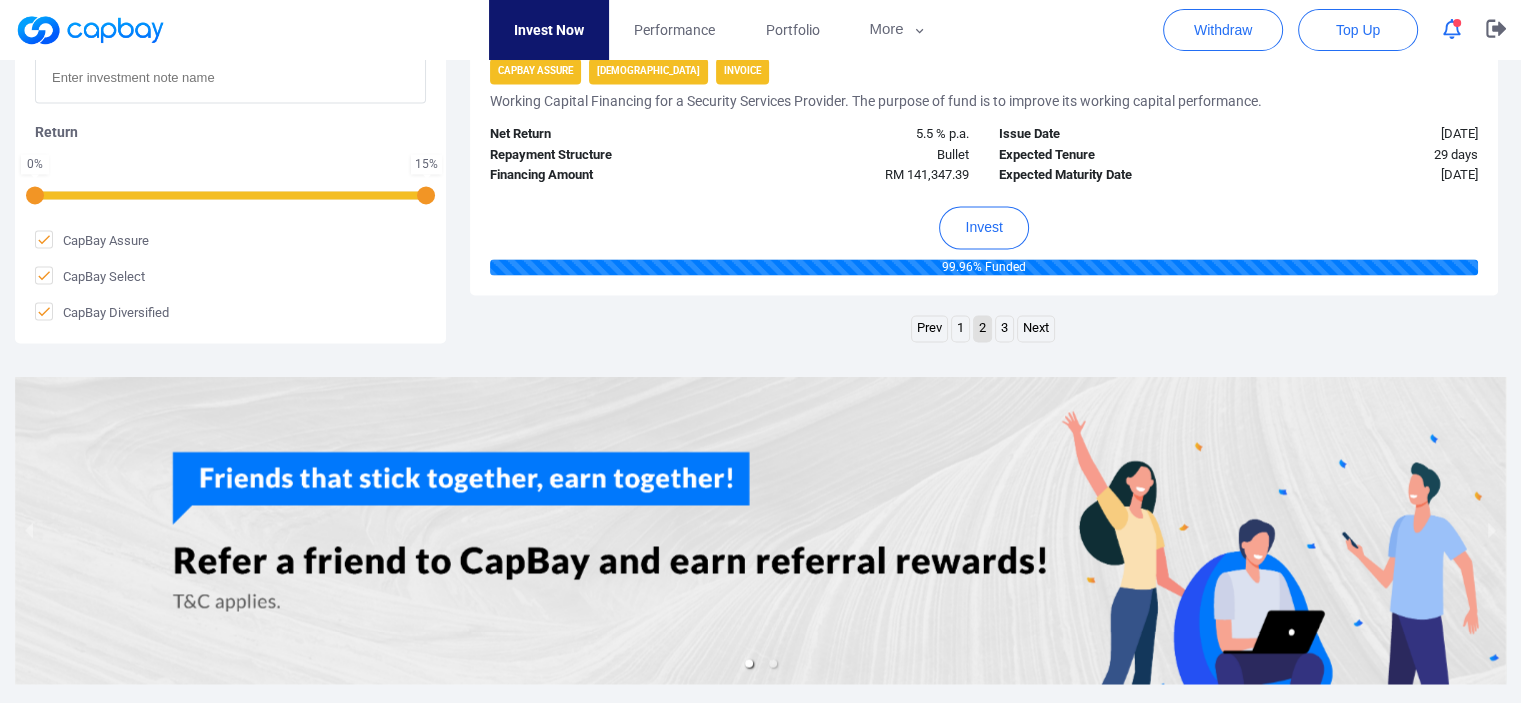 click on "3" at bounding box center [1004, 328] 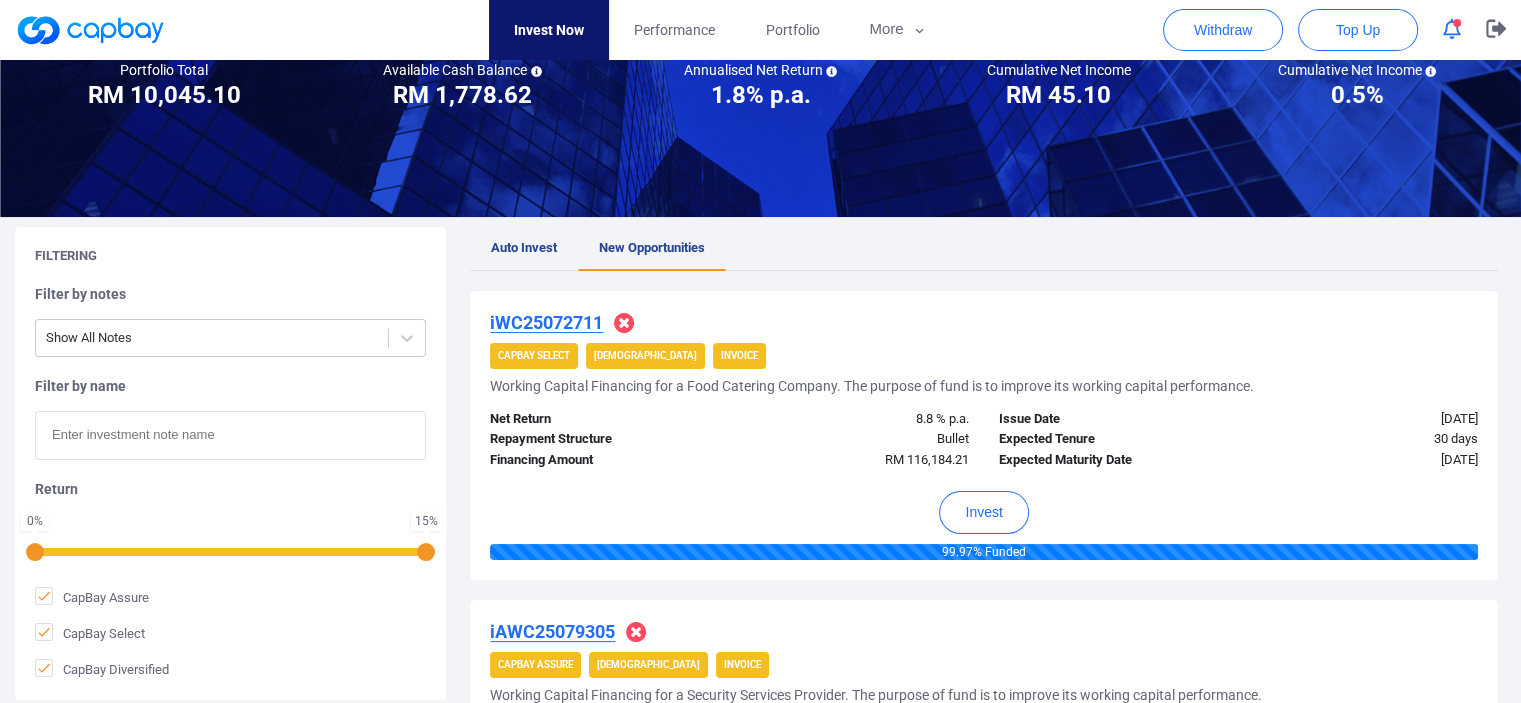 scroll, scrollTop: 194, scrollLeft: 0, axis: vertical 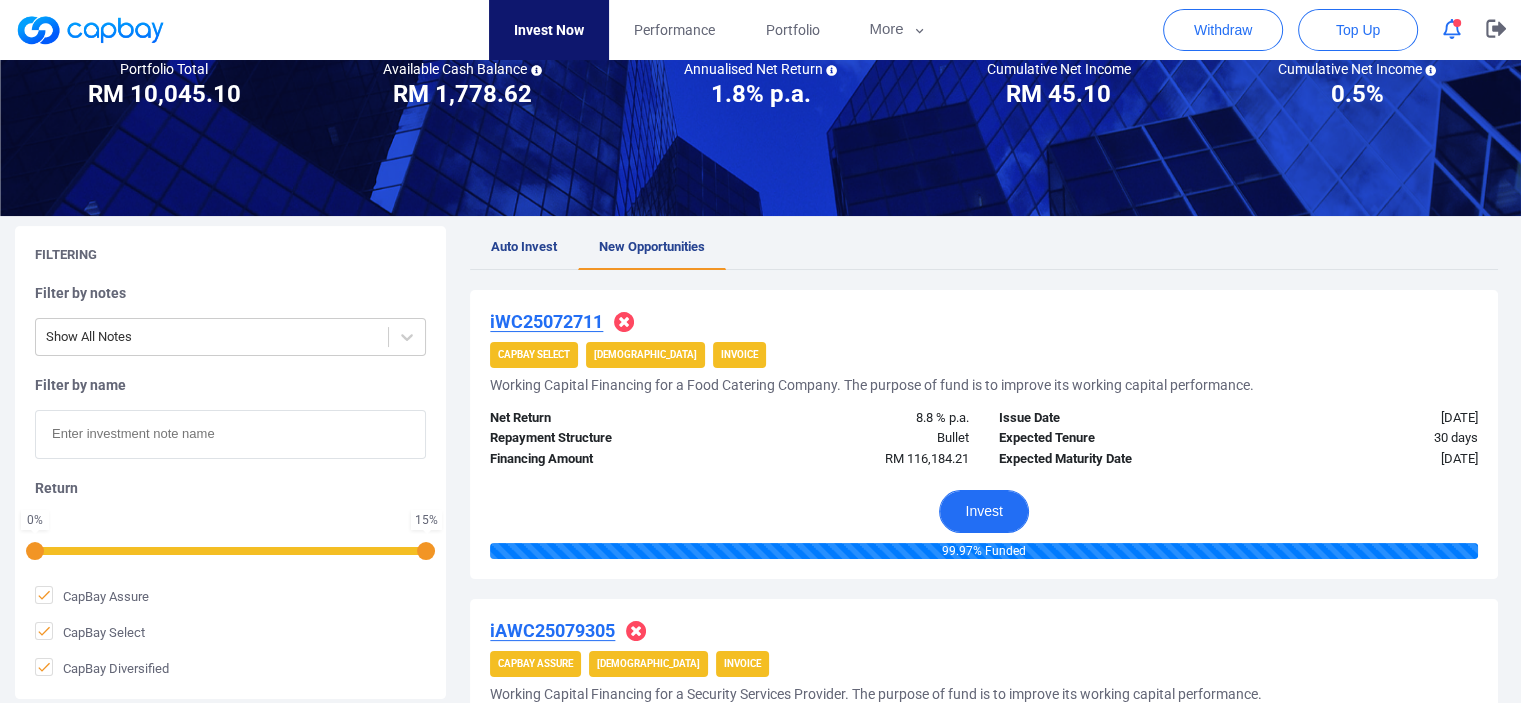 click on "Invest" at bounding box center (983, 511) 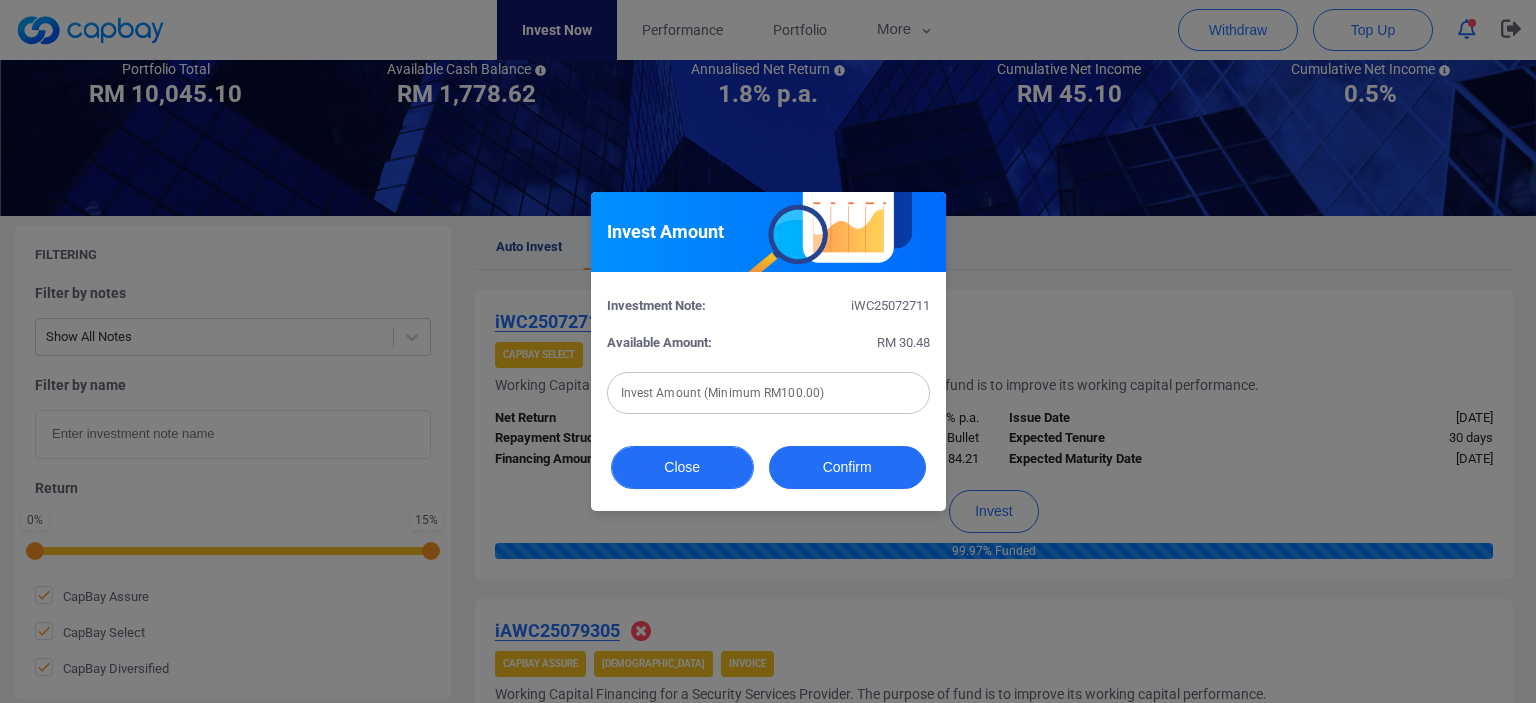 click on "Close" at bounding box center (682, 467) 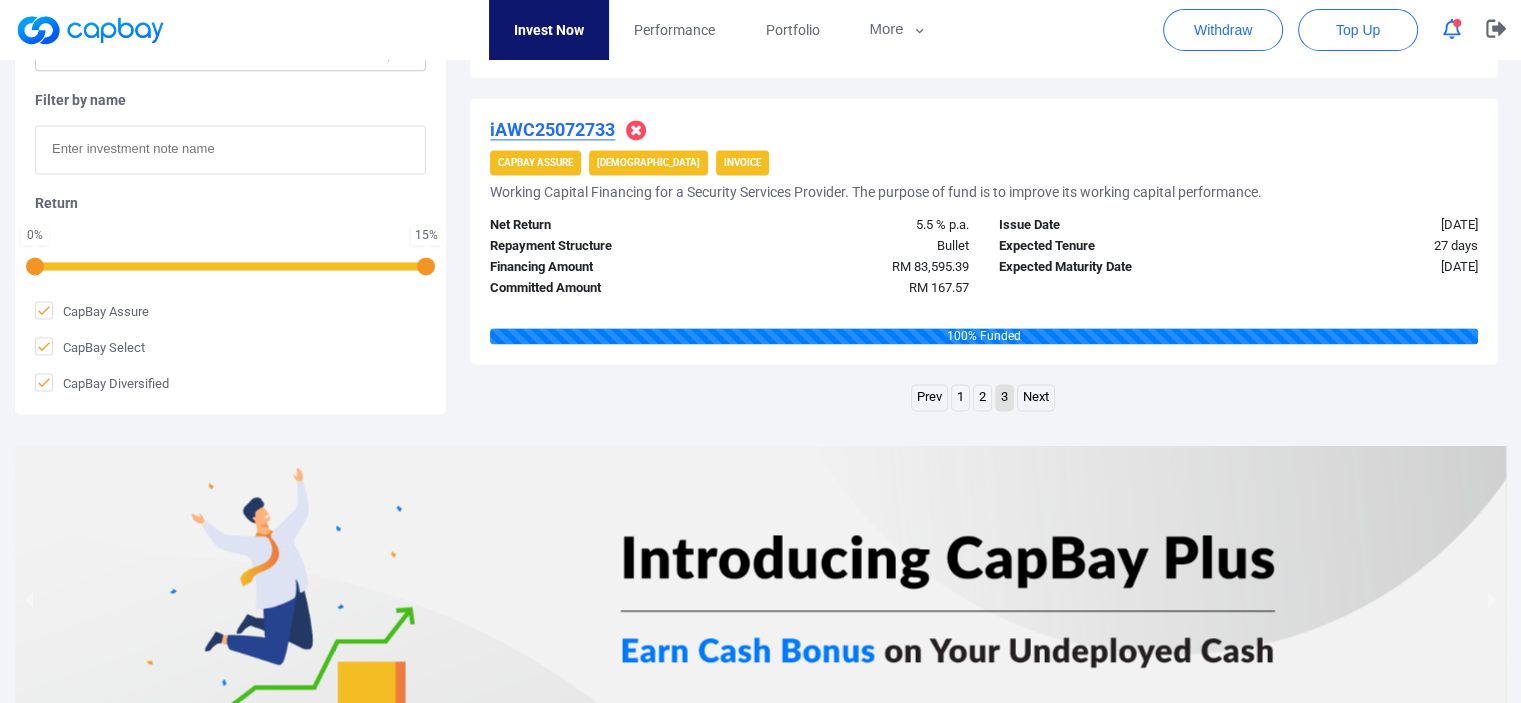 scroll, scrollTop: 2754, scrollLeft: 0, axis: vertical 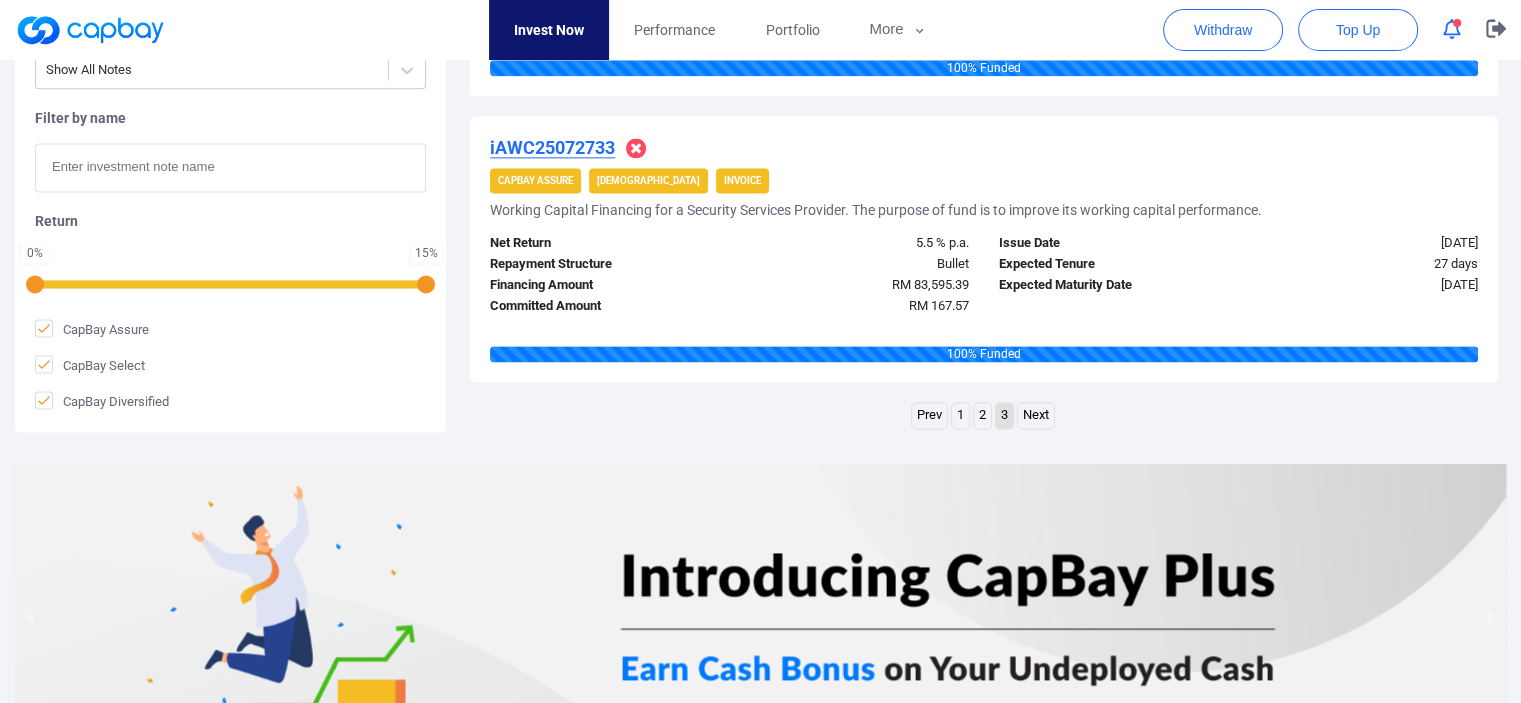 click on "1" at bounding box center [960, 415] 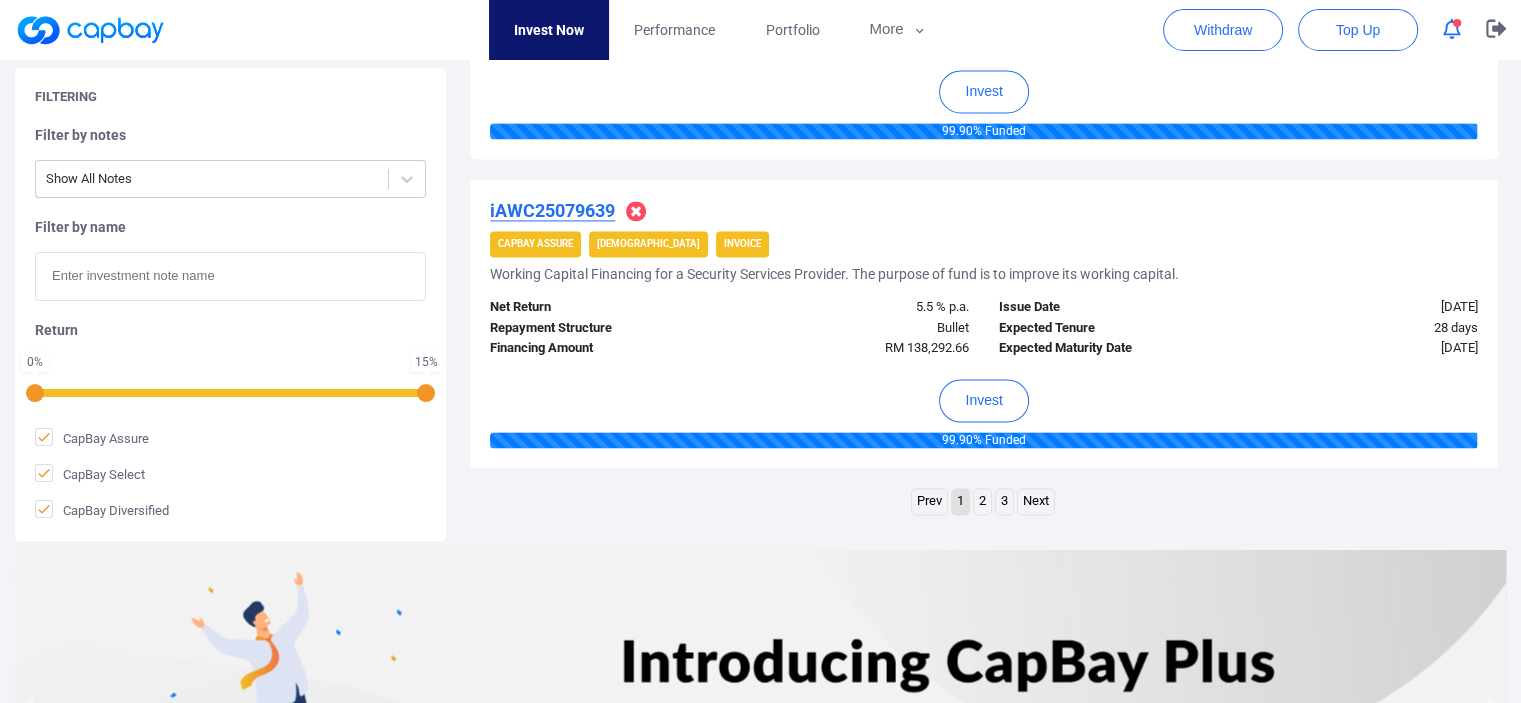 scroll, scrollTop: 3350, scrollLeft: 0, axis: vertical 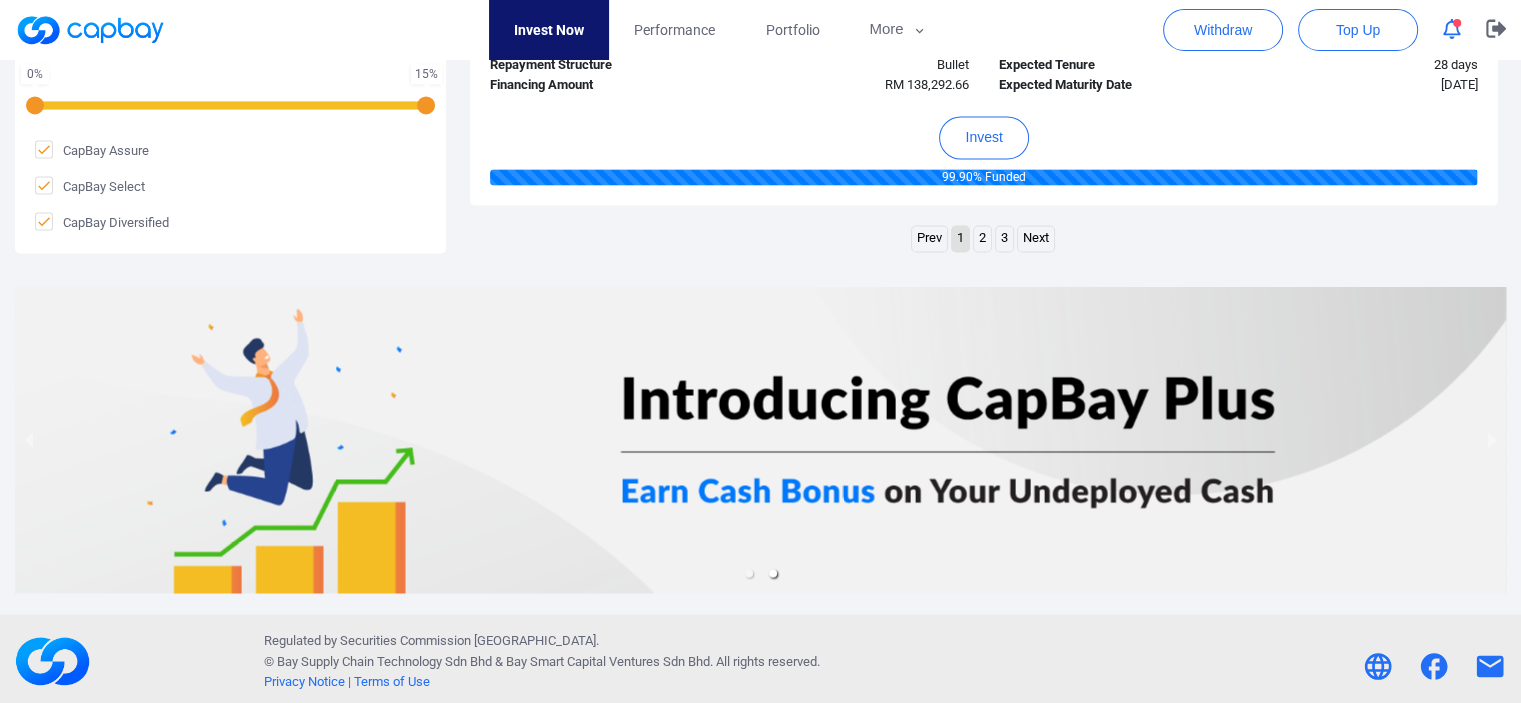 click on "3" at bounding box center [1004, 238] 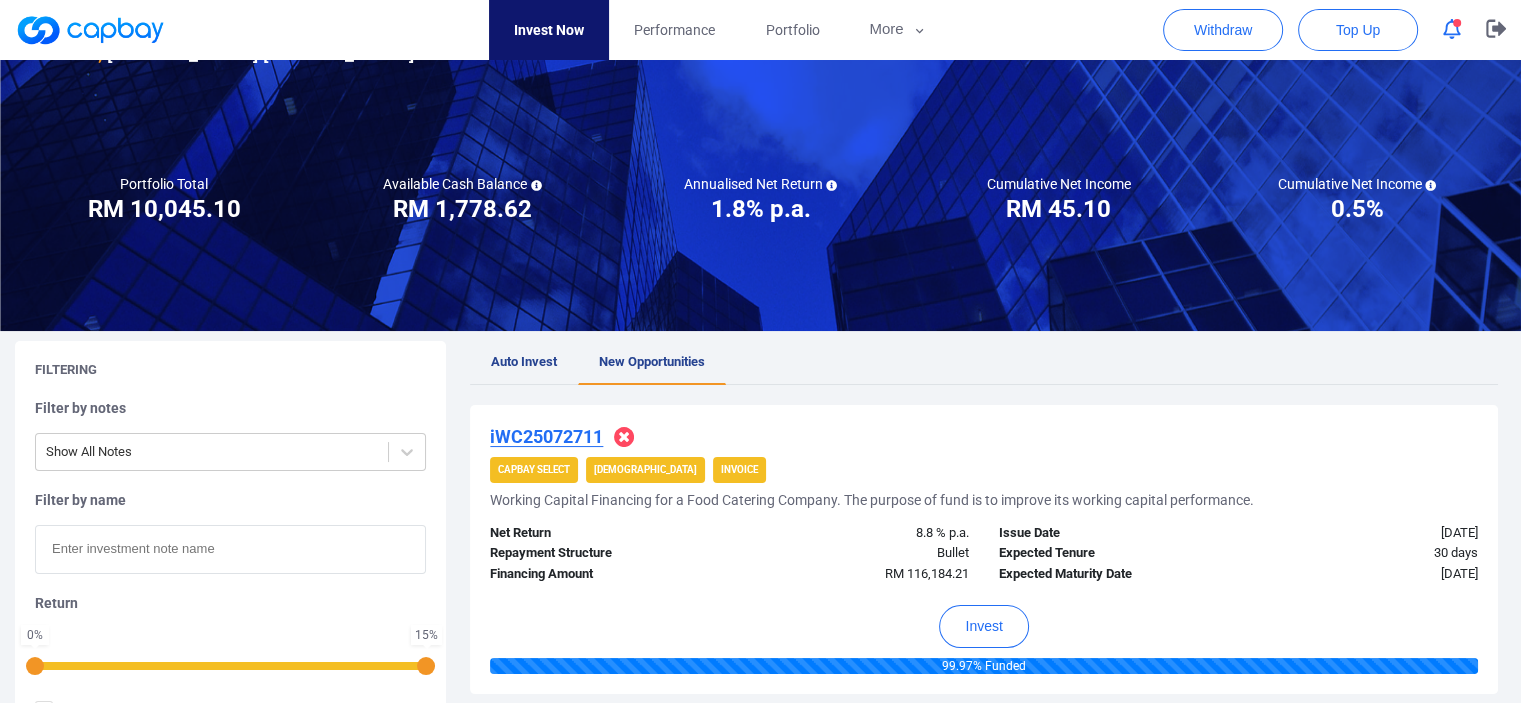 scroll, scrollTop: 84, scrollLeft: 0, axis: vertical 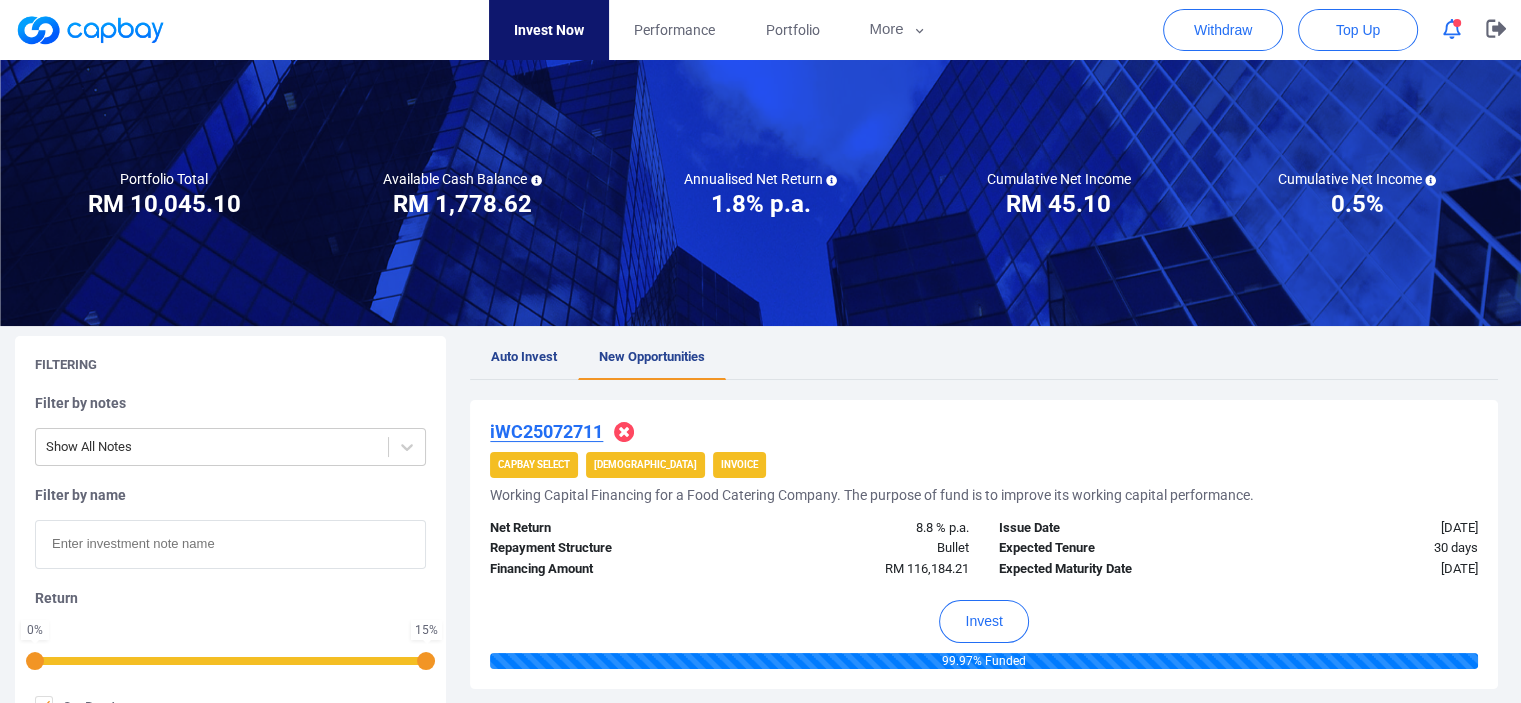 click at bounding box center (1452, 29) 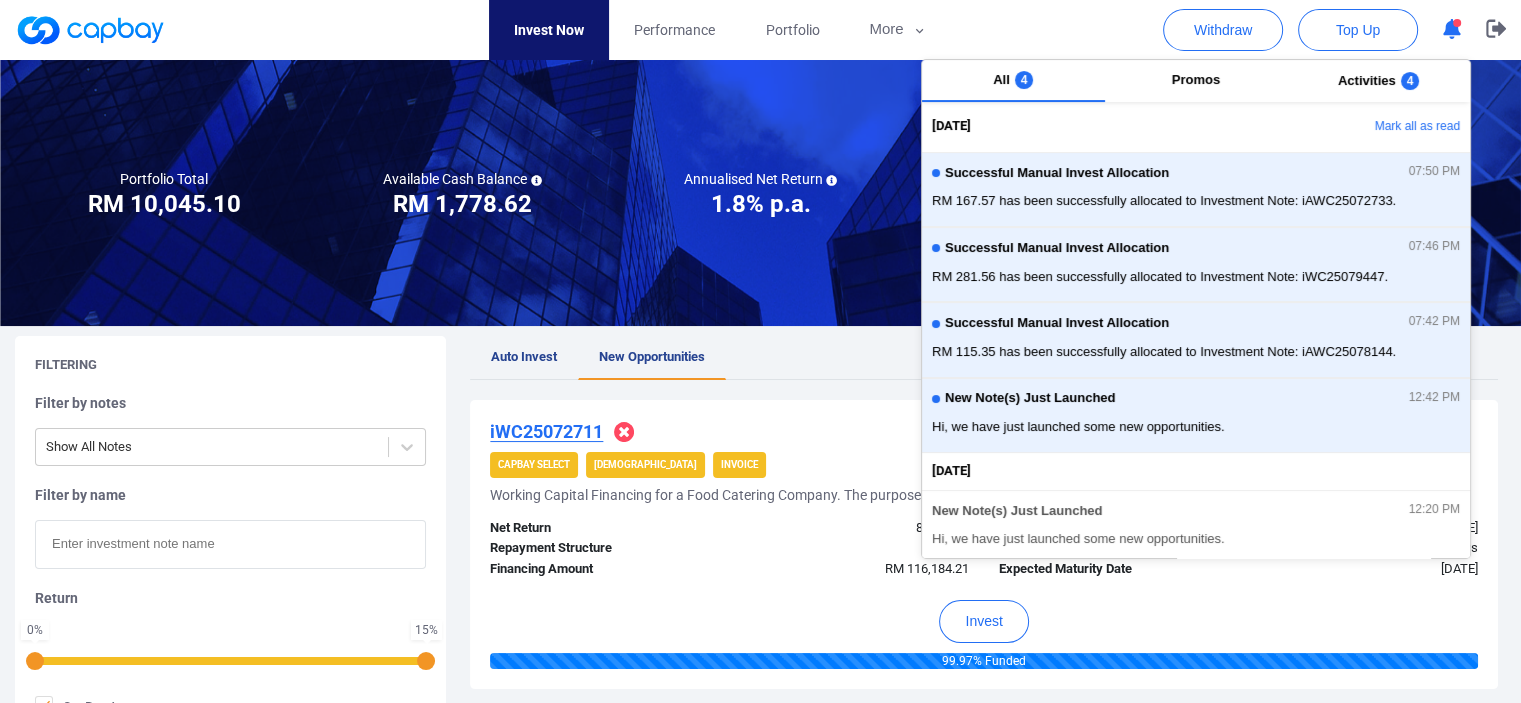 click on "Invest Now Performance Portfolio More Transaction My Statements My Profile FAQs / User Guide" at bounding box center (720, 30) 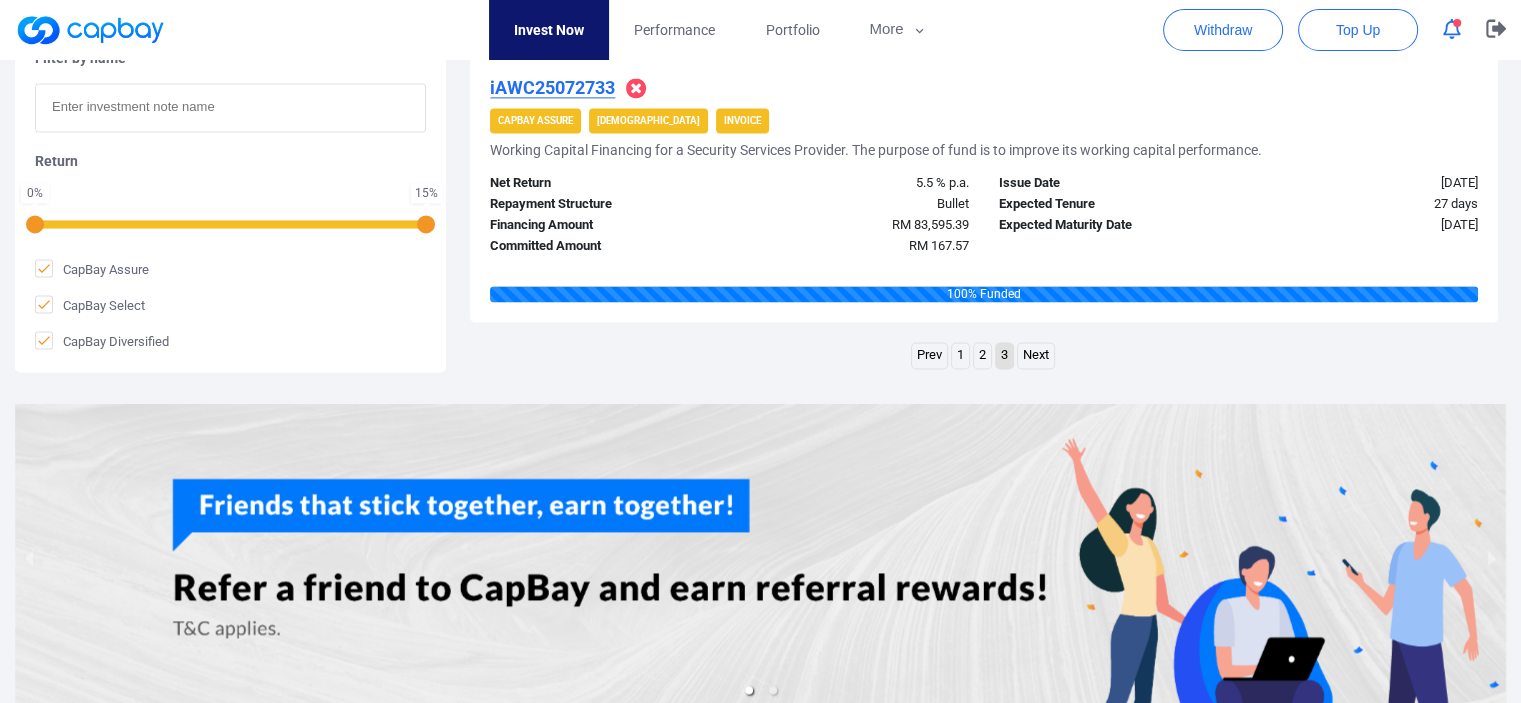scroll, scrollTop: 2798, scrollLeft: 0, axis: vertical 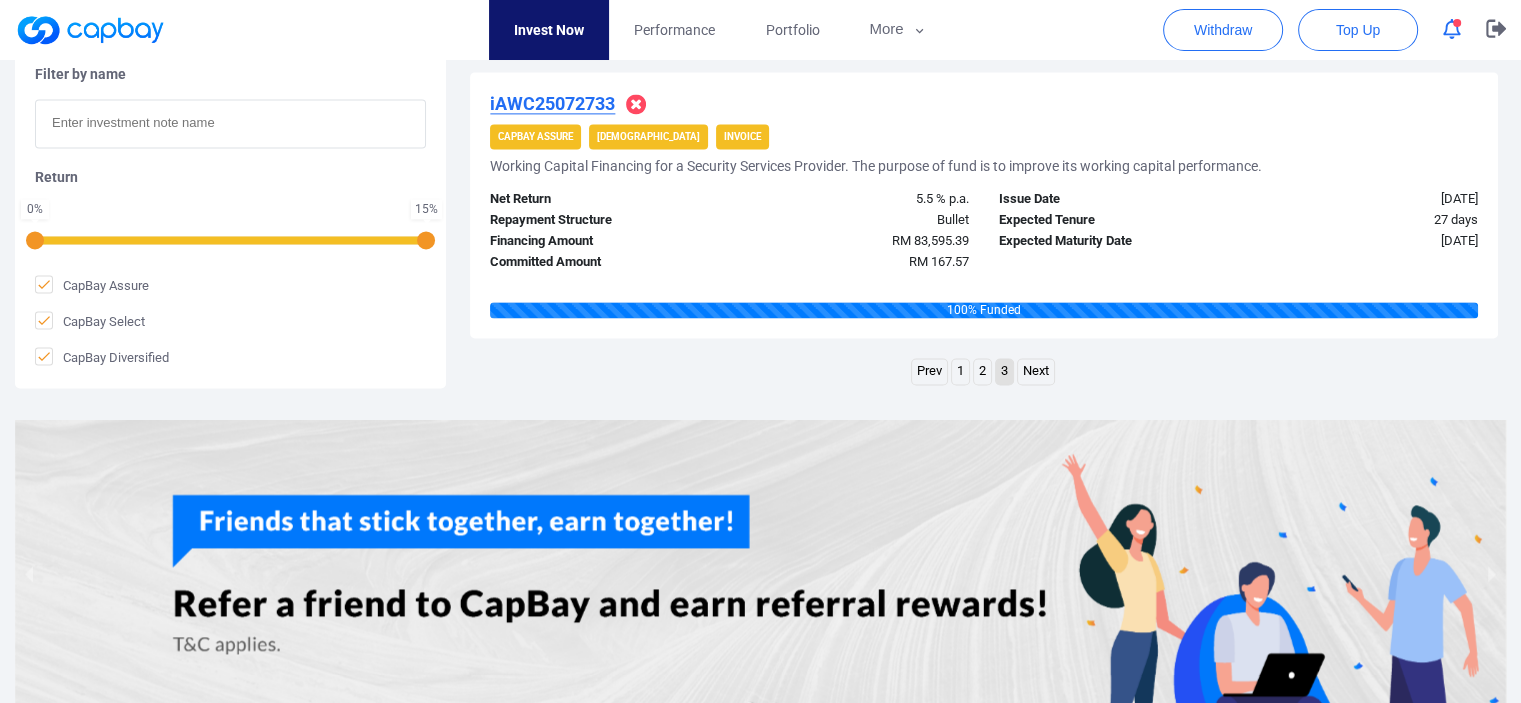 click on "2" at bounding box center [982, 371] 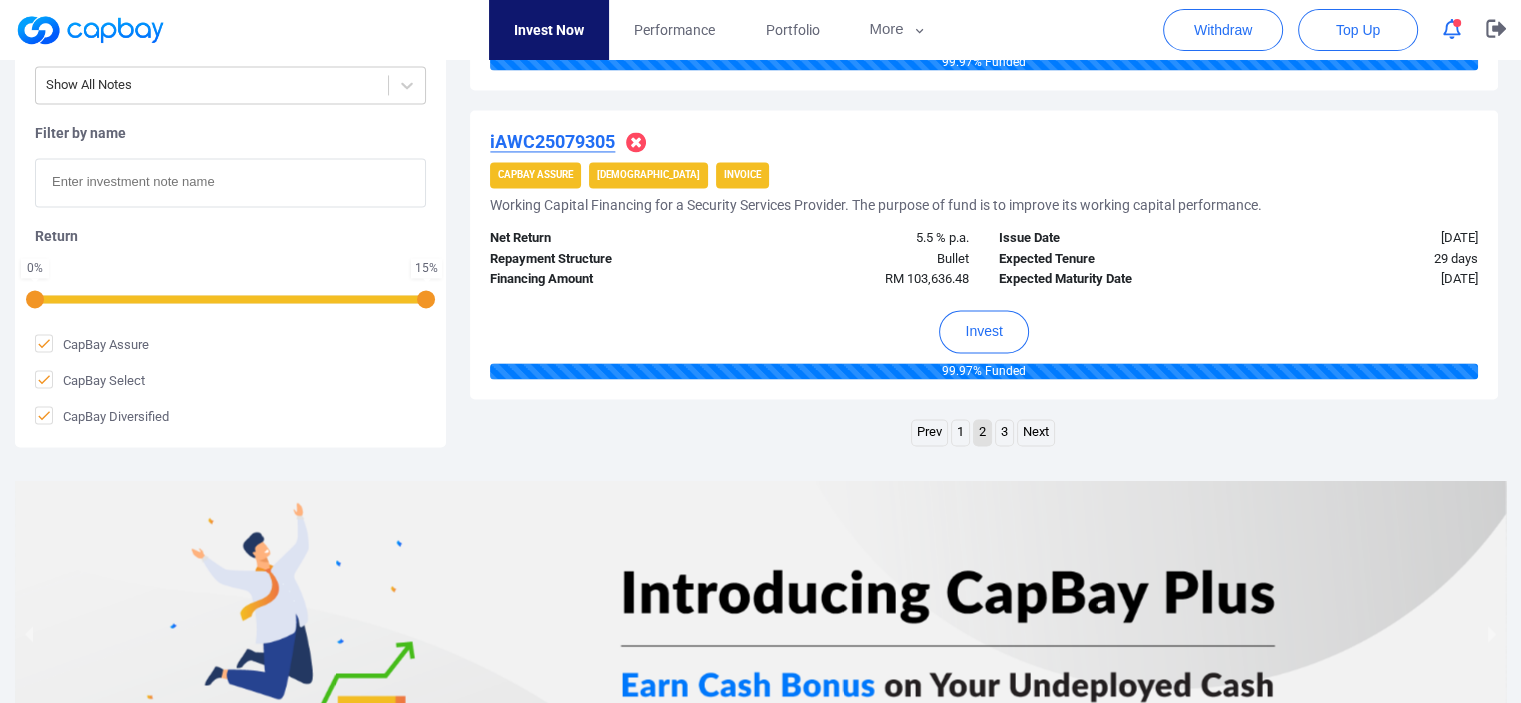 scroll, scrollTop: 3152, scrollLeft: 0, axis: vertical 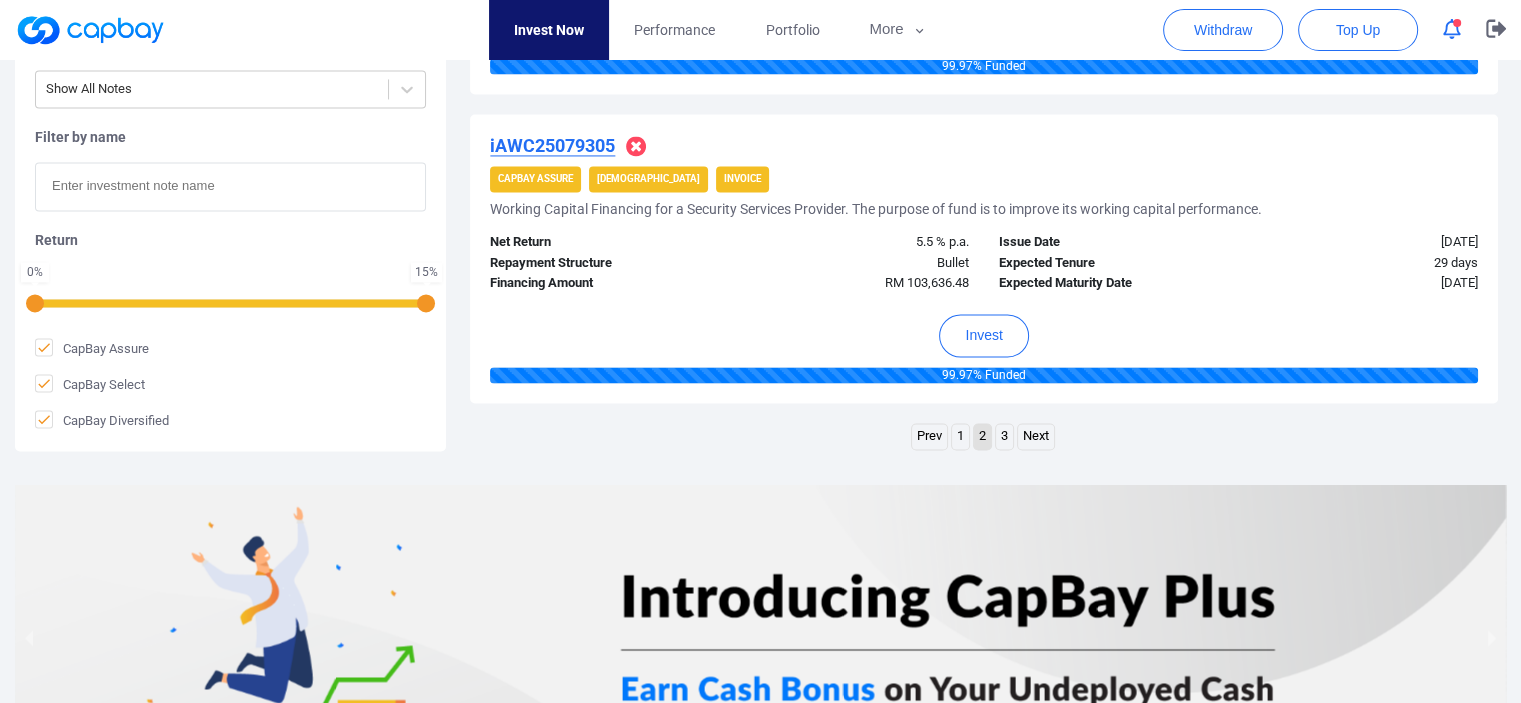 click on "1" at bounding box center (960, 436) 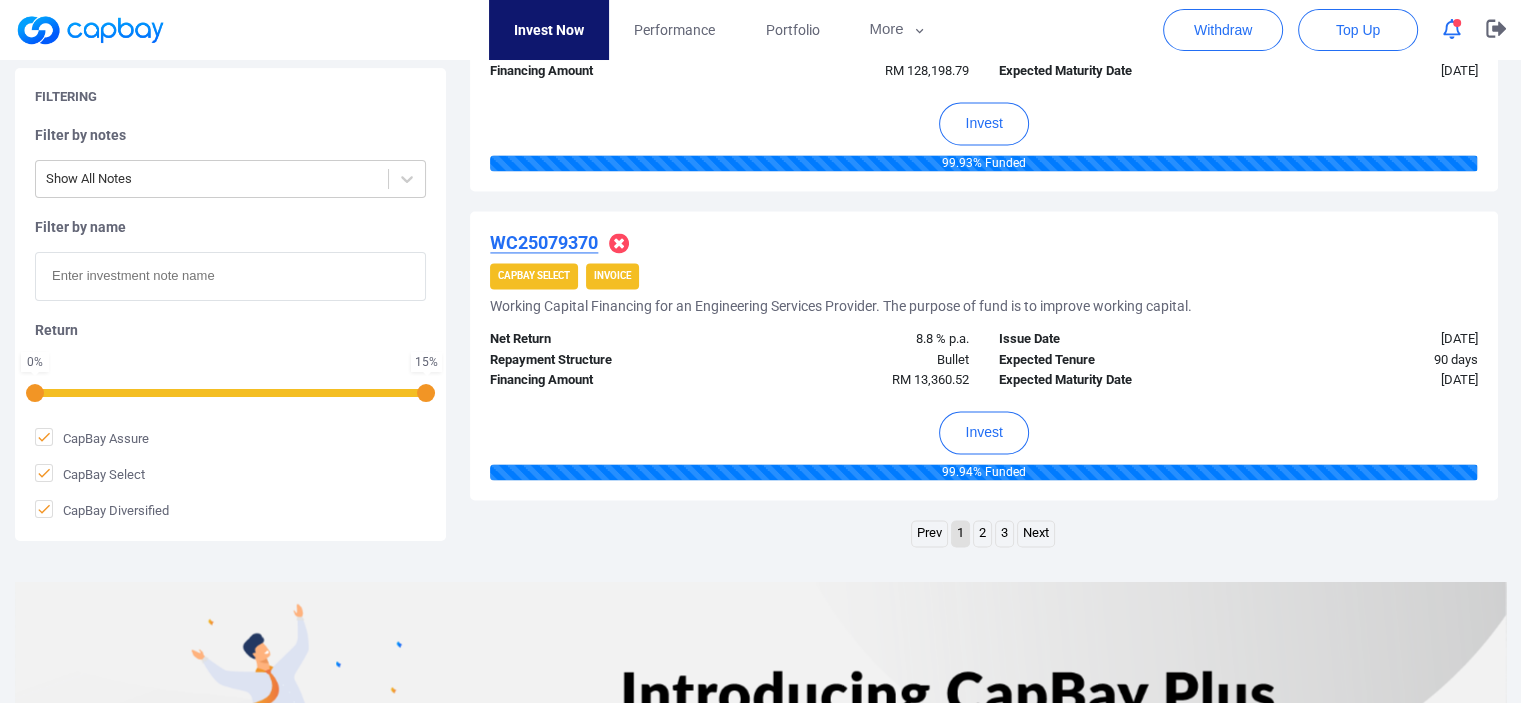 scroll, scrollTop: 3050, scrollLeft: 0, axis: vertical 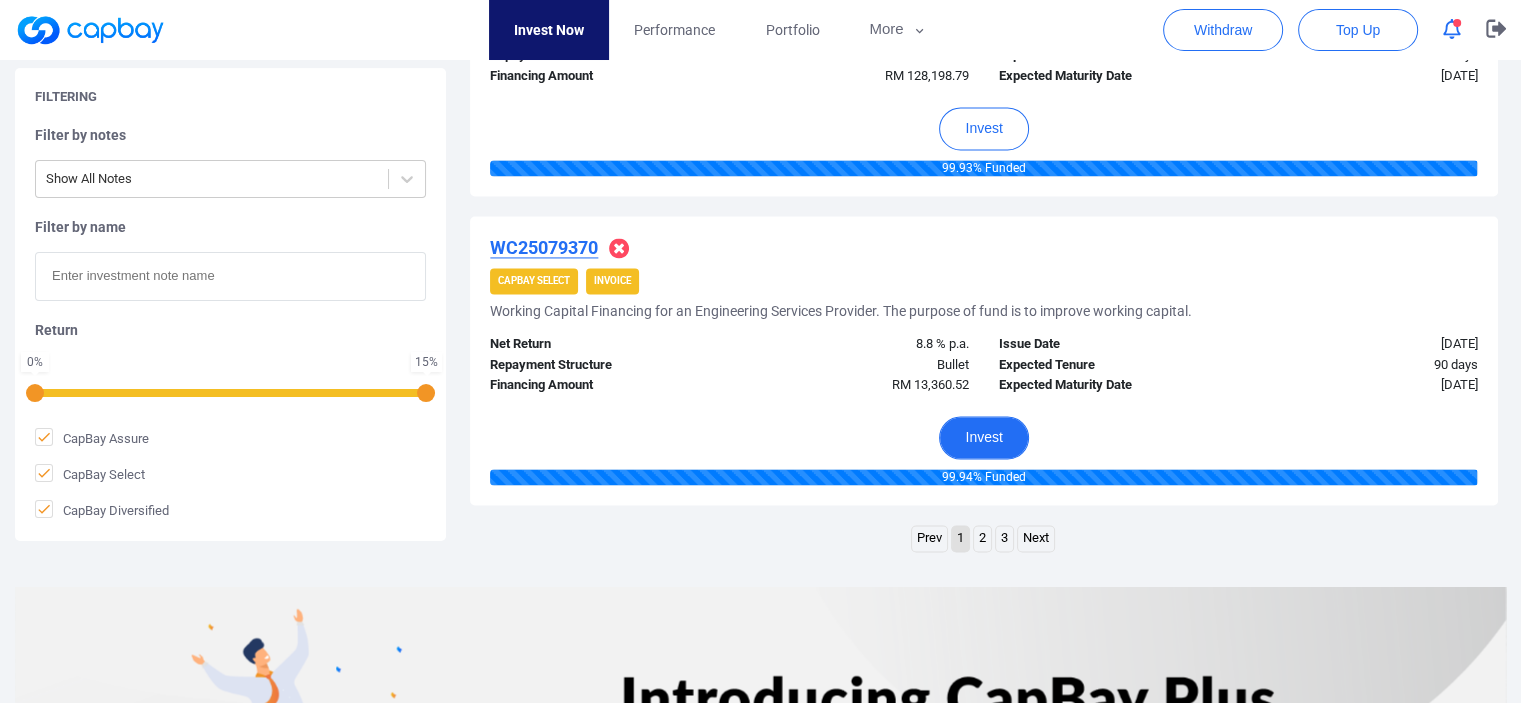 click on "Invest" at bounding box center (983, 437) 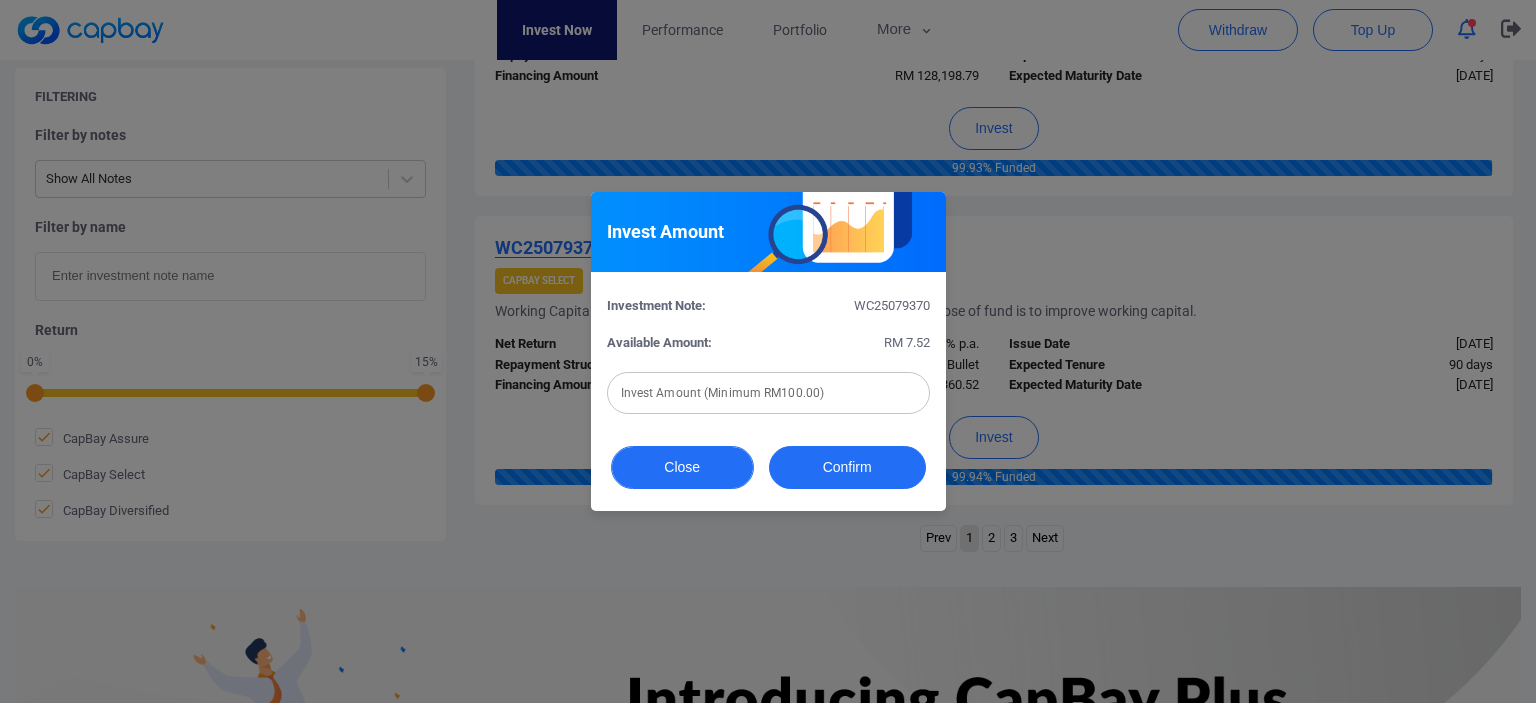 click on "Close" at bounding box center [682, 467] 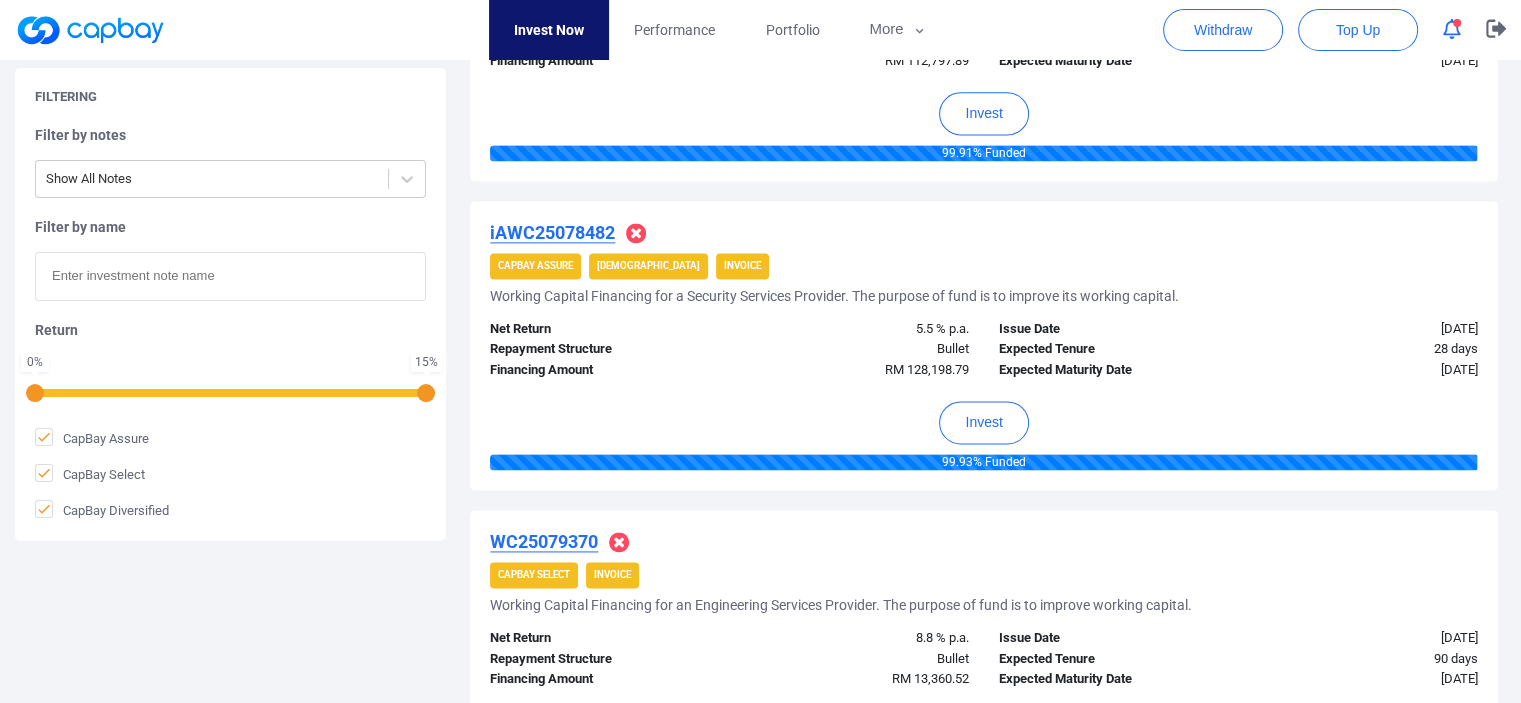 scroll, scrollTop: 2754, scrollLeft: 0, axis: vertical 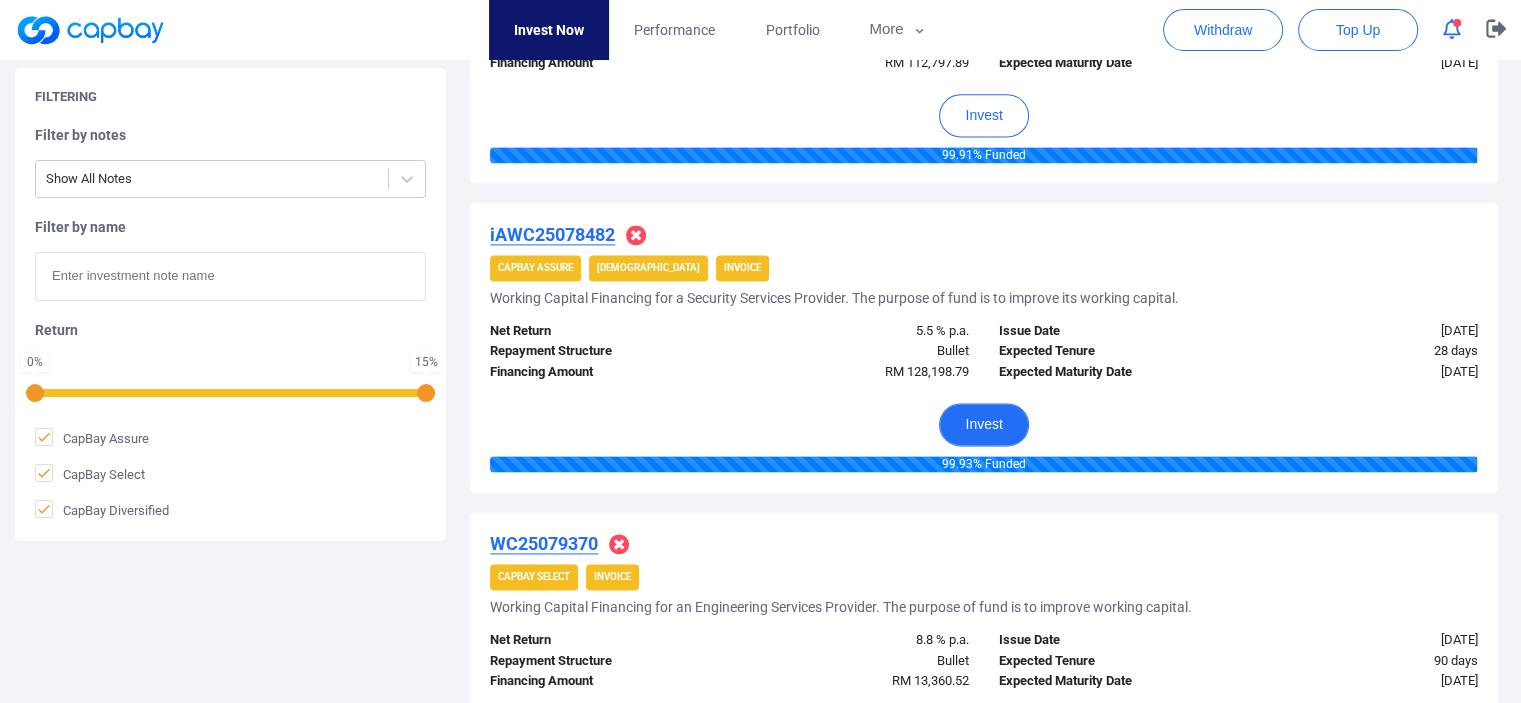 click on "Invest" at bounding box center [983, 424] 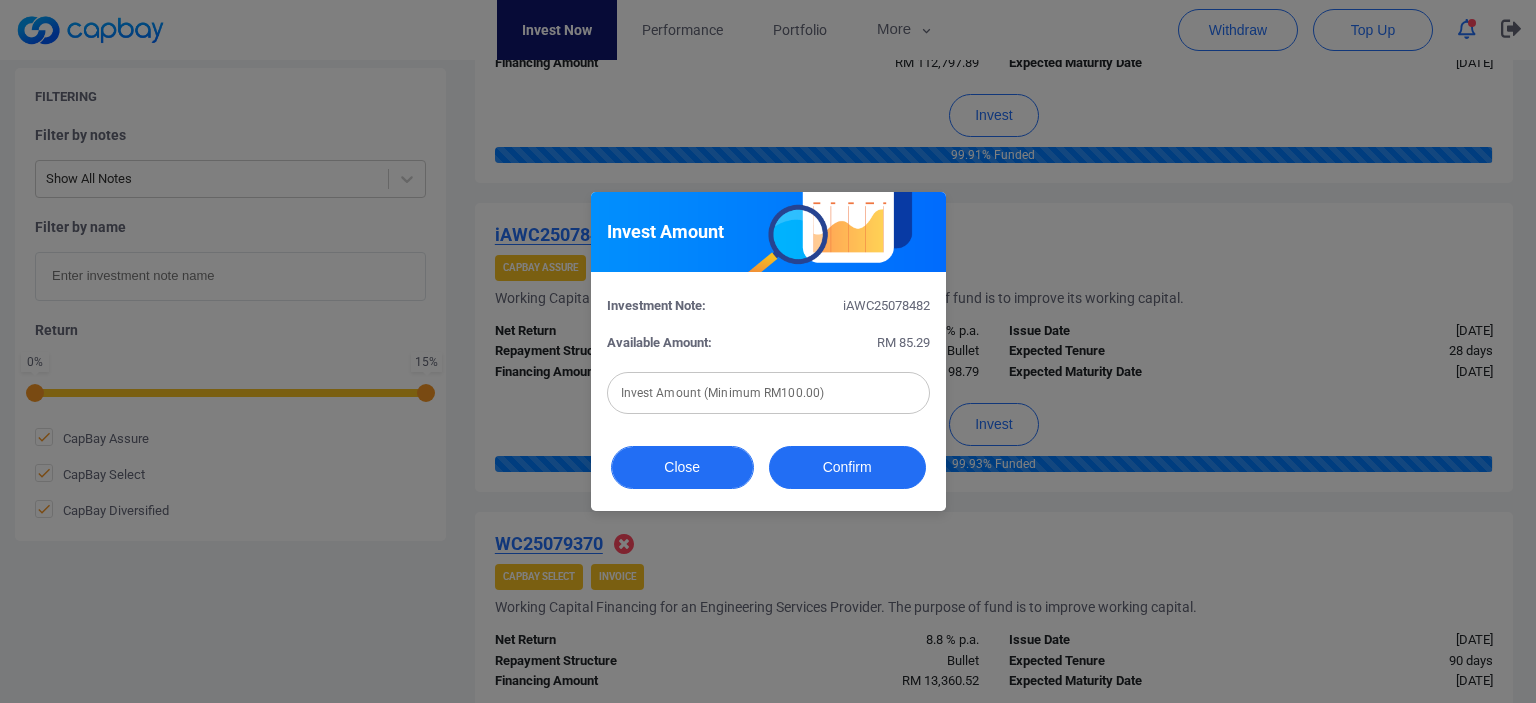 click on "Close" at bounding box center (682, 467) 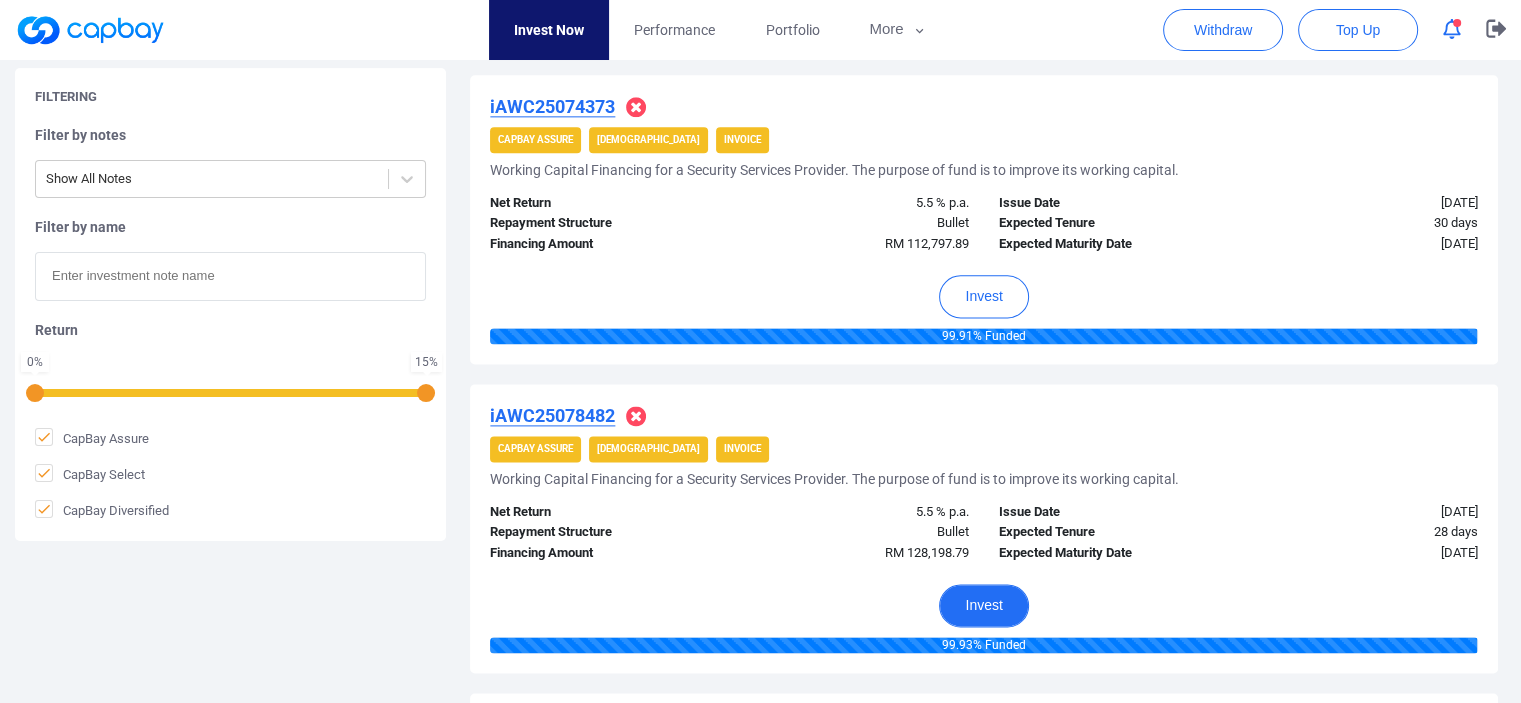 scroll, scrollTop: 2568, scrollLeft: 0, axis: vertical 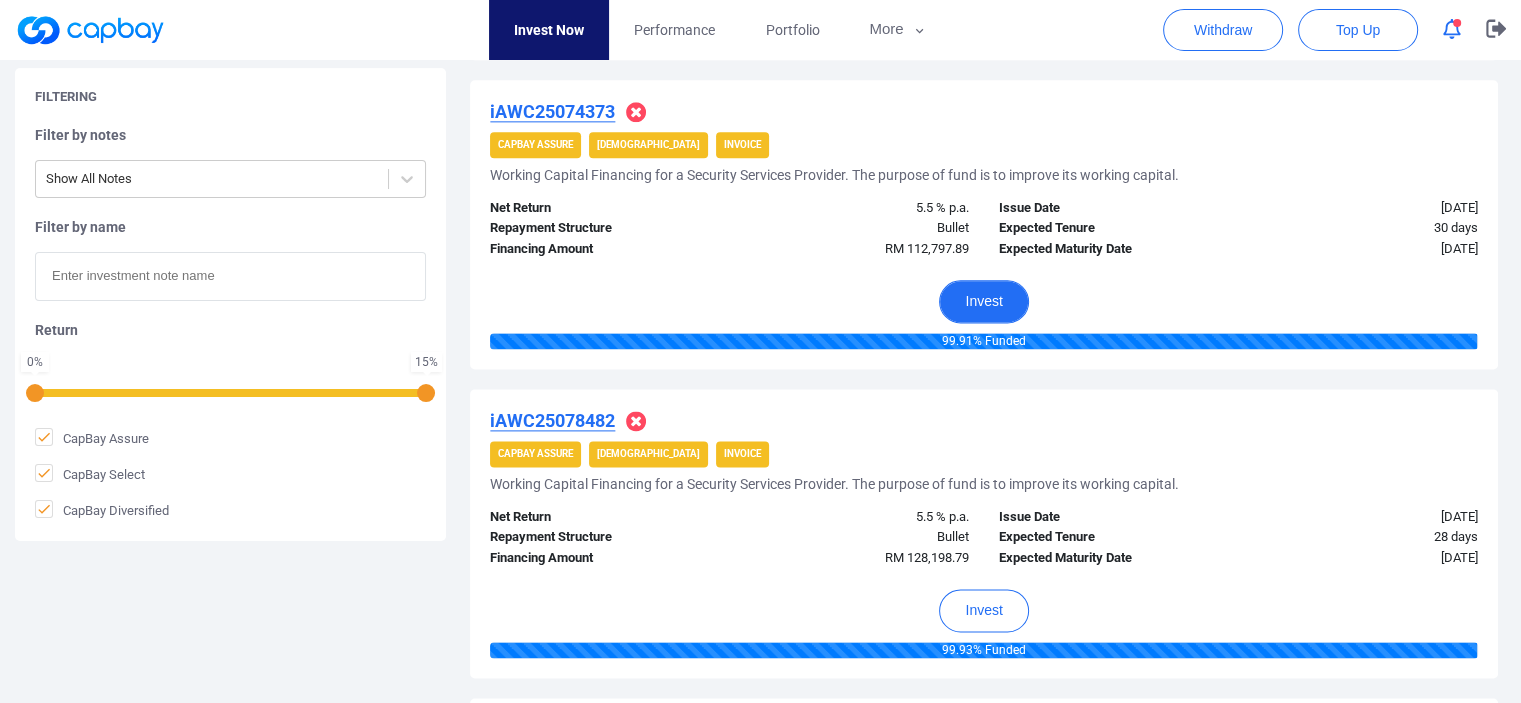 click on "Invest" at bounding box center [983, 301] 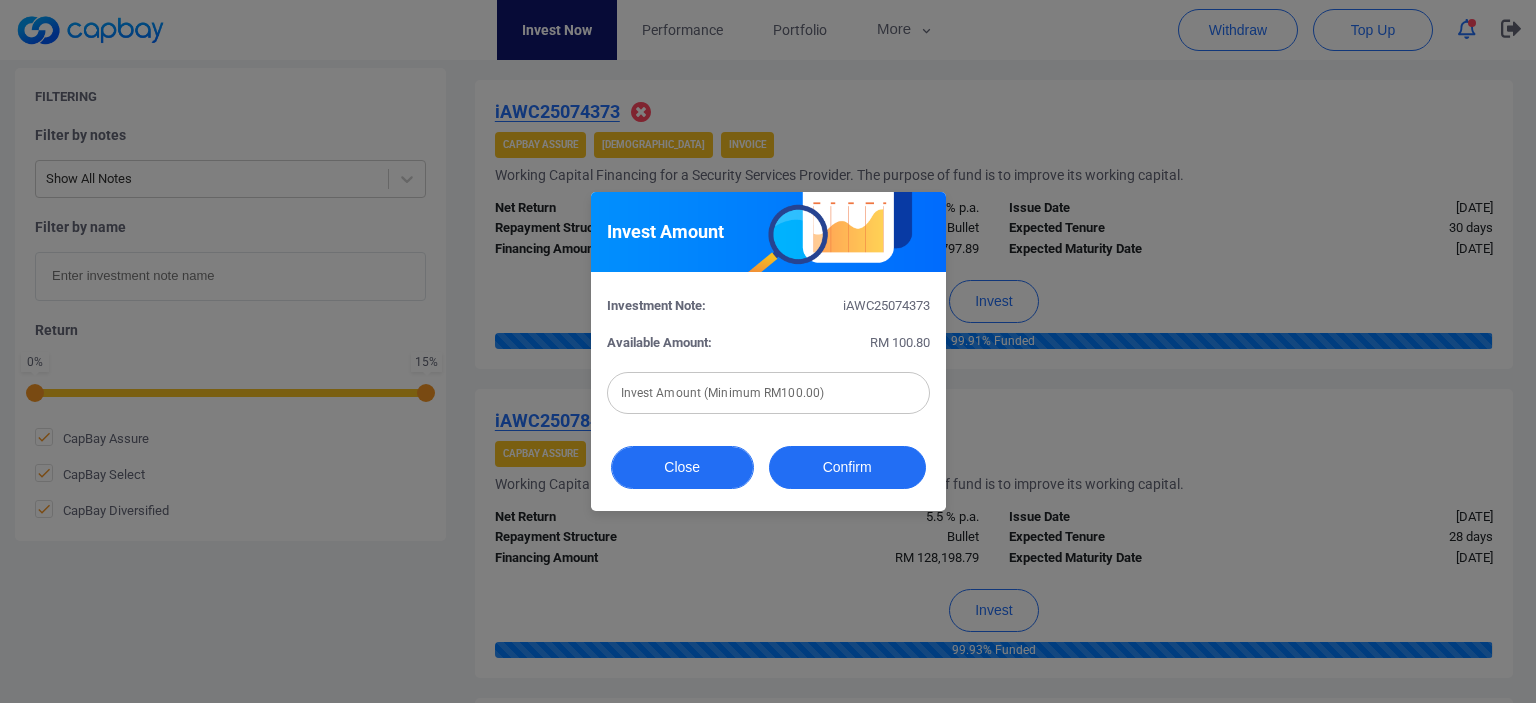 click on "Close" at bounding box center [682, 467] 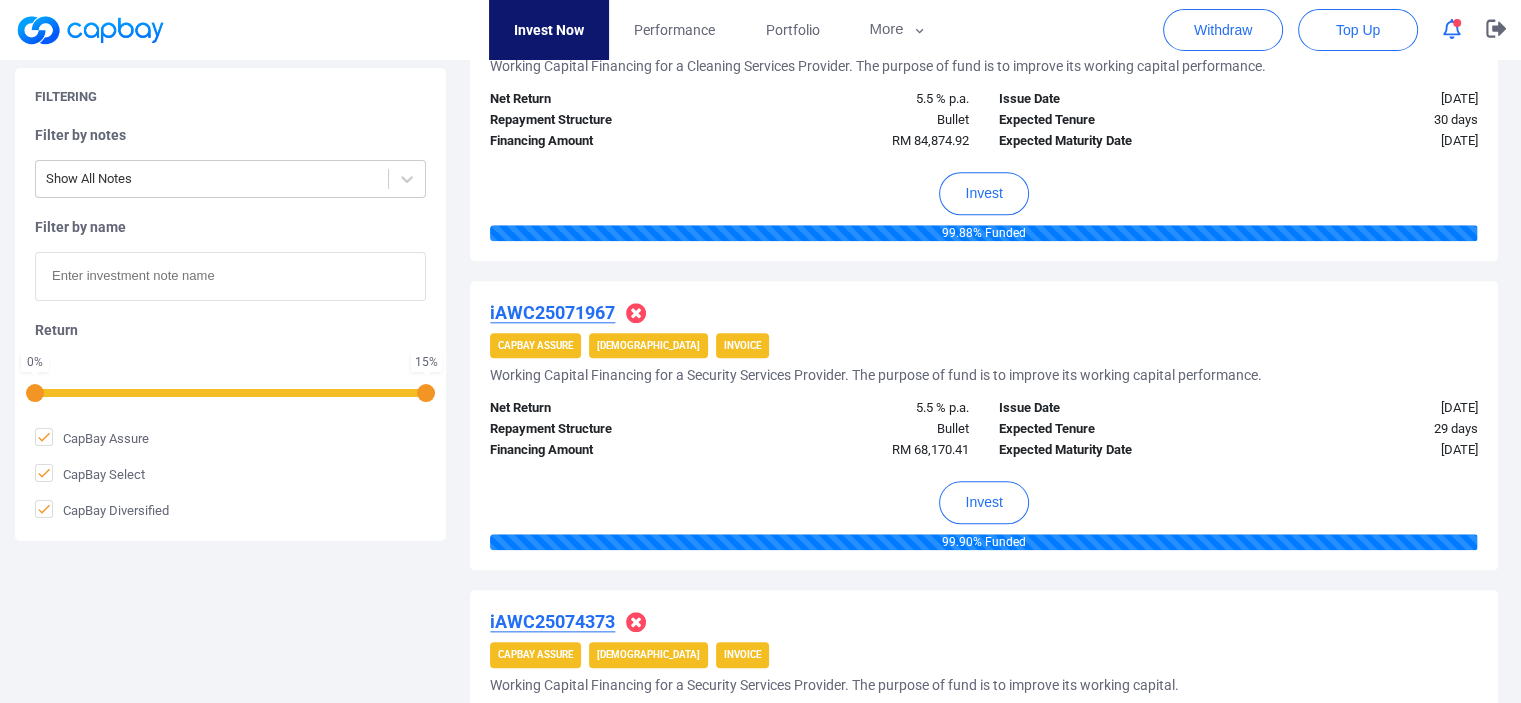 scroll, scrollTop: 2057, scrollLeft: 0, axis: vertical 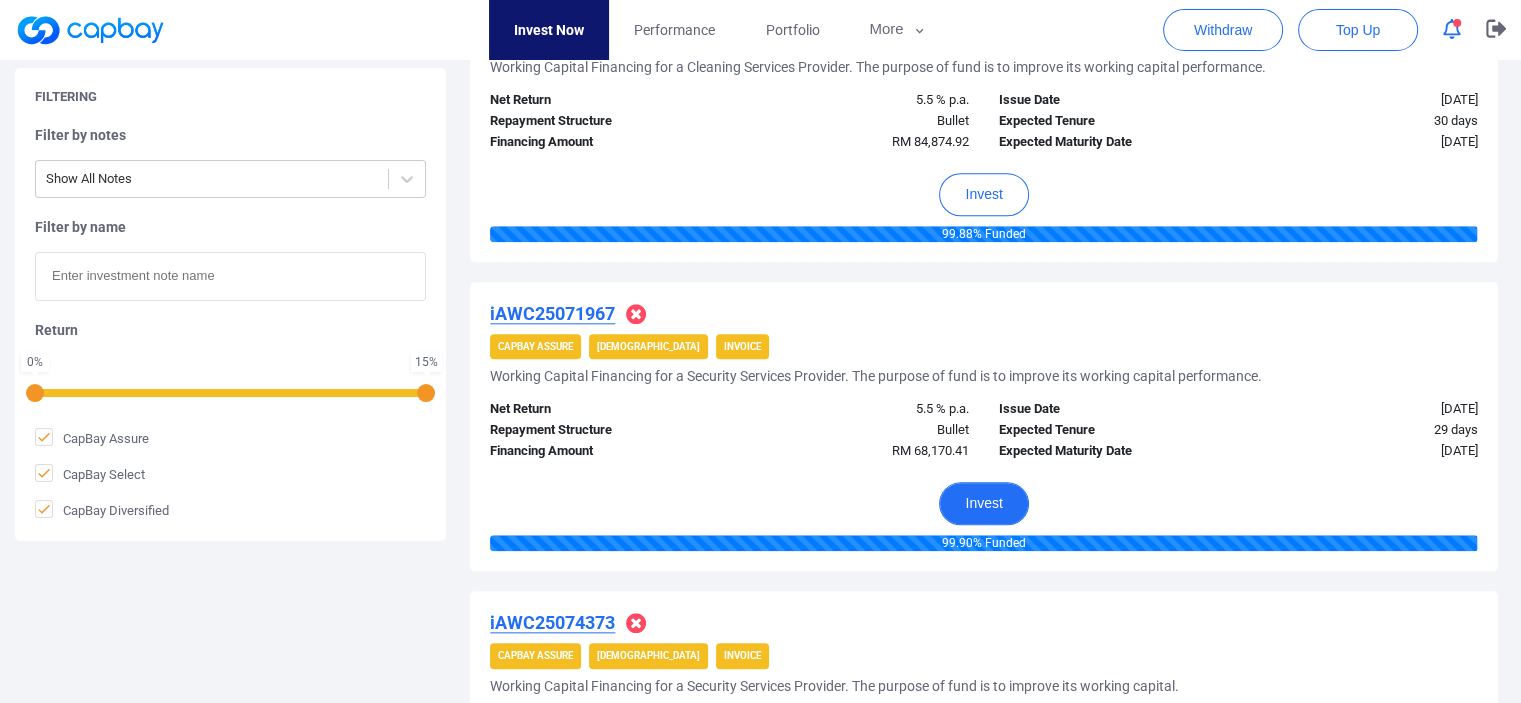 click on "Invest" at bounding box center (983, 503) 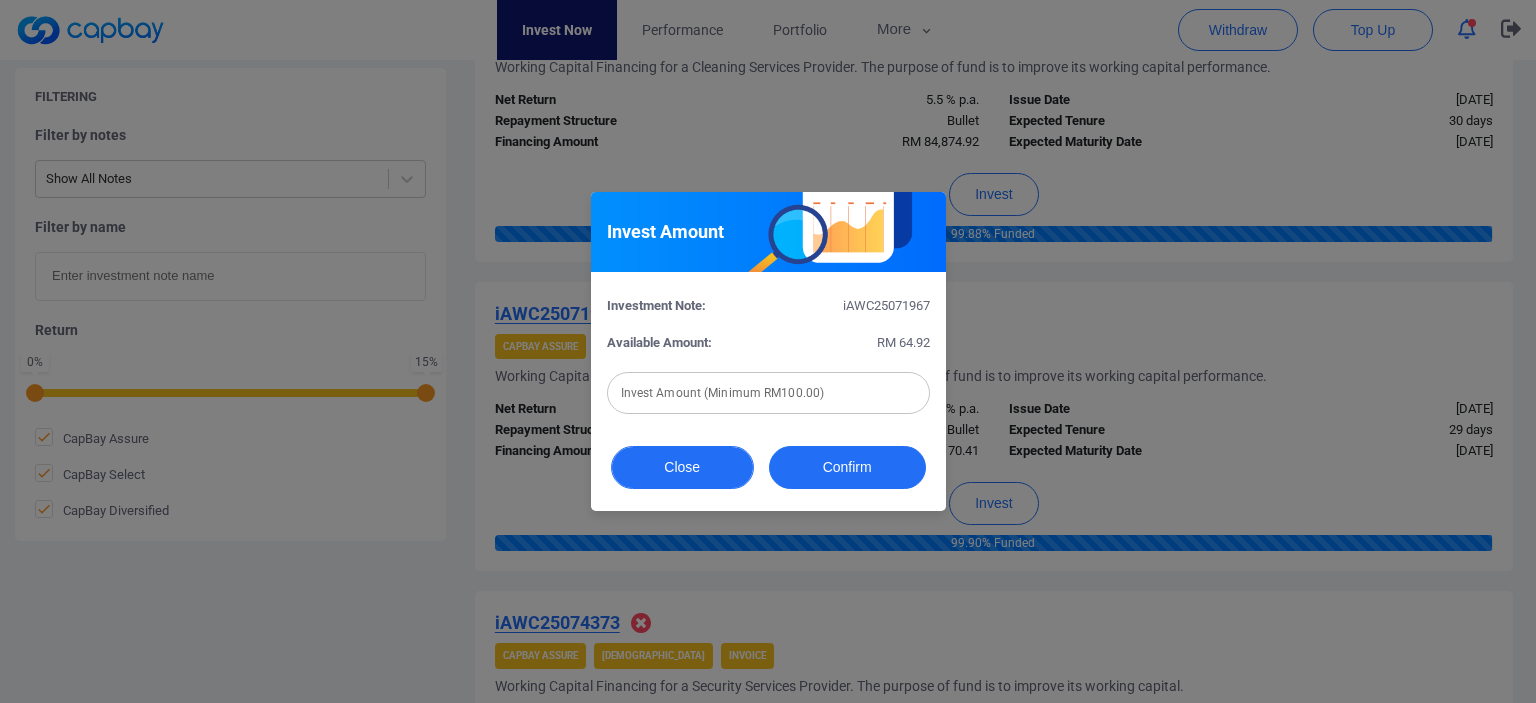 click on "Close" at bounding box center (682, 467) 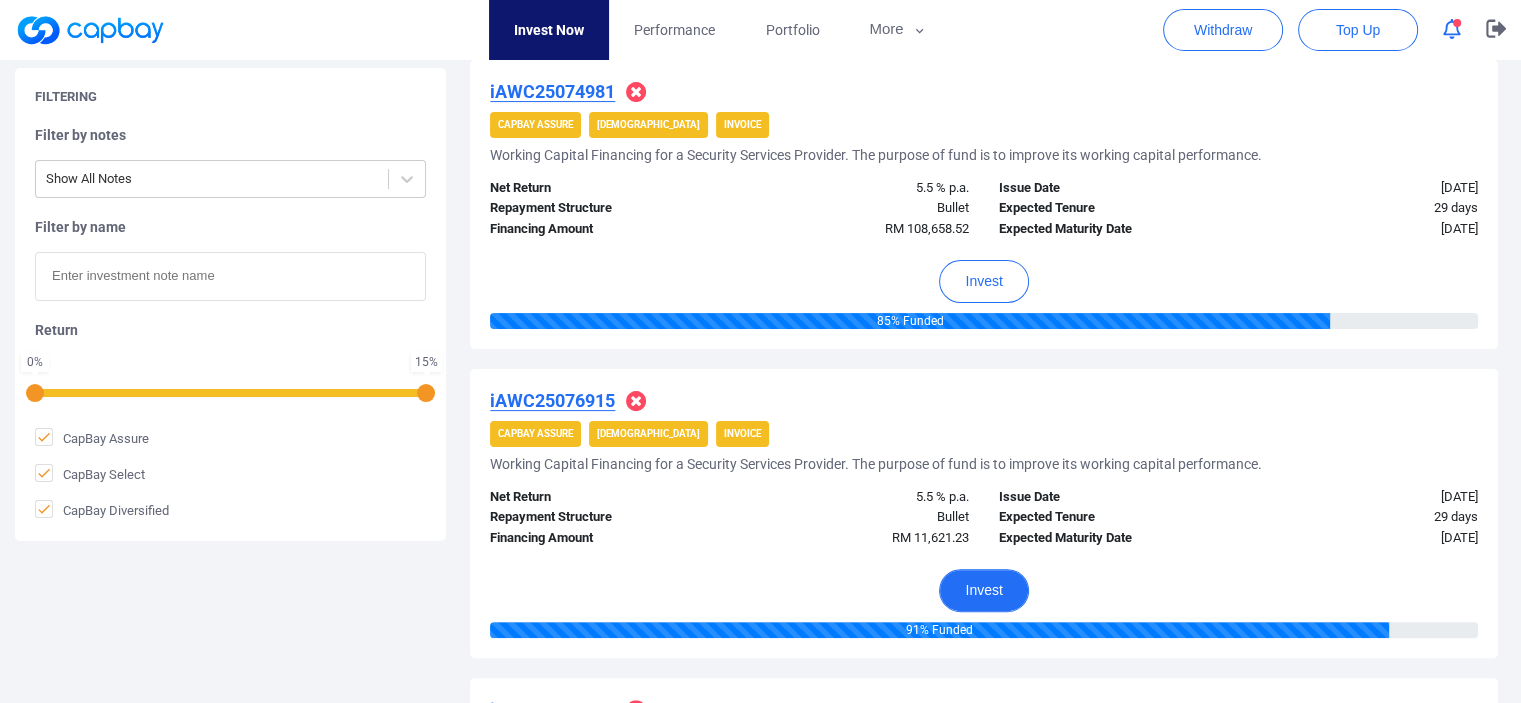 scroll, scrollTop: 424, scrollLeft: 0, axis: vertical 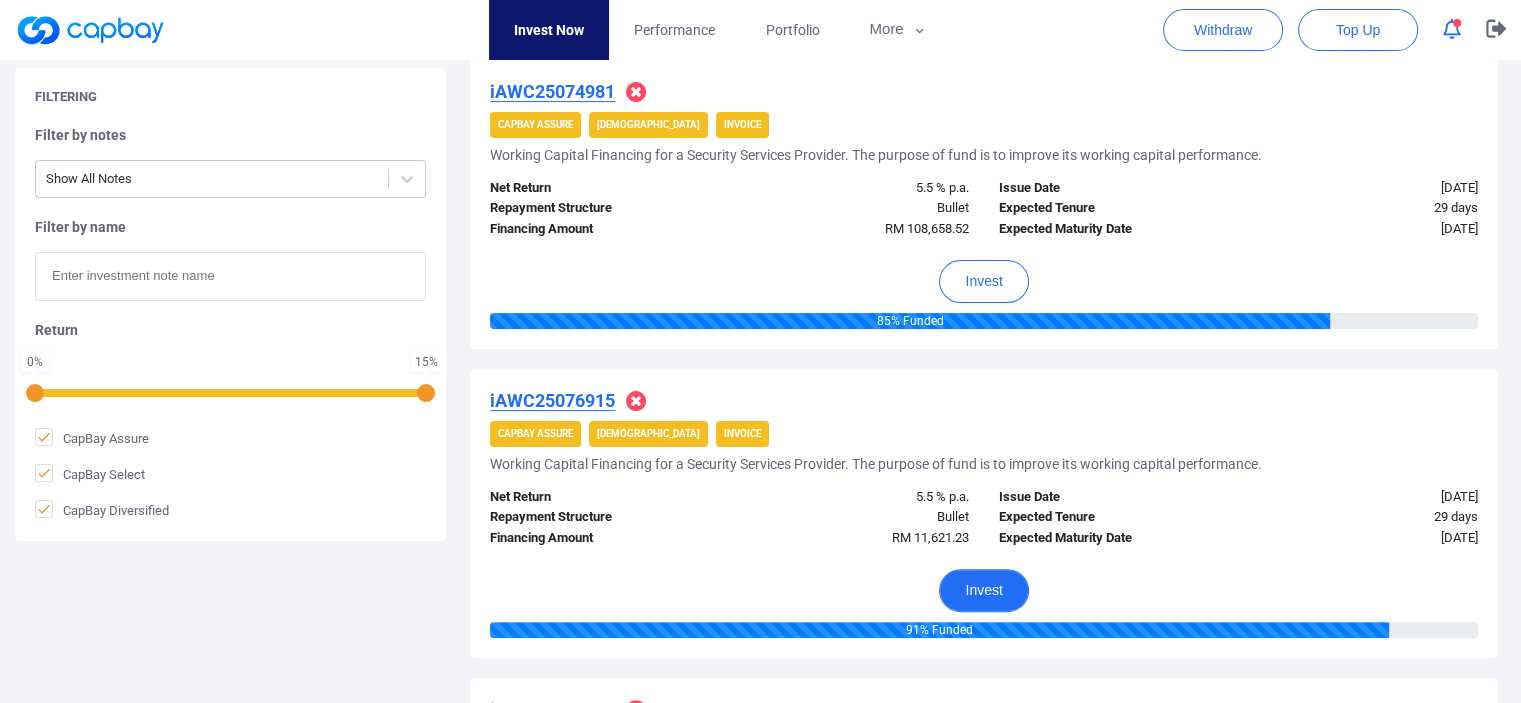 click on "Invest" at bounding box center [983, 590] 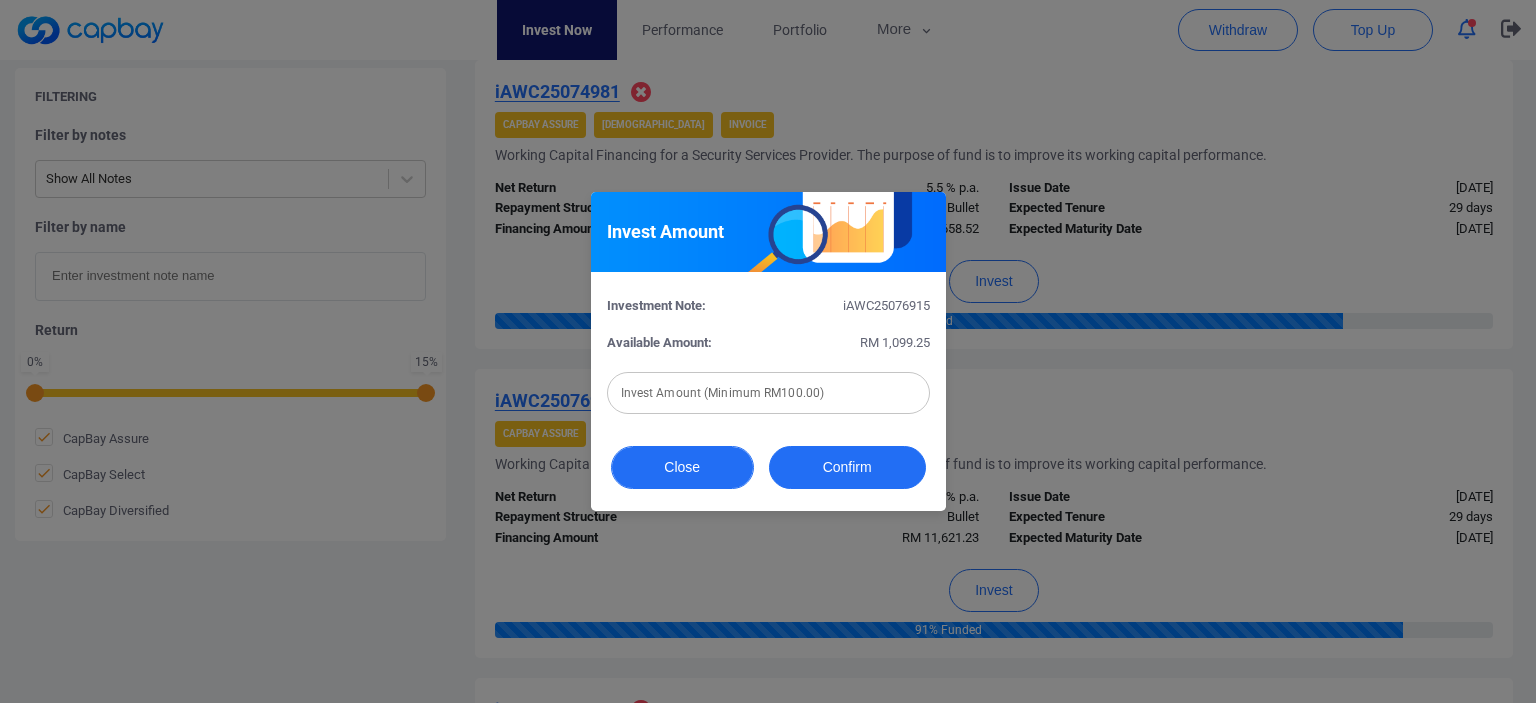 click on "Close" at bounding box center (682, 467) 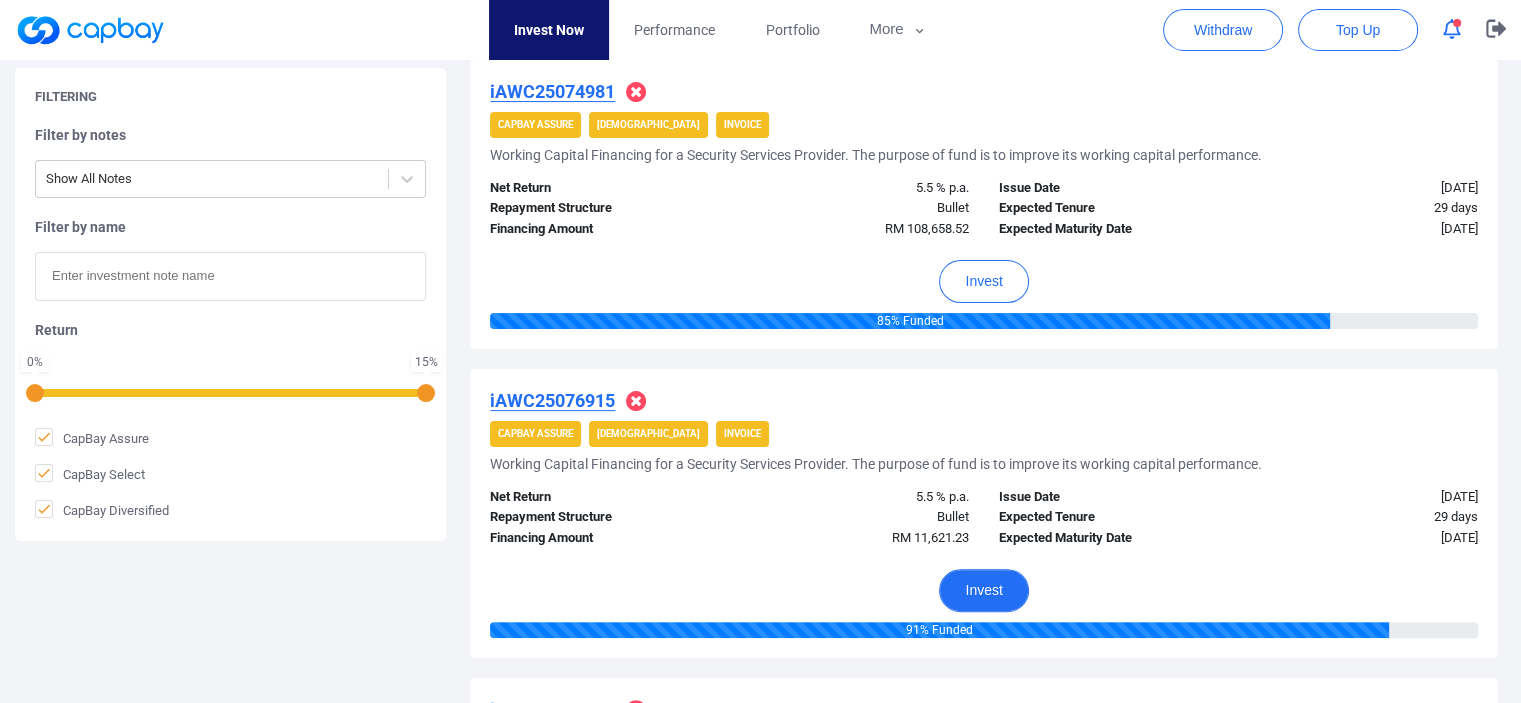 click on "Invest" at bounding box center [983, 590] 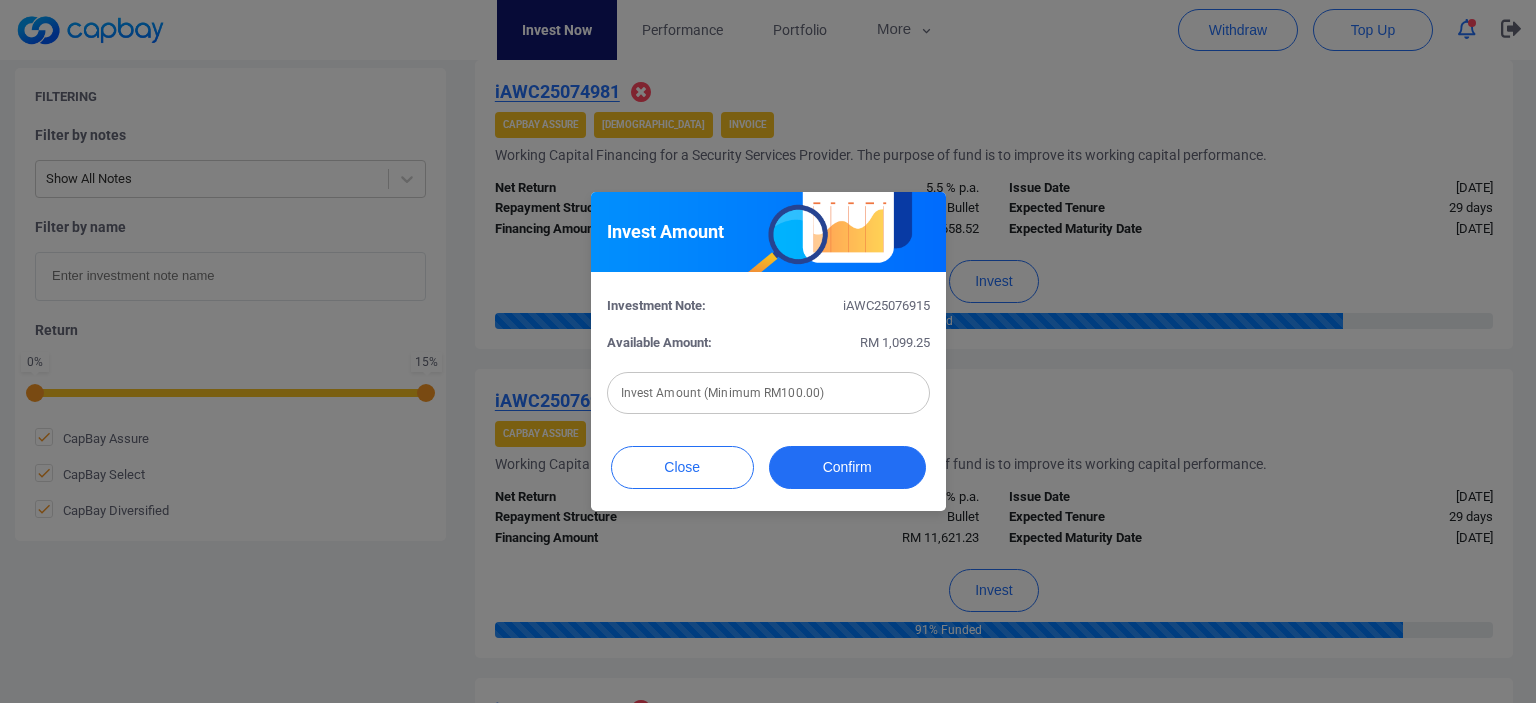 click at bounding box center [768, 393] 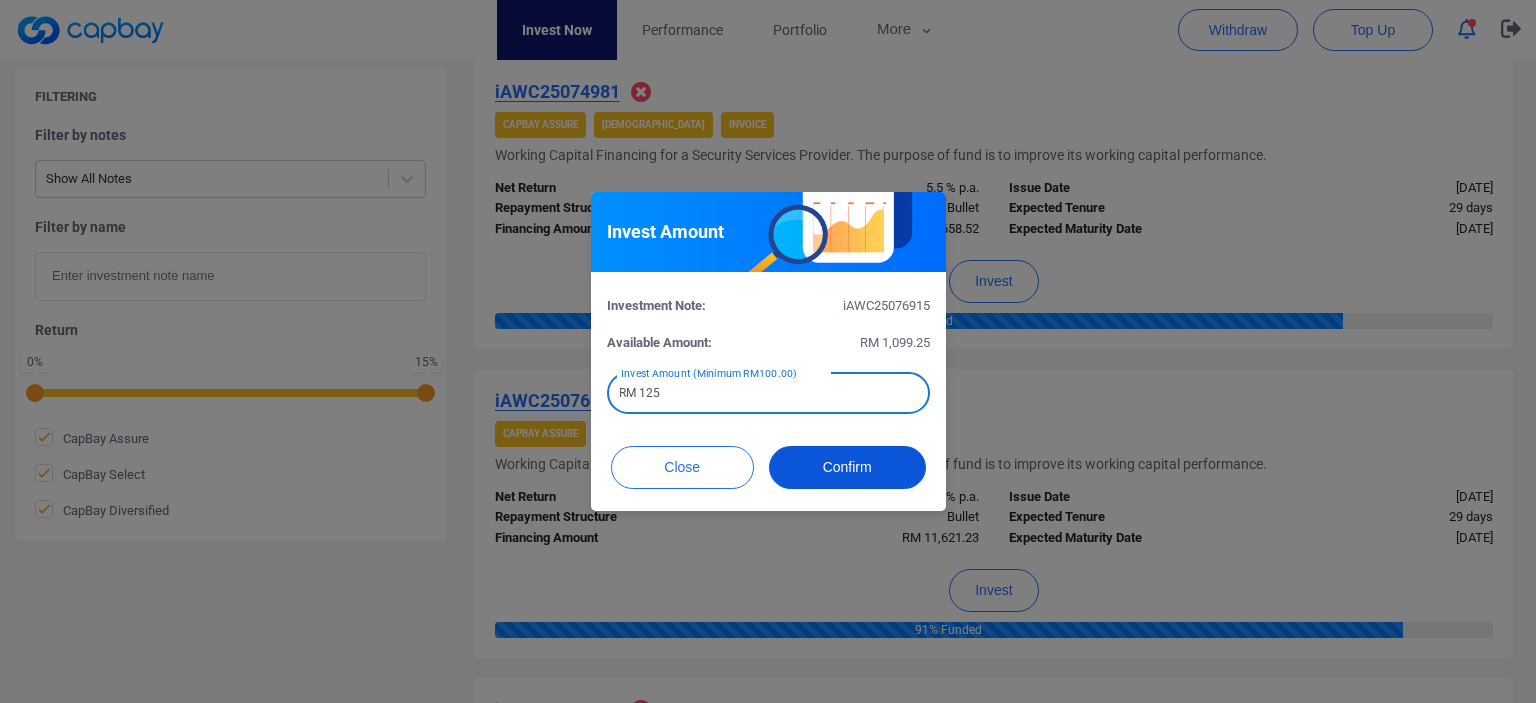 type on "RM 125" 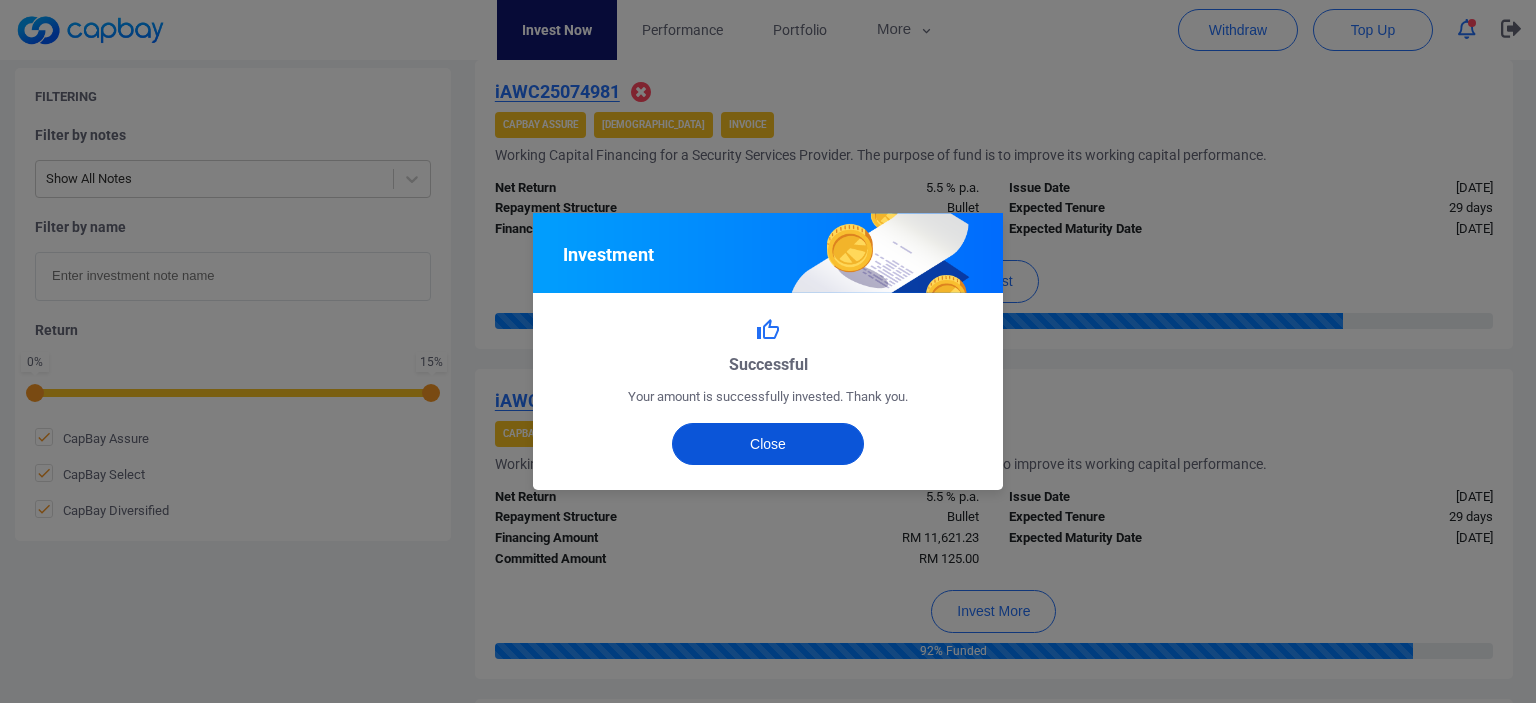 click on "Close" at bounding box center (768, 444) 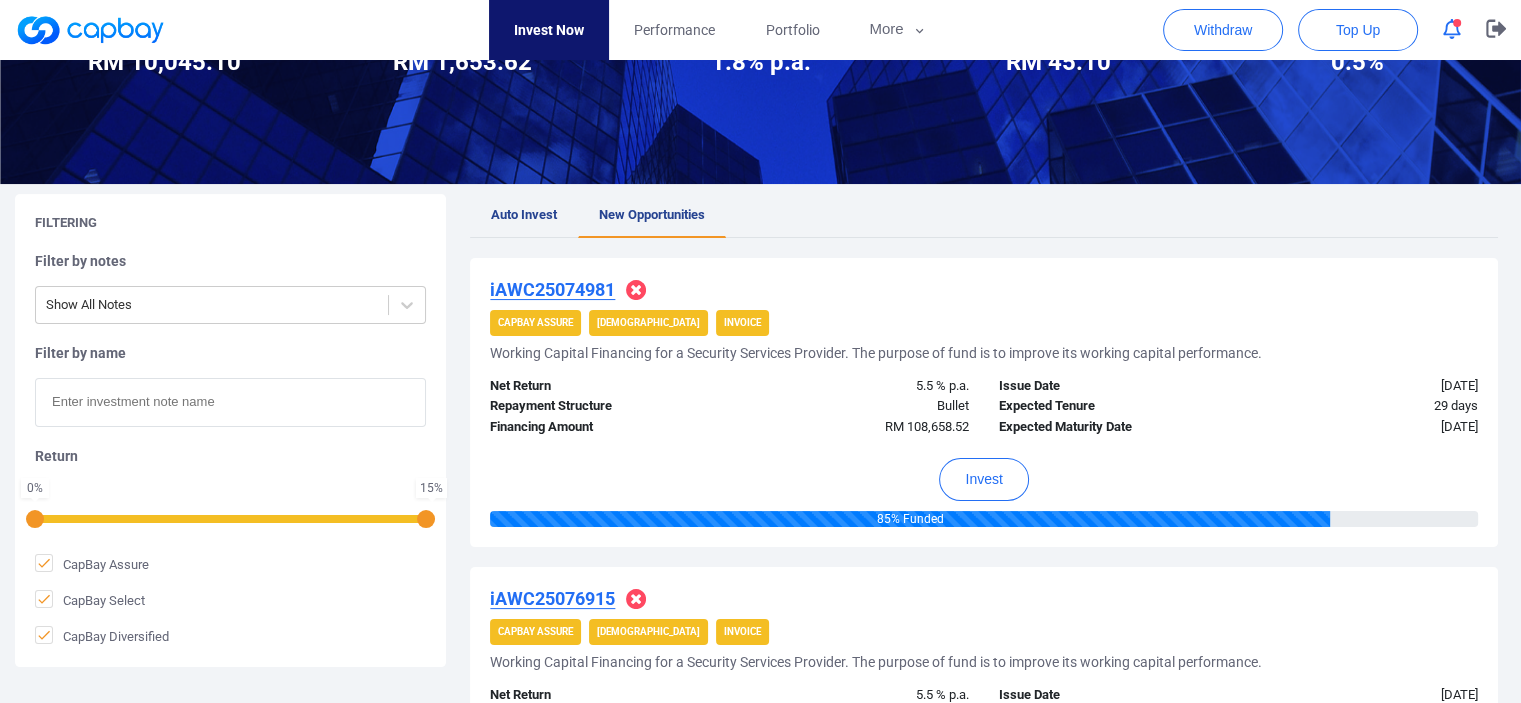 scroll, scrollTop: 126, scrollLeft: 0, axis: vertical 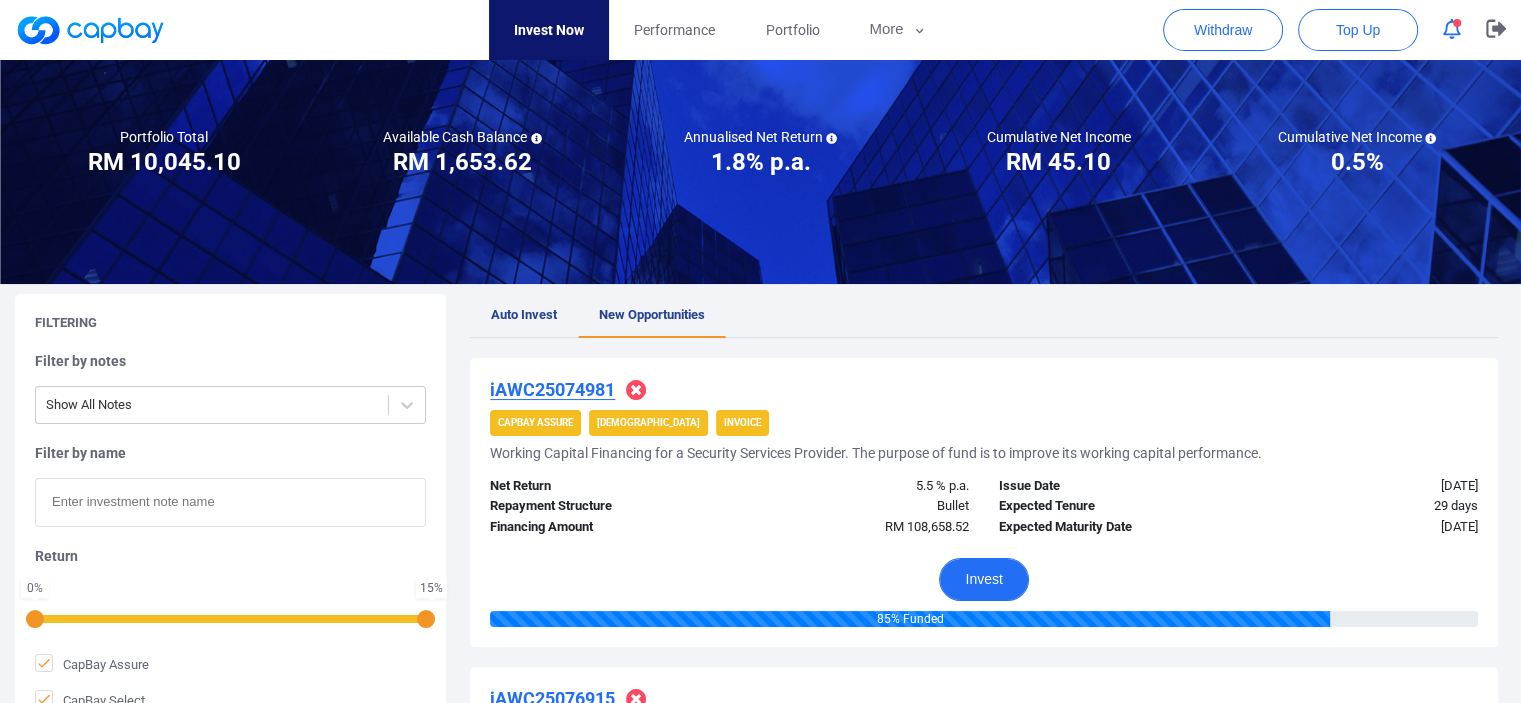 click on "Invest" at bounding box center (983, 579) 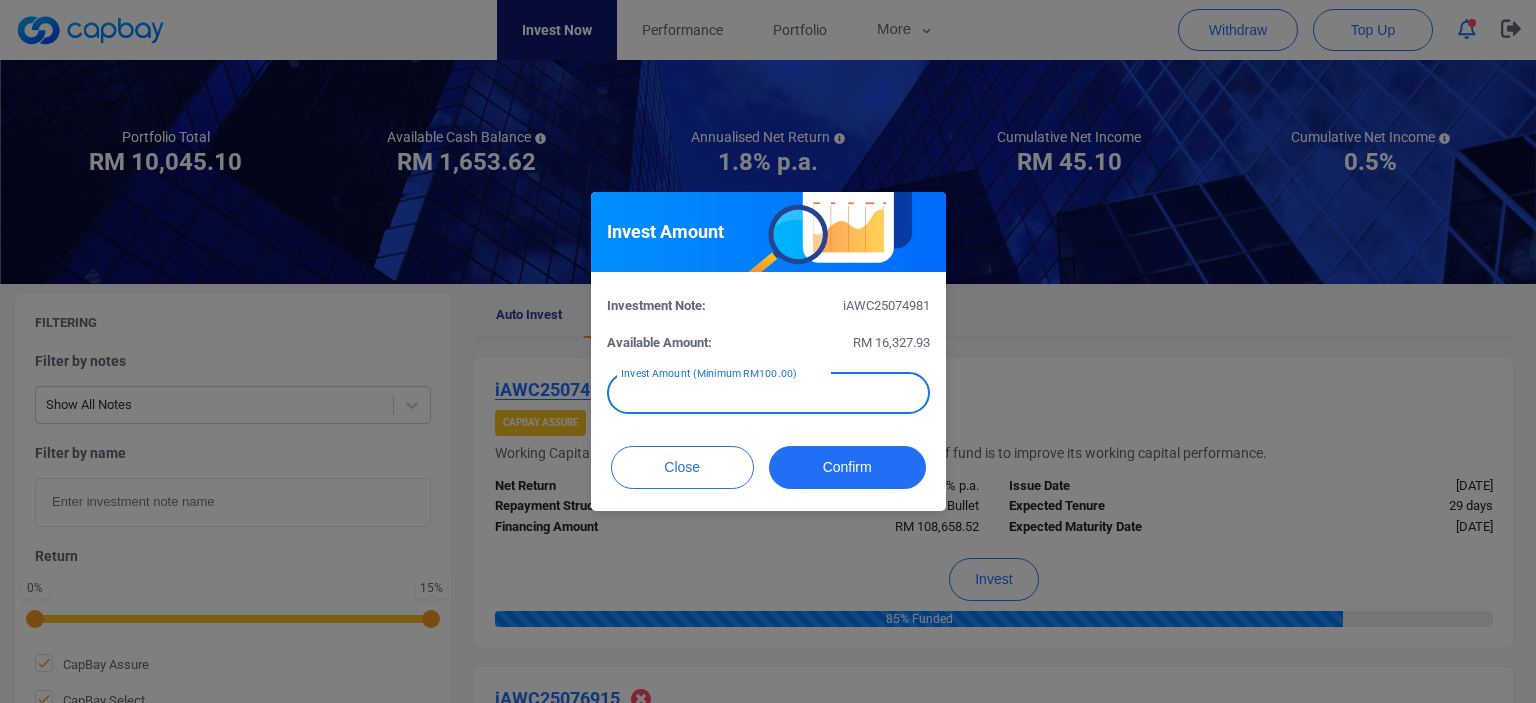 click at bounding box center (768, 393) 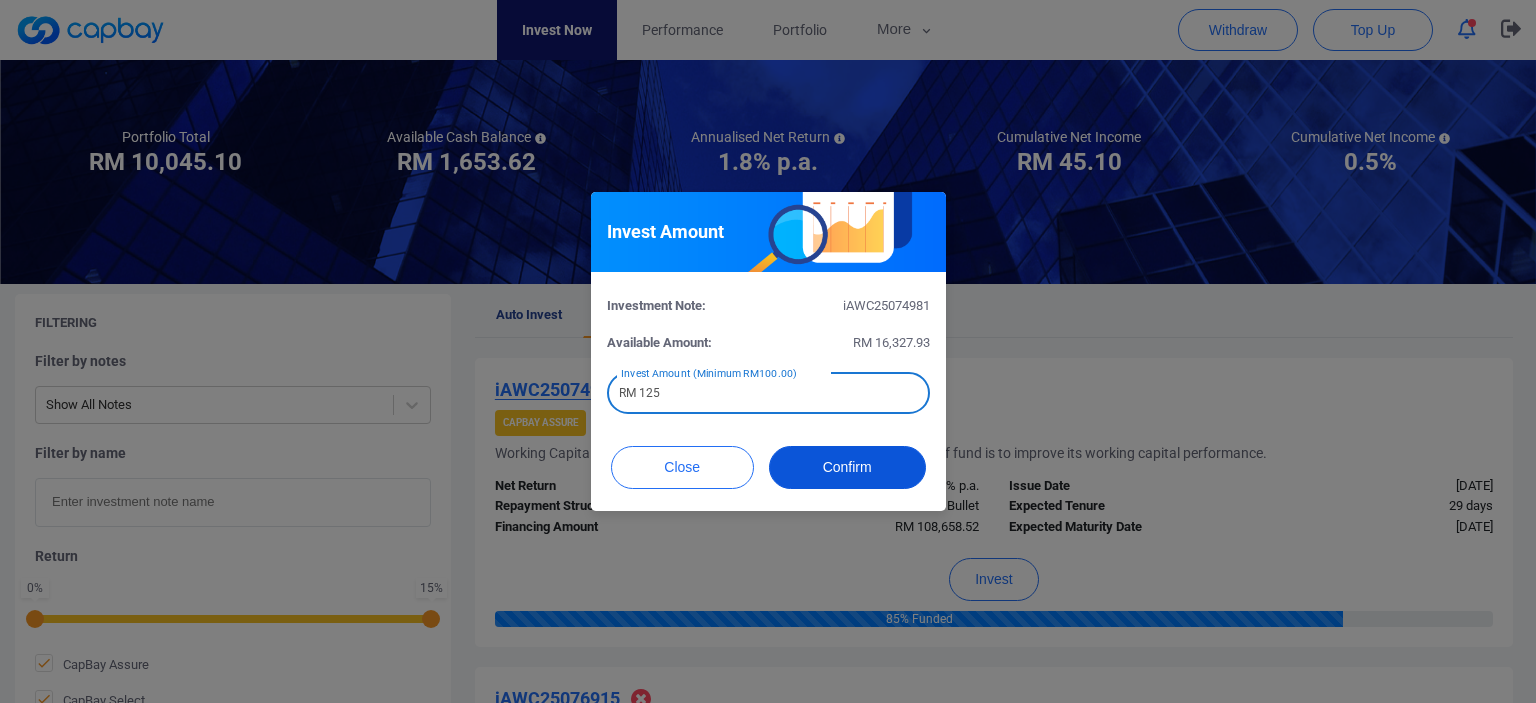 type on "RM 125" 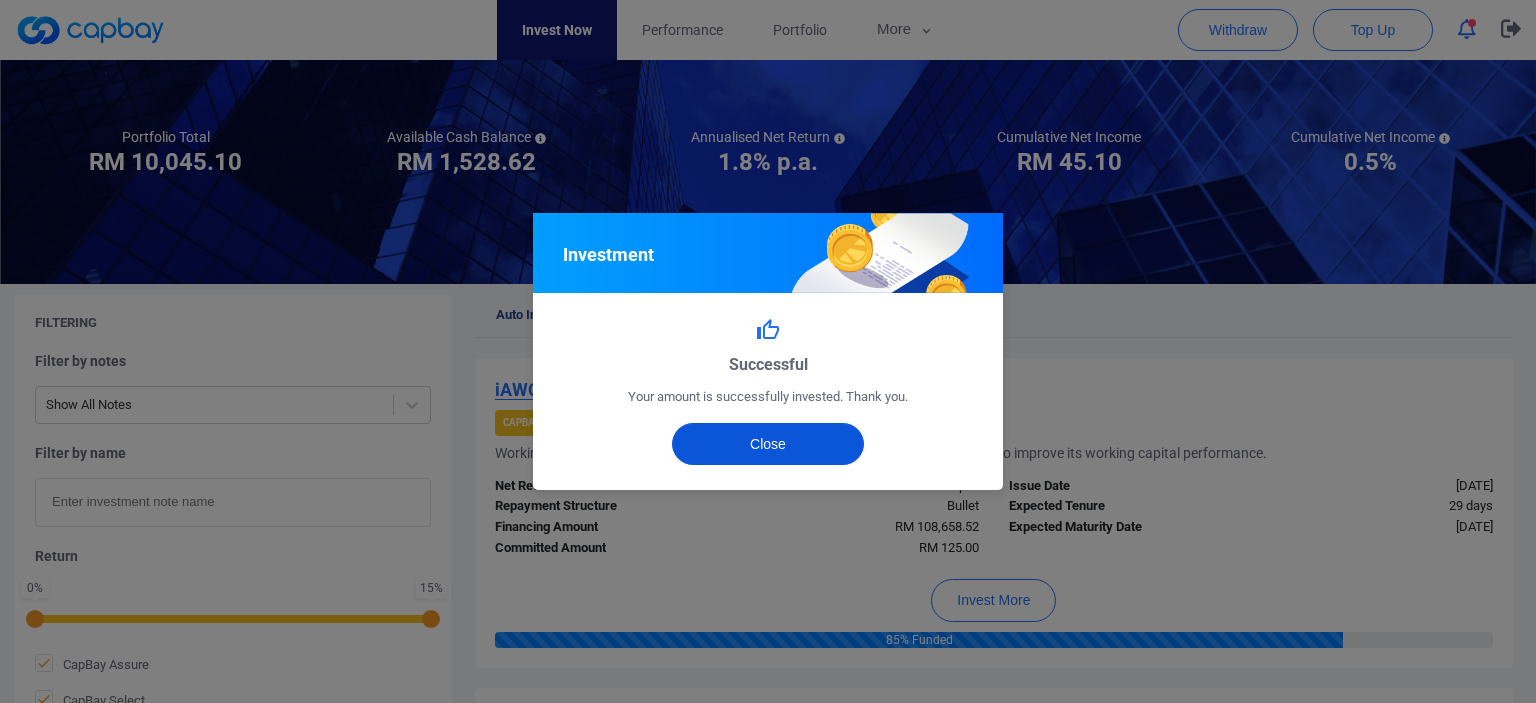 click on "Close" at bounding box center (768, 444) 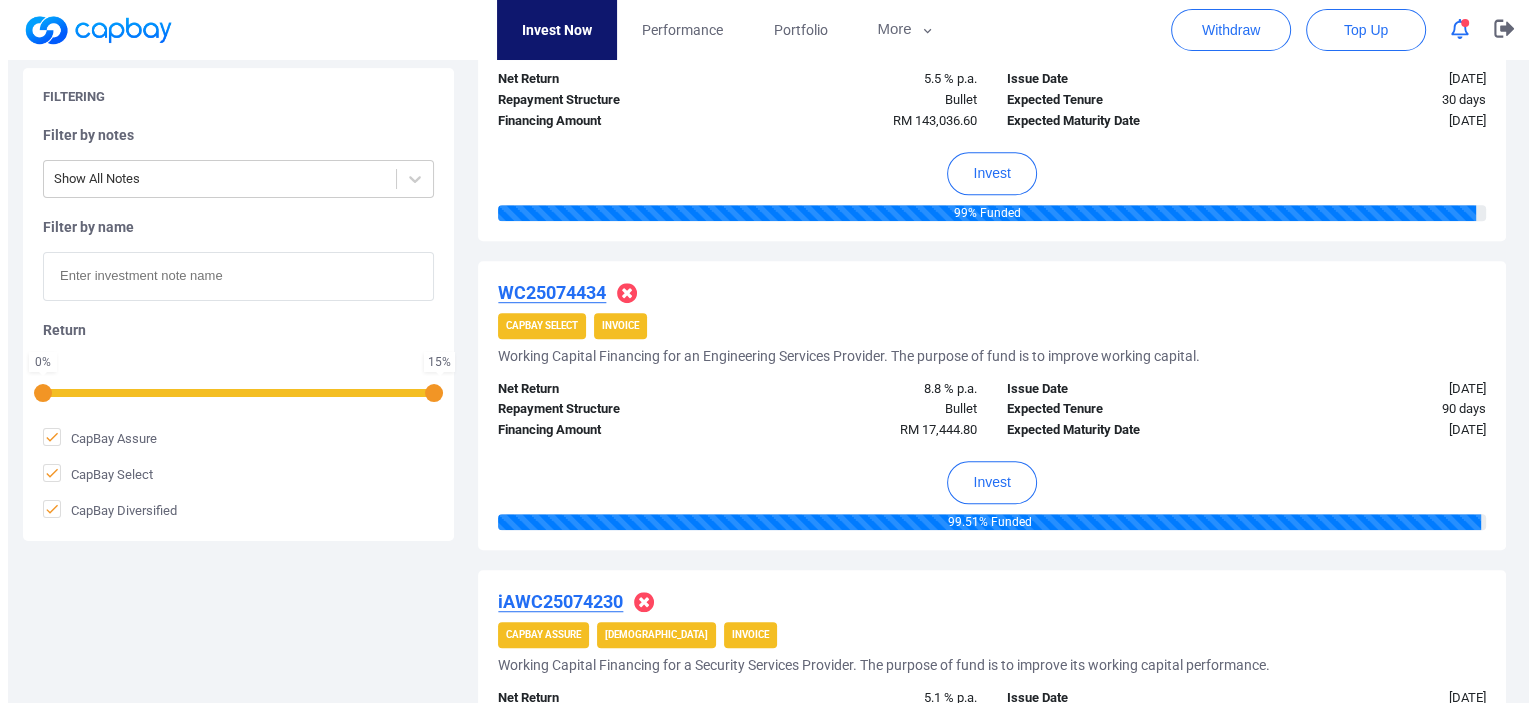 scroll, scrollTop: 1196, scrollLeft: 0, axis: vertical 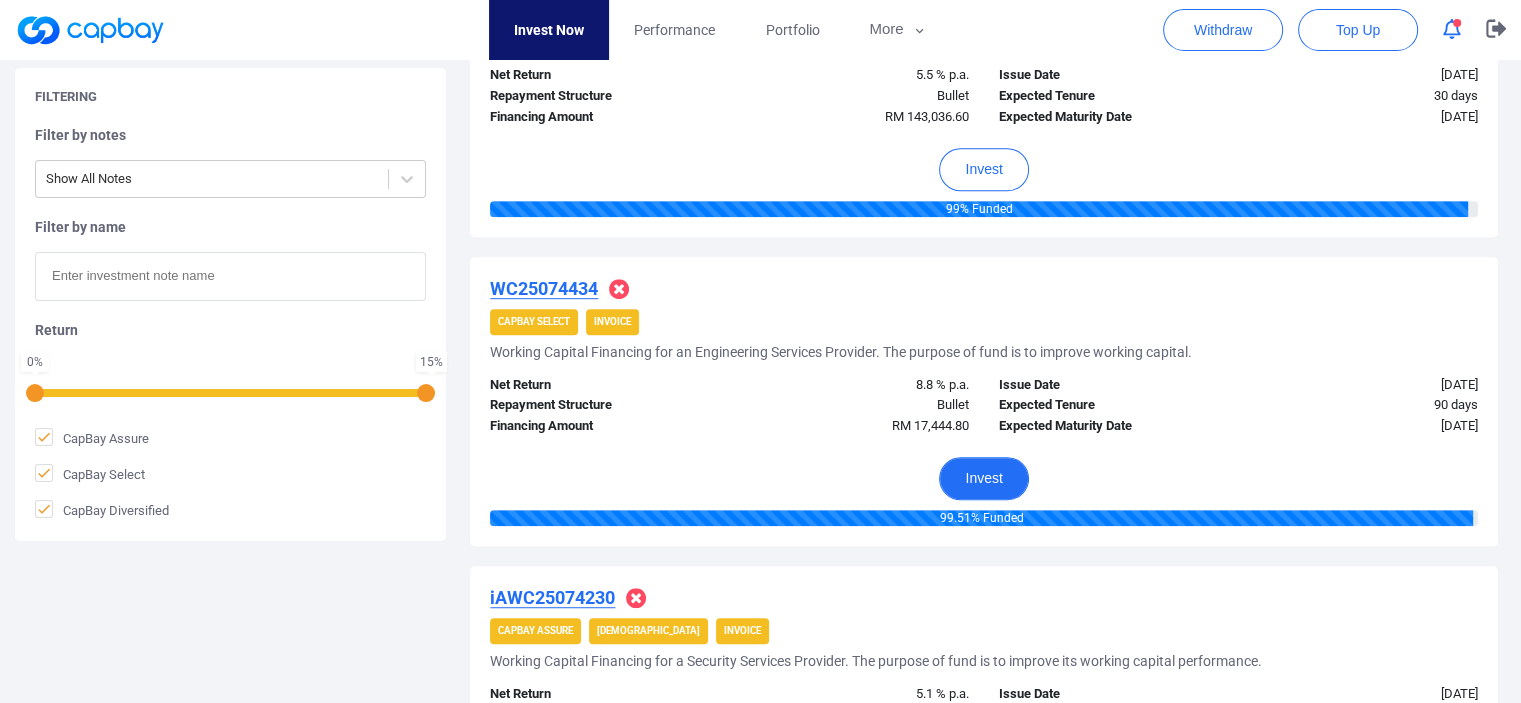 click on "Invest" at bounding box center [983, 478] 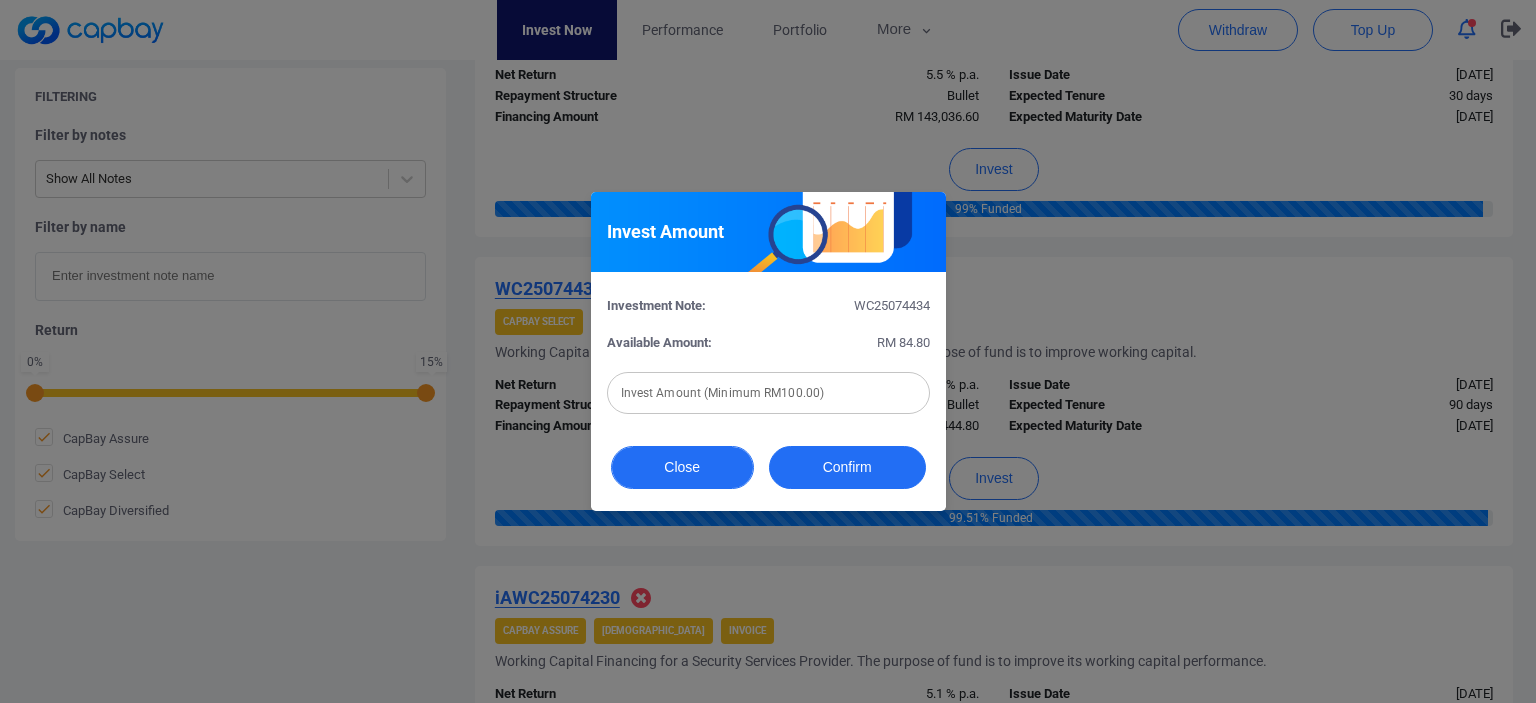 click on "Close" at bounding box center (682, 467) 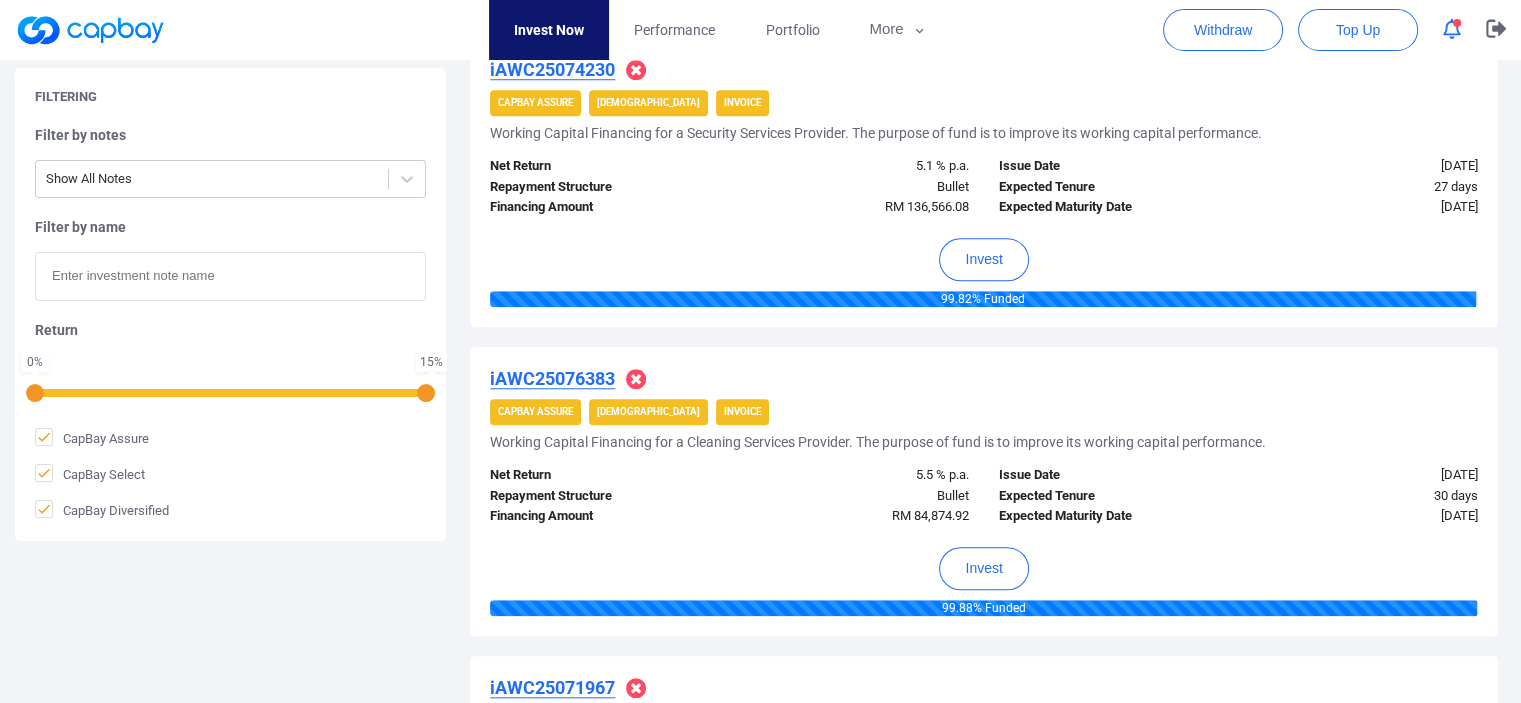 scroll, scrollTop: 1726, scrollLeft: 0, axis: vertical 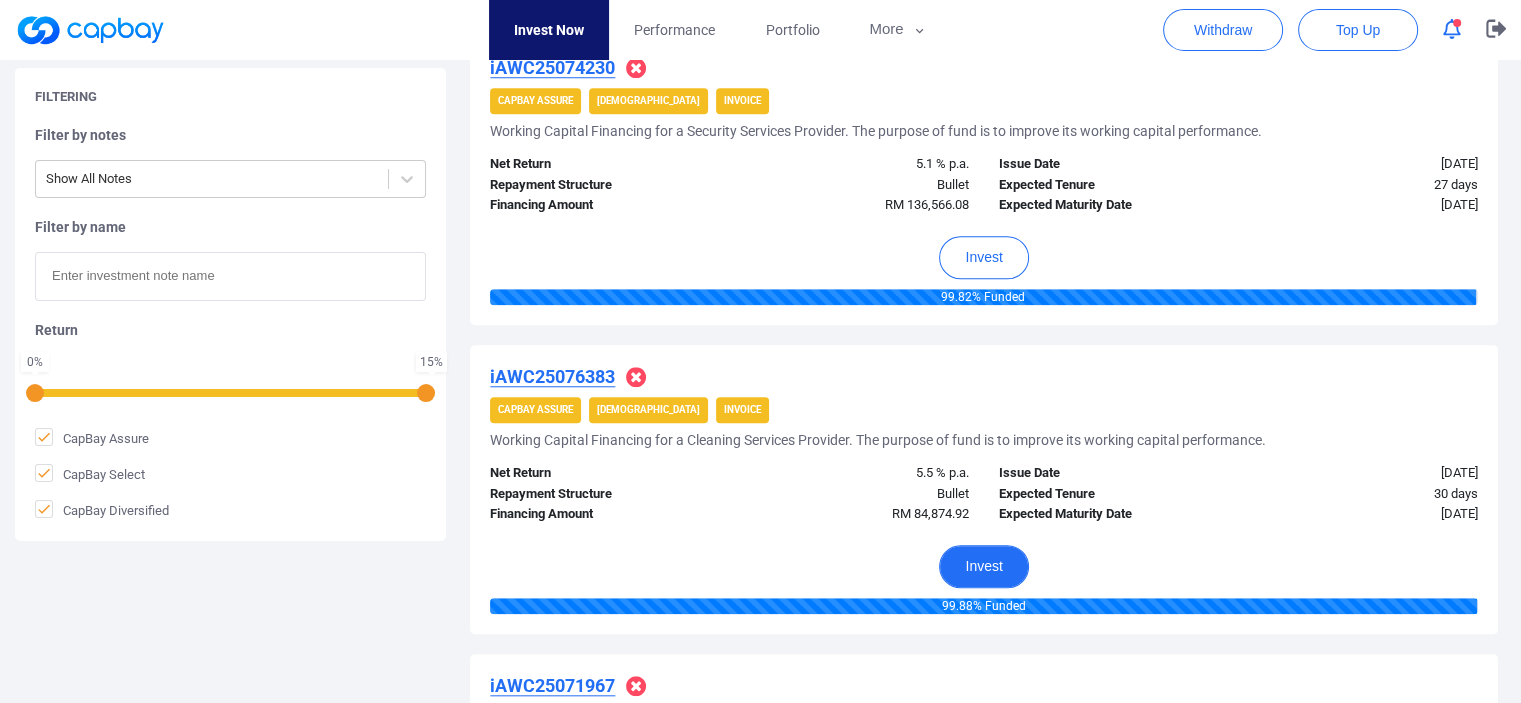 click on "Invest" at bounding box center [983, 566] 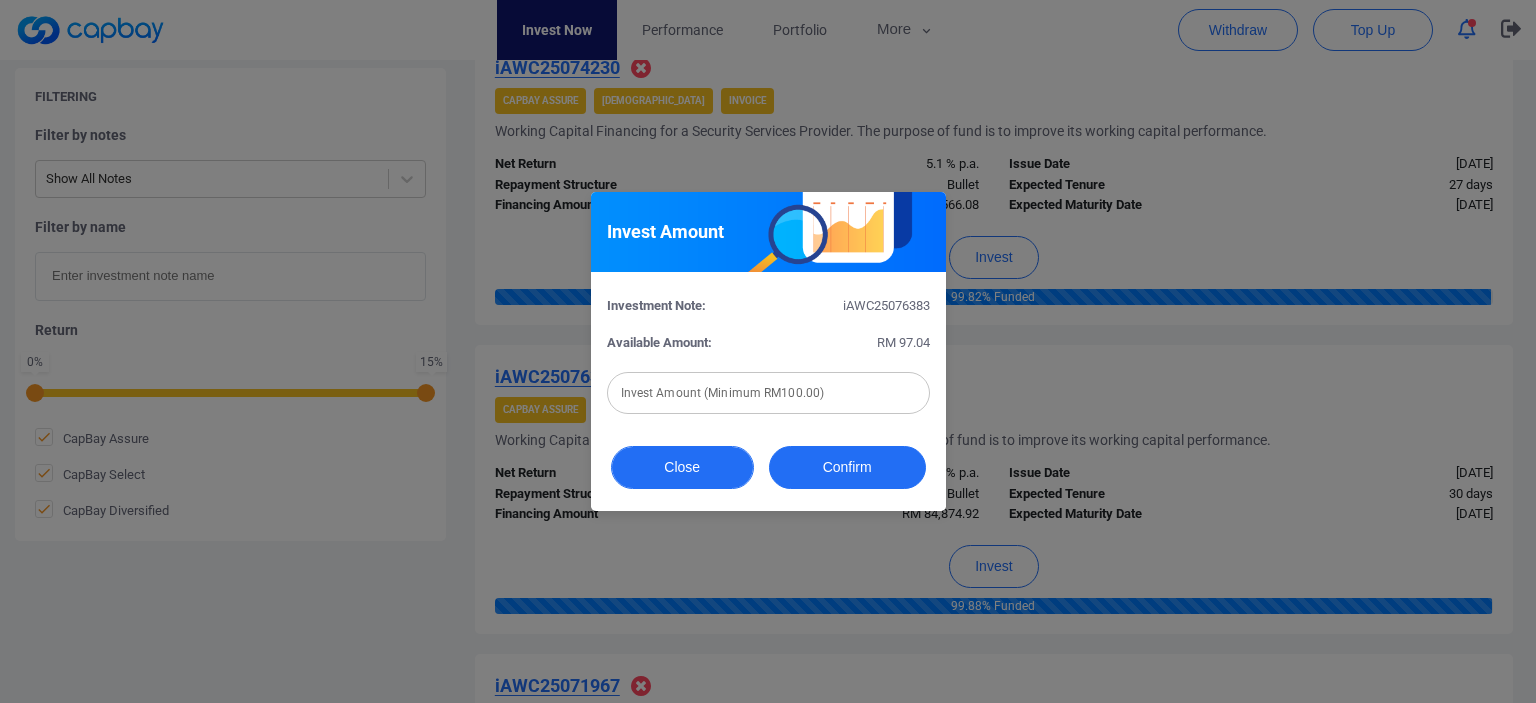click on "Close" at bounding box center [682, 467] 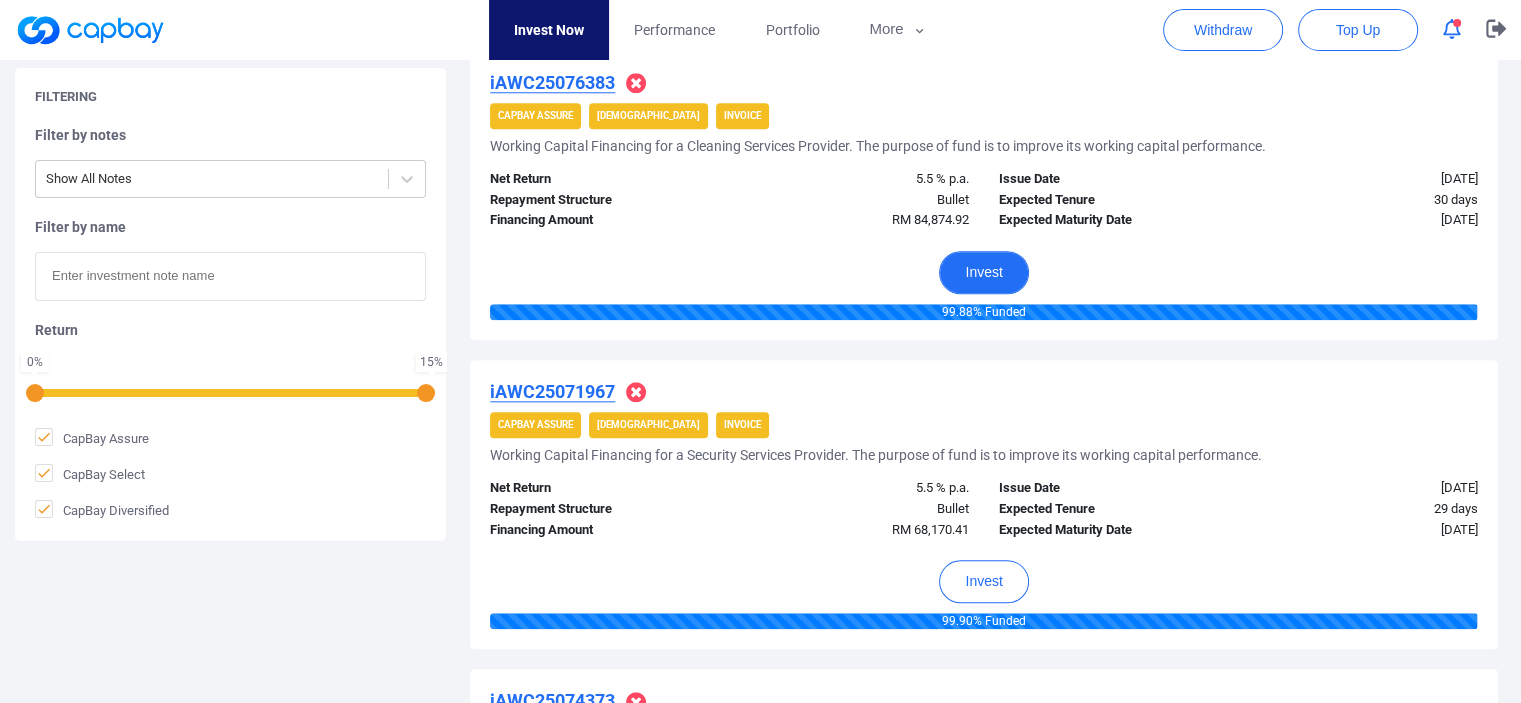 scroll, scrollTop: 2020, scrollLeft: 0, axis: vertical 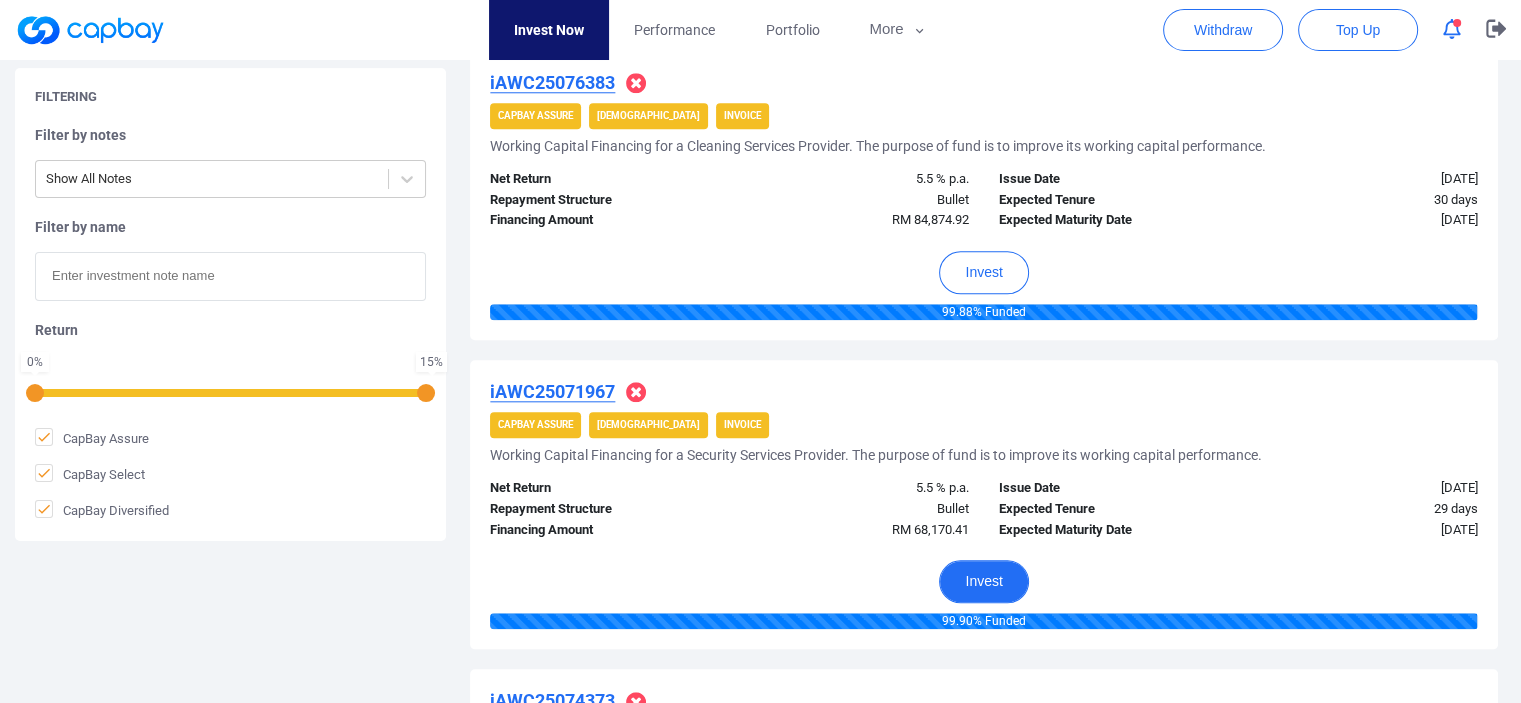 click on "Invest" at bounding box center [983, 581] 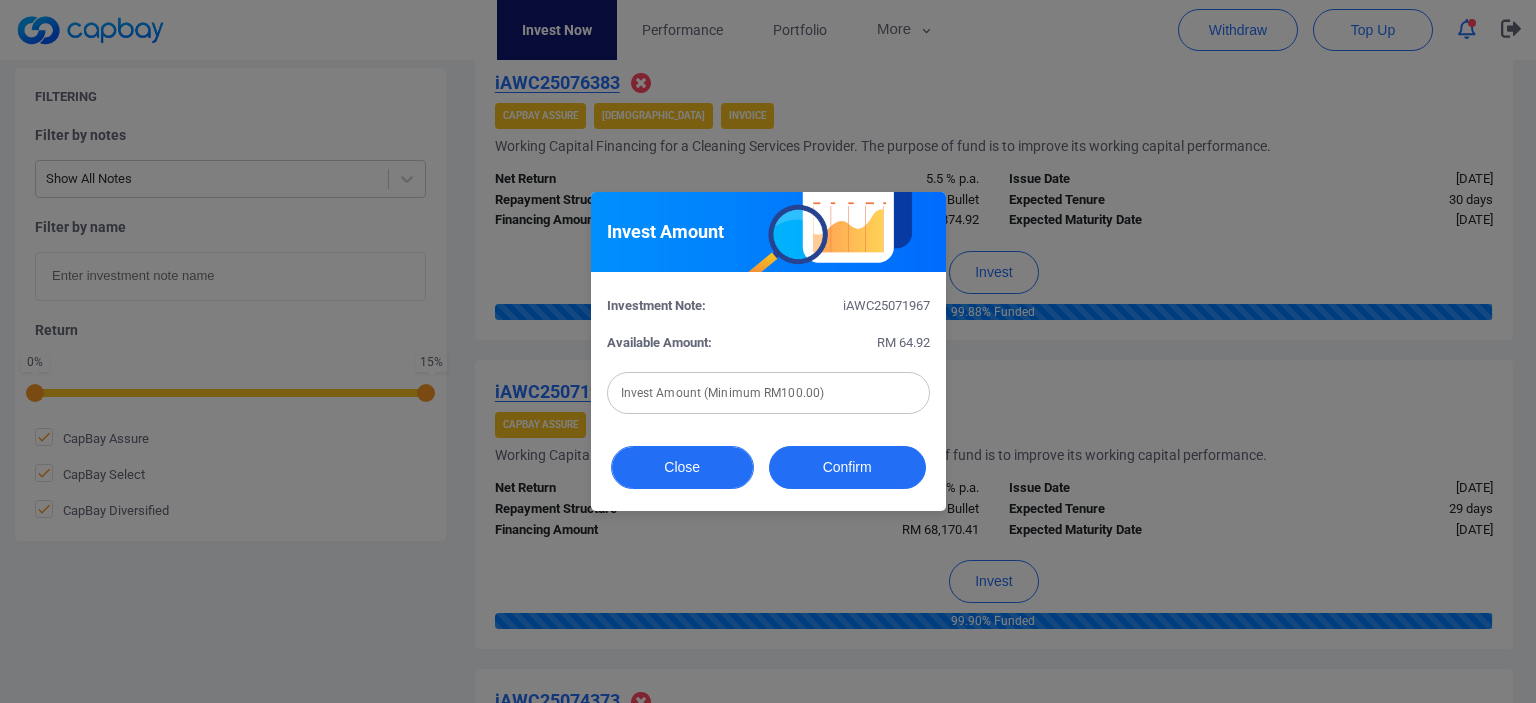 click on "Close" at bounding box center [682, 467] 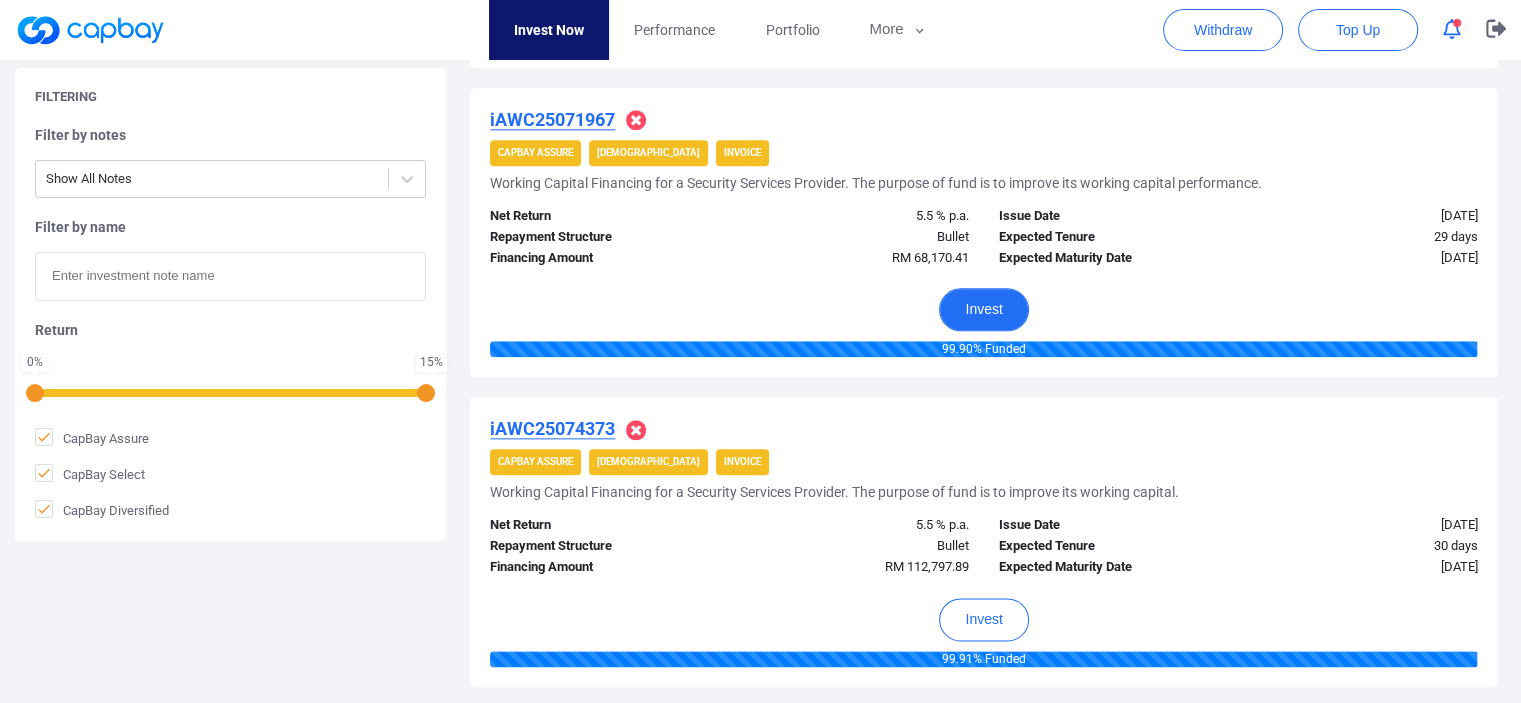 scroll, scrollTop: 2292, scrollLeft: 0, axis: vertical 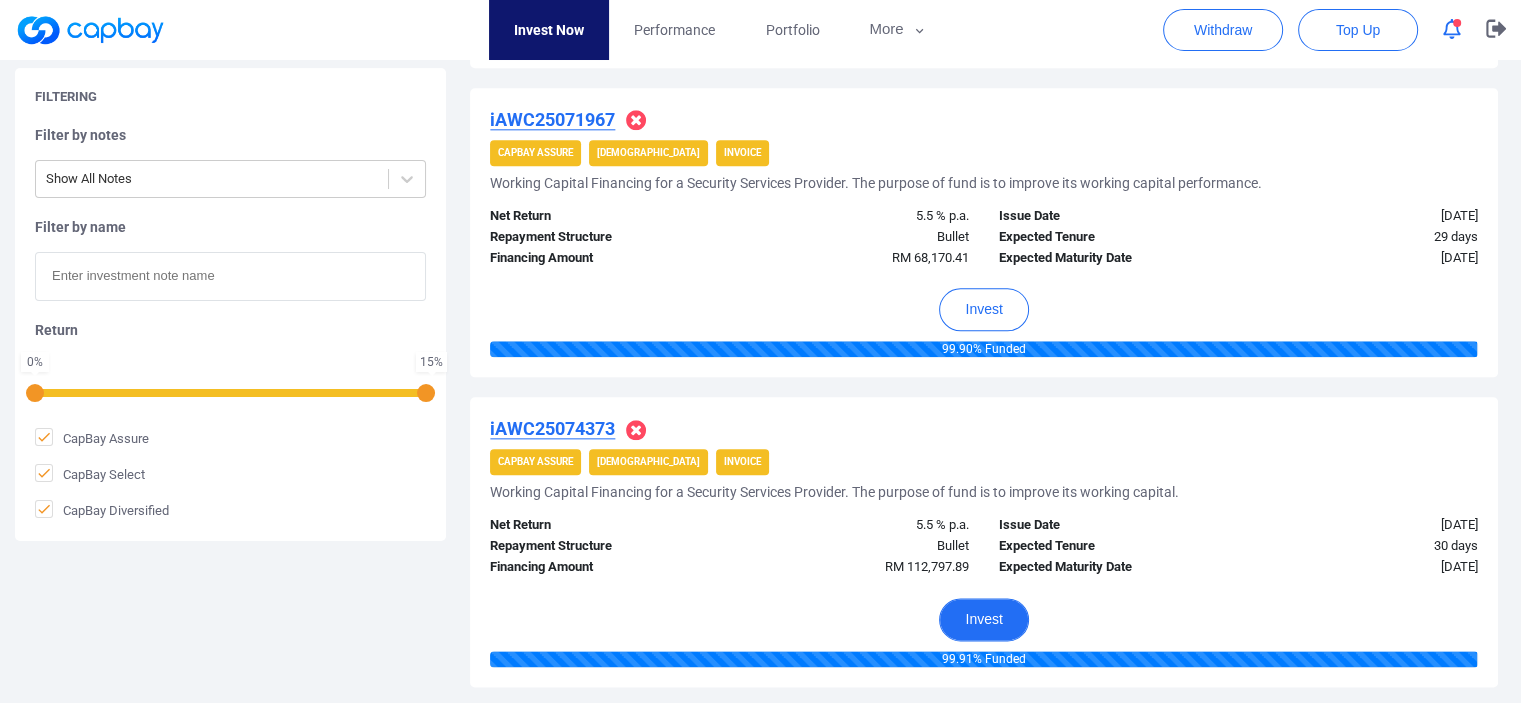 click on "Invest" at bounding box center (983, 619) 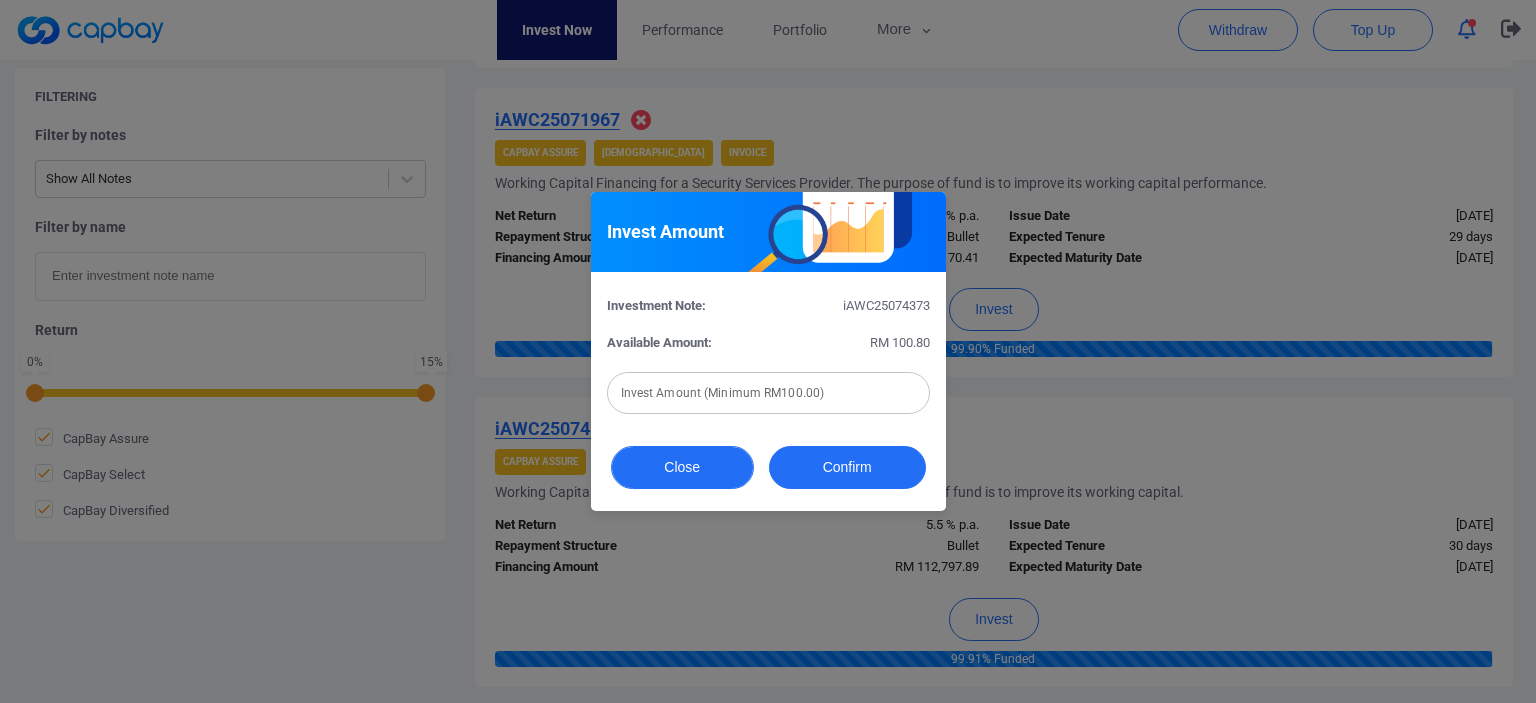 click on "Close" at bounding box center [682, 467] 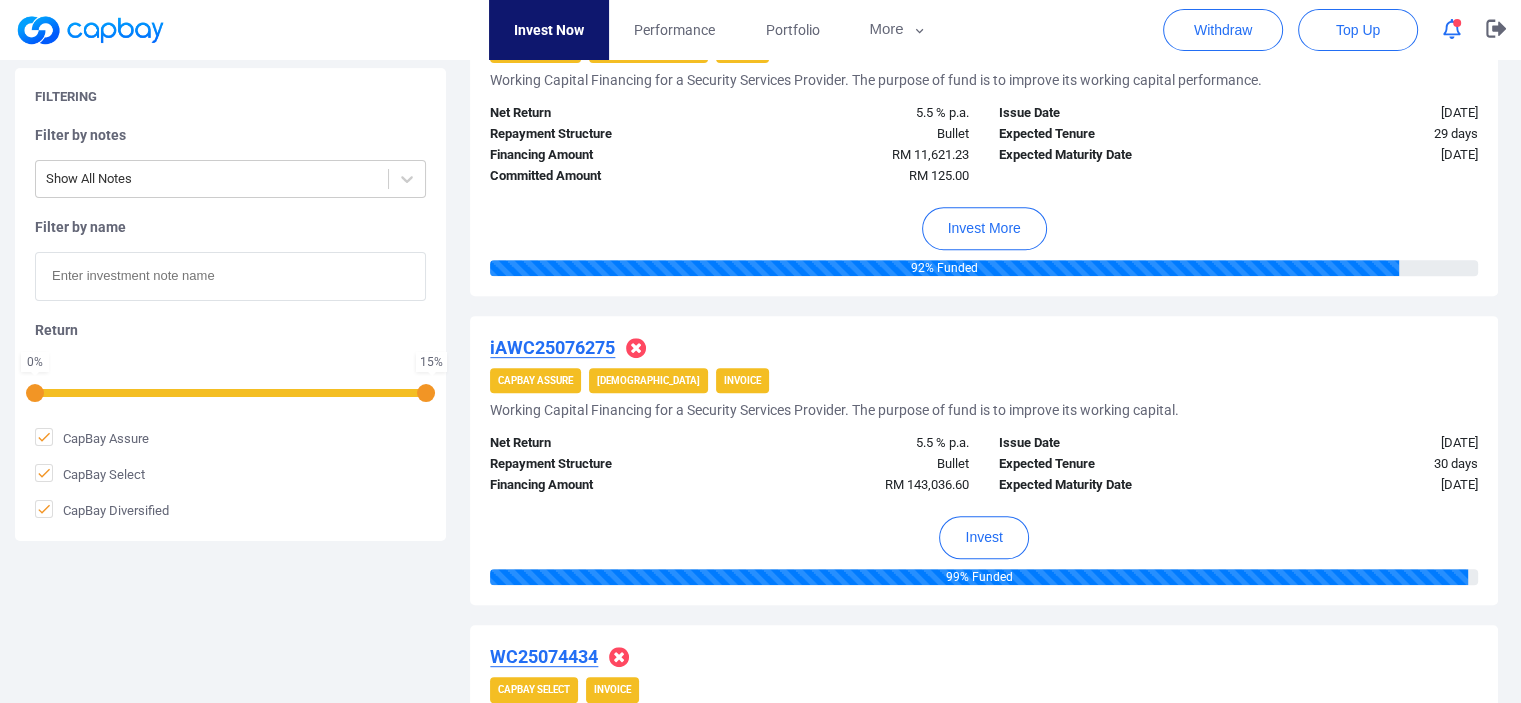 scroll, scrollTop: 836, scrollLeft: 0, axis: vertical 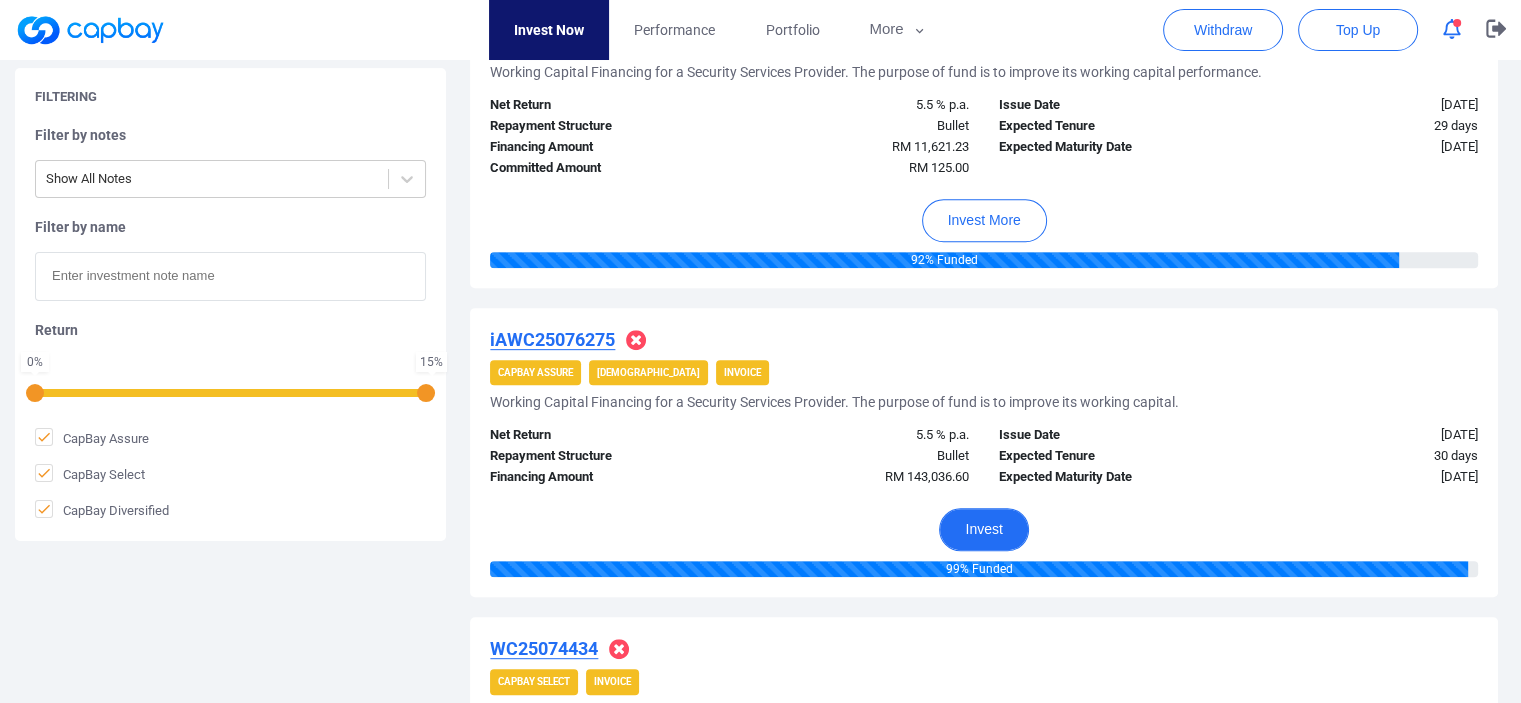 click on "Invest" at bounding box center [983, 529] 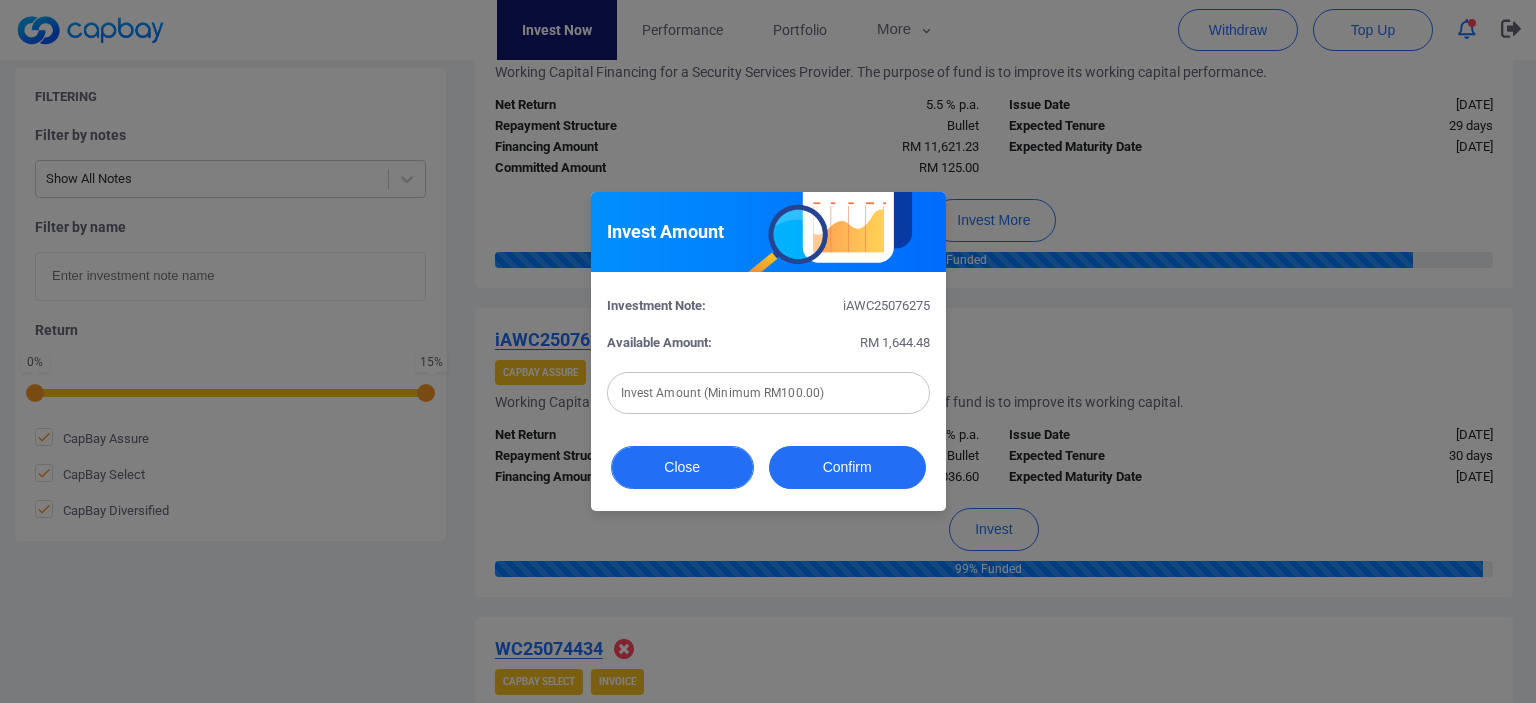 click on "Close" at bounding box center (682, 467) 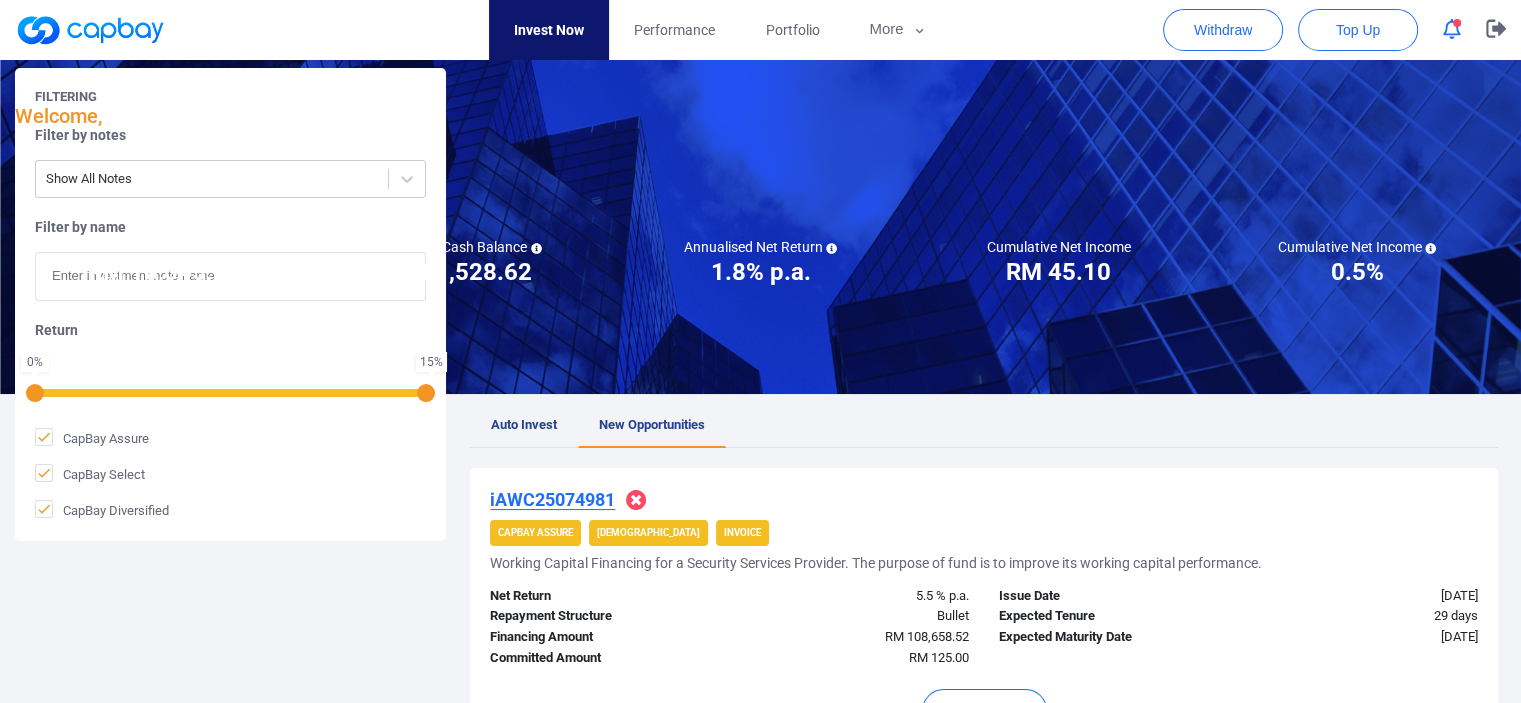 scroll, scrollTop: 0, scrollLeft: 0, axis: both 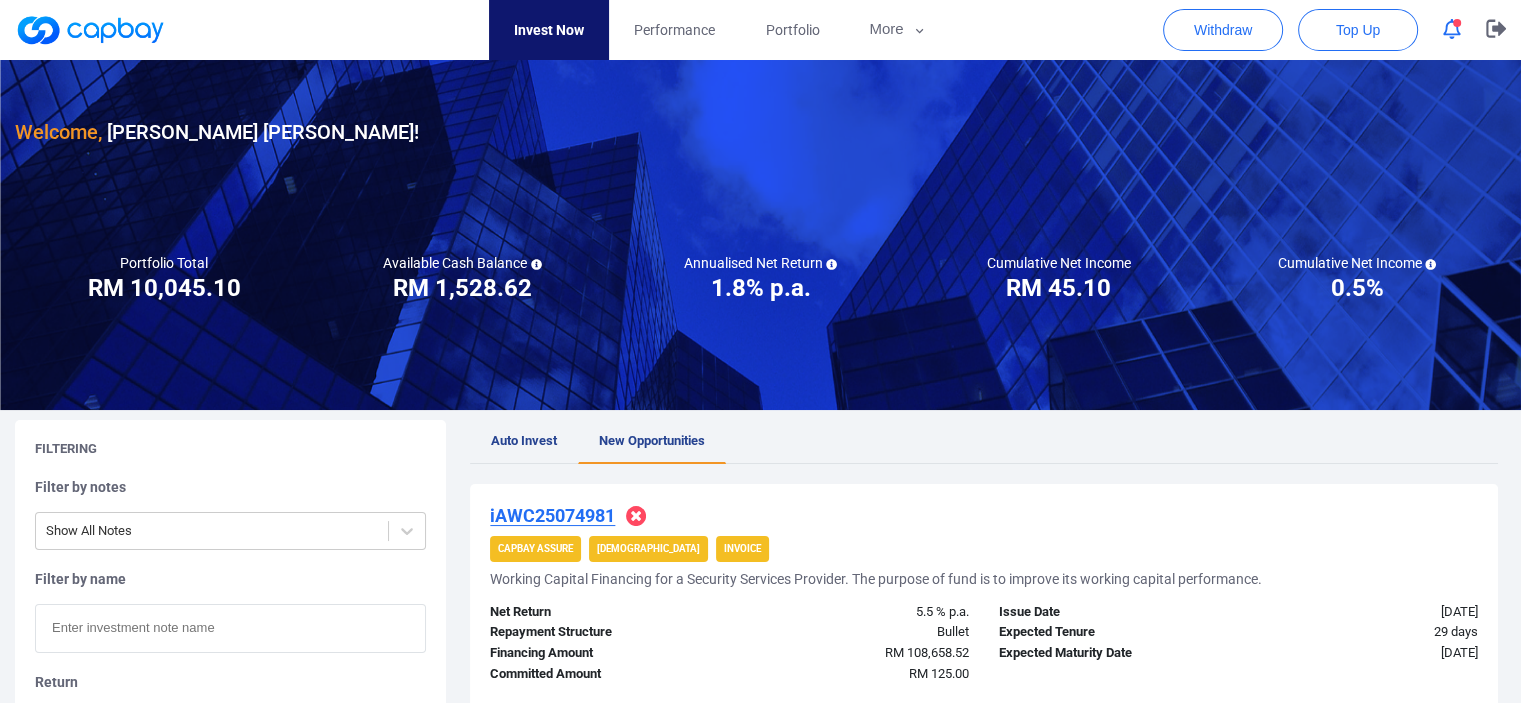 click at bounding box center (1452, 29) 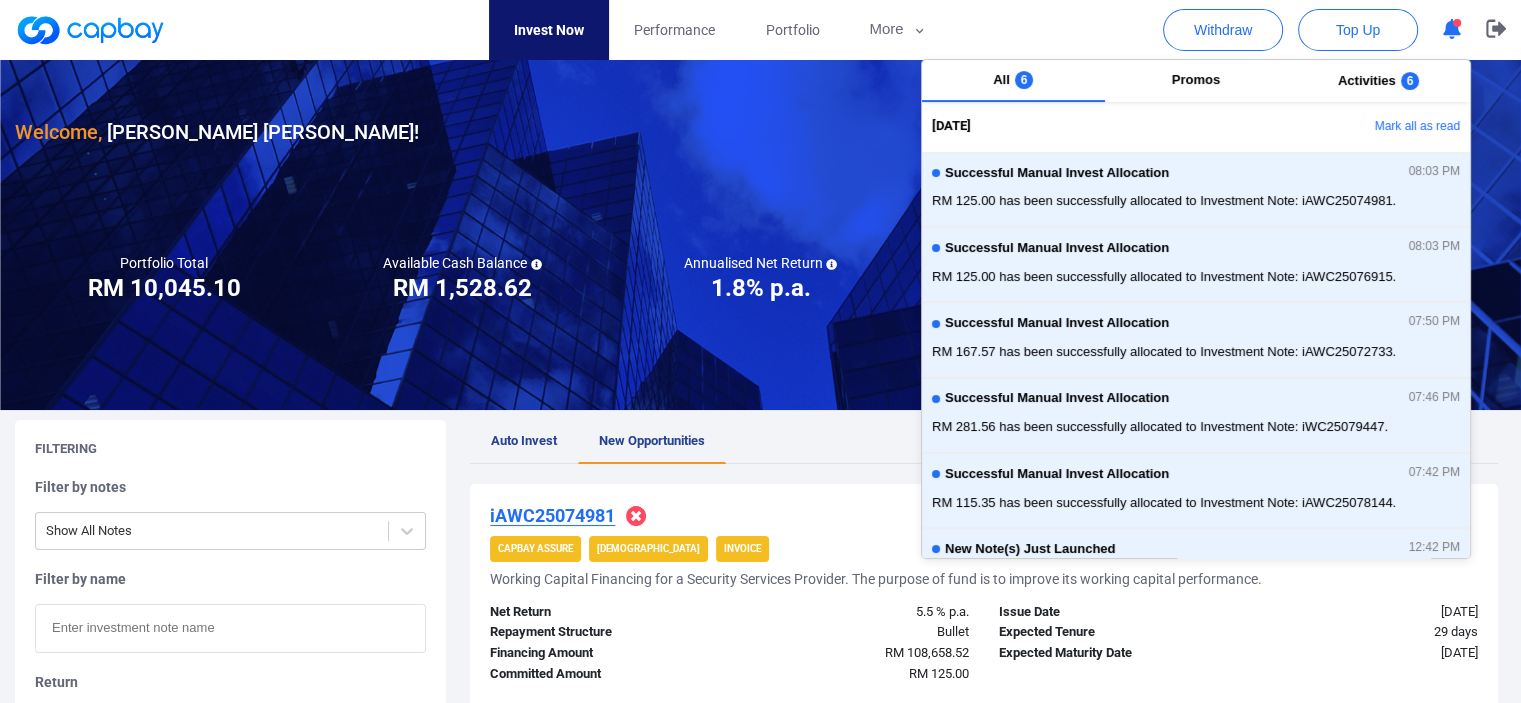 click on "Welcome,   Nicholas Lim Kang Jie !" at bounding box center (760, 104) 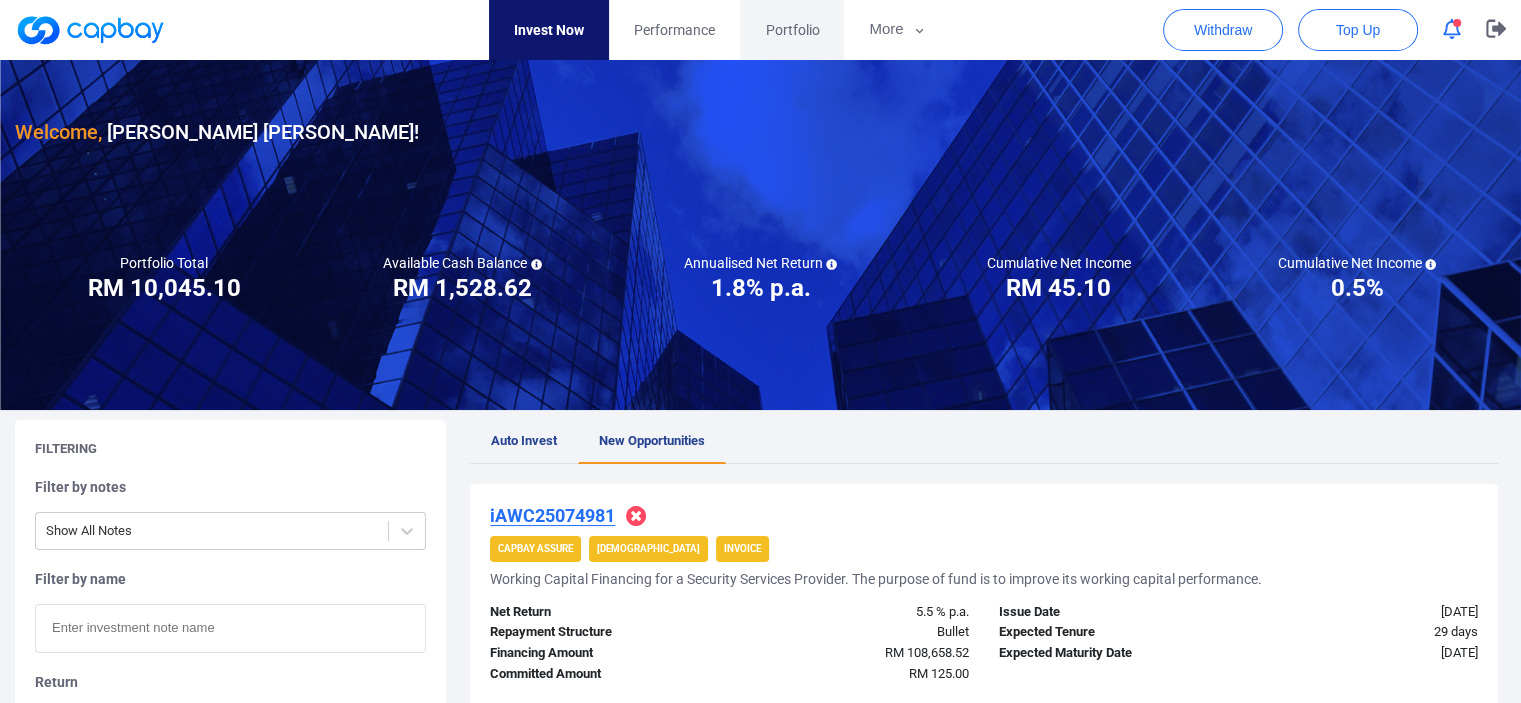 click on "Portfolio" at bounding box center [792, 30] 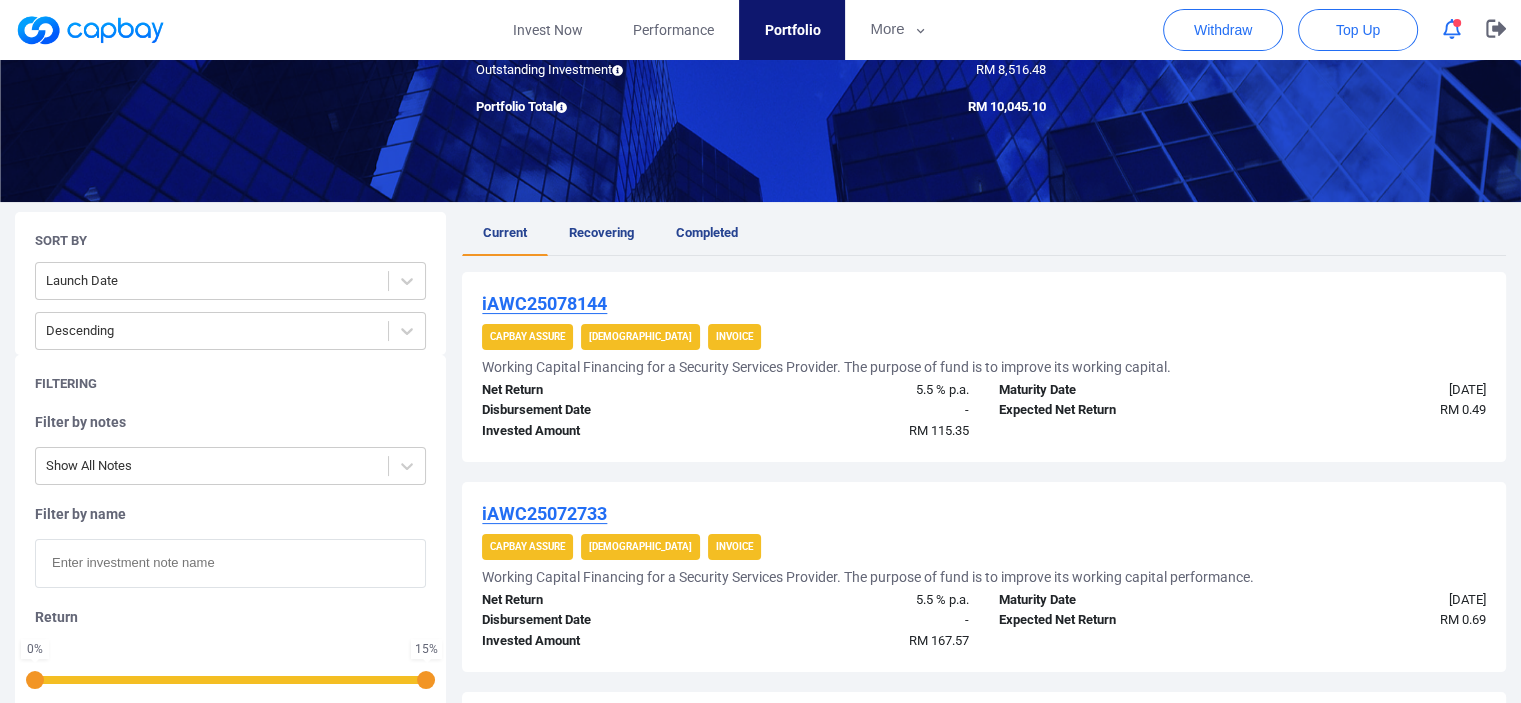 scroll, scrollTop: 0, scrollLeft: 0, axis: both 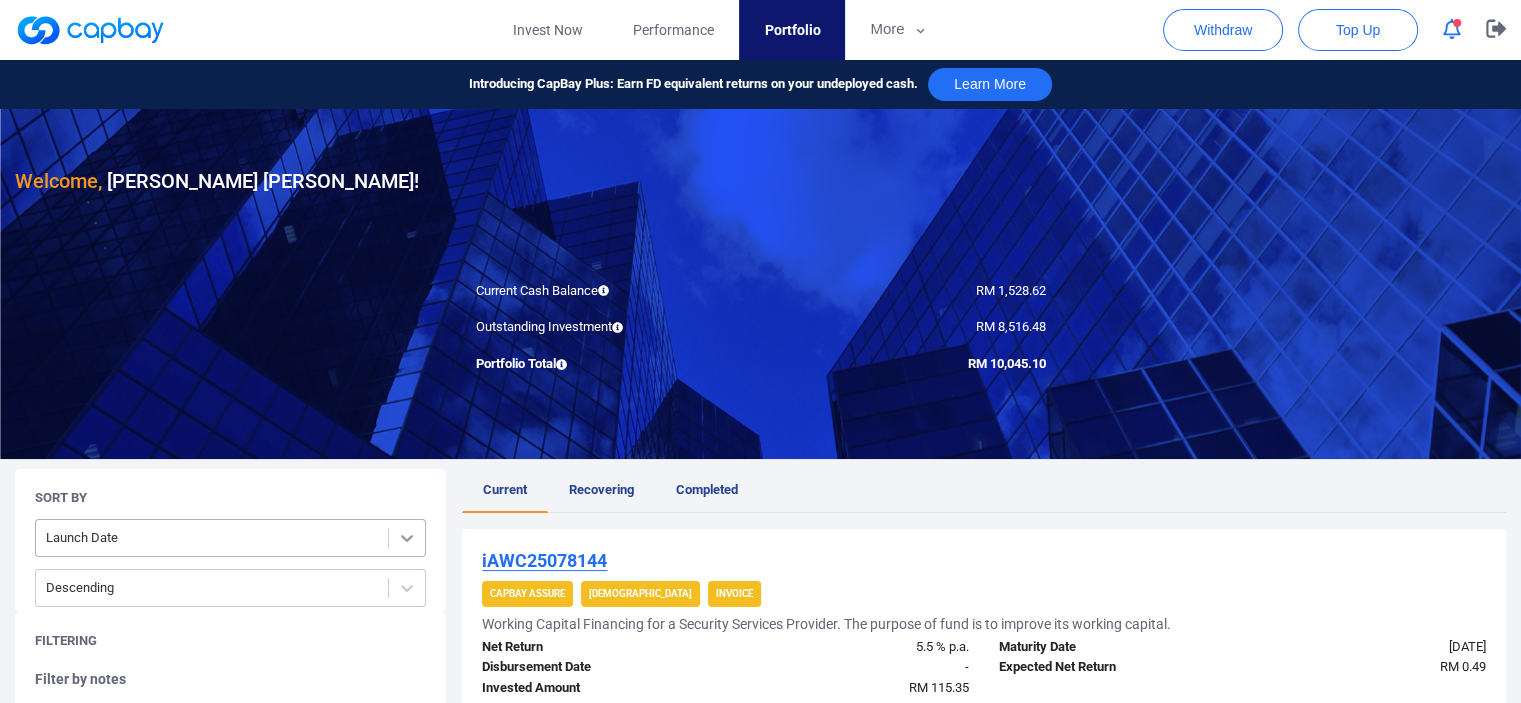 click 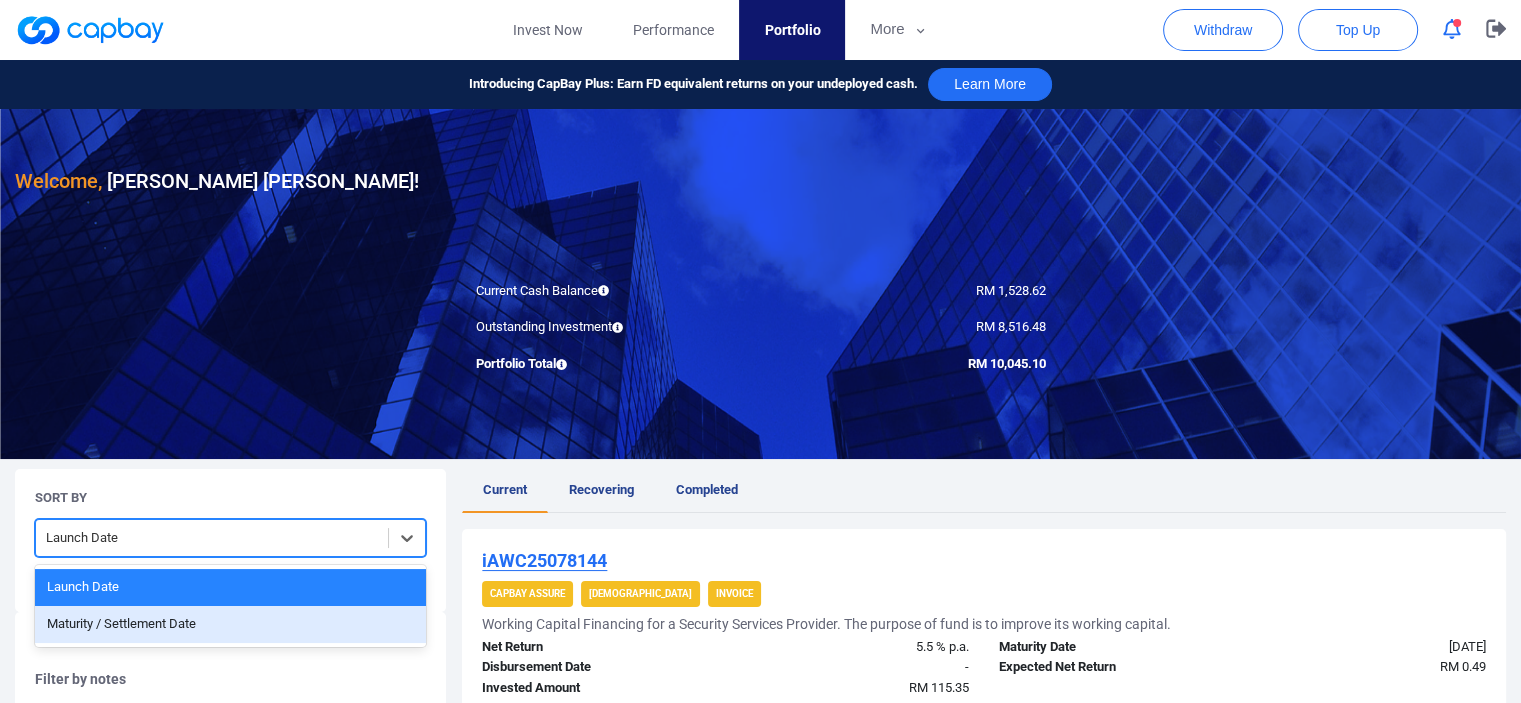click on "Maturity / Settlement Date" at bounding box center [230, 624] 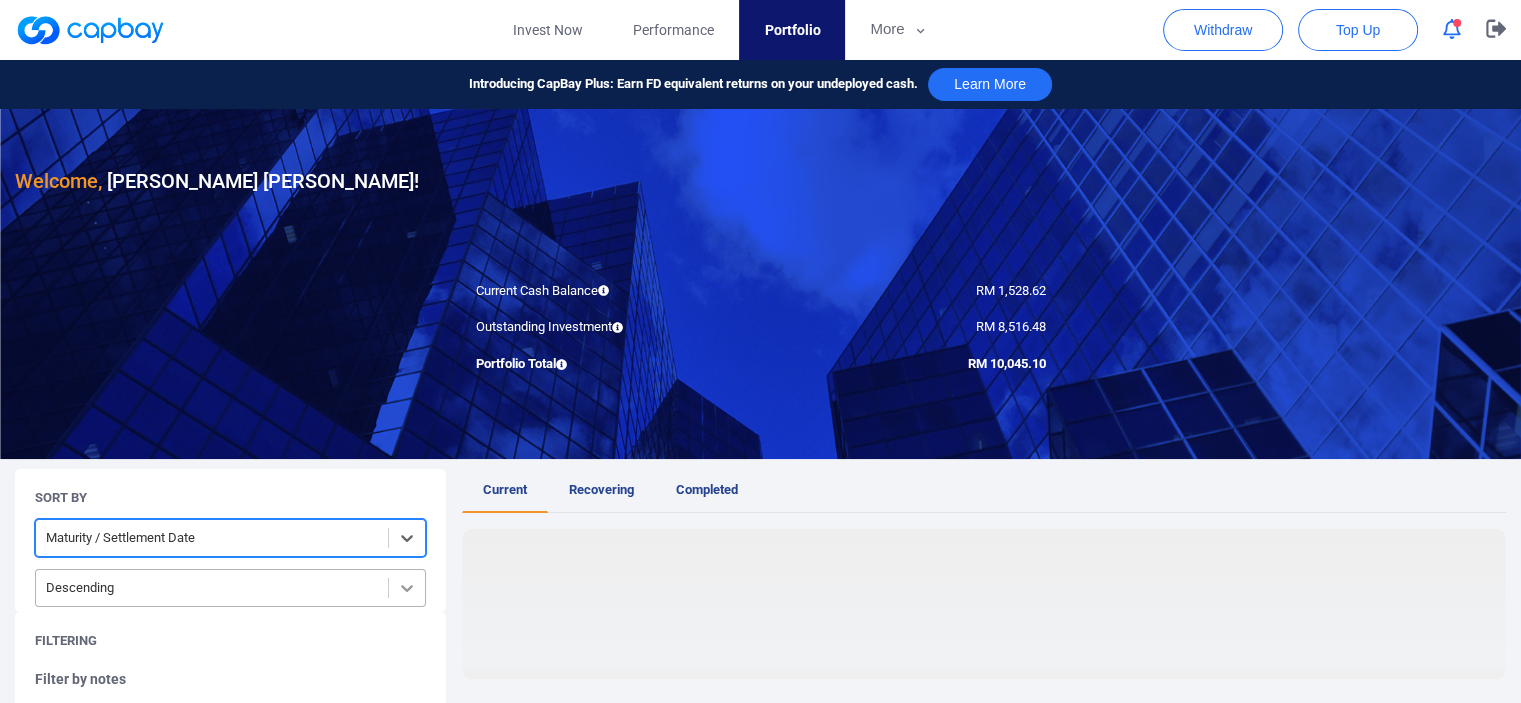 click 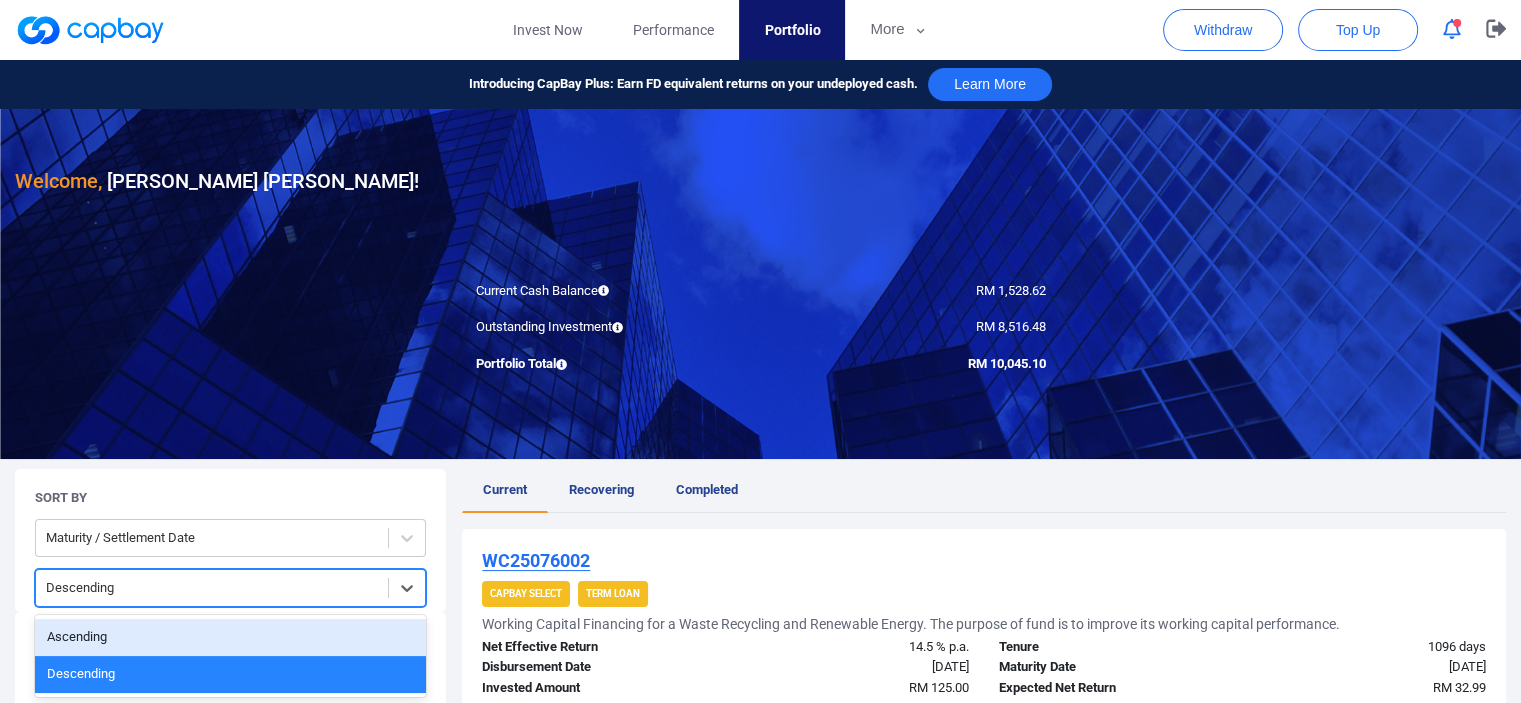 click on "Ascending" at bounding box center (230, 637) 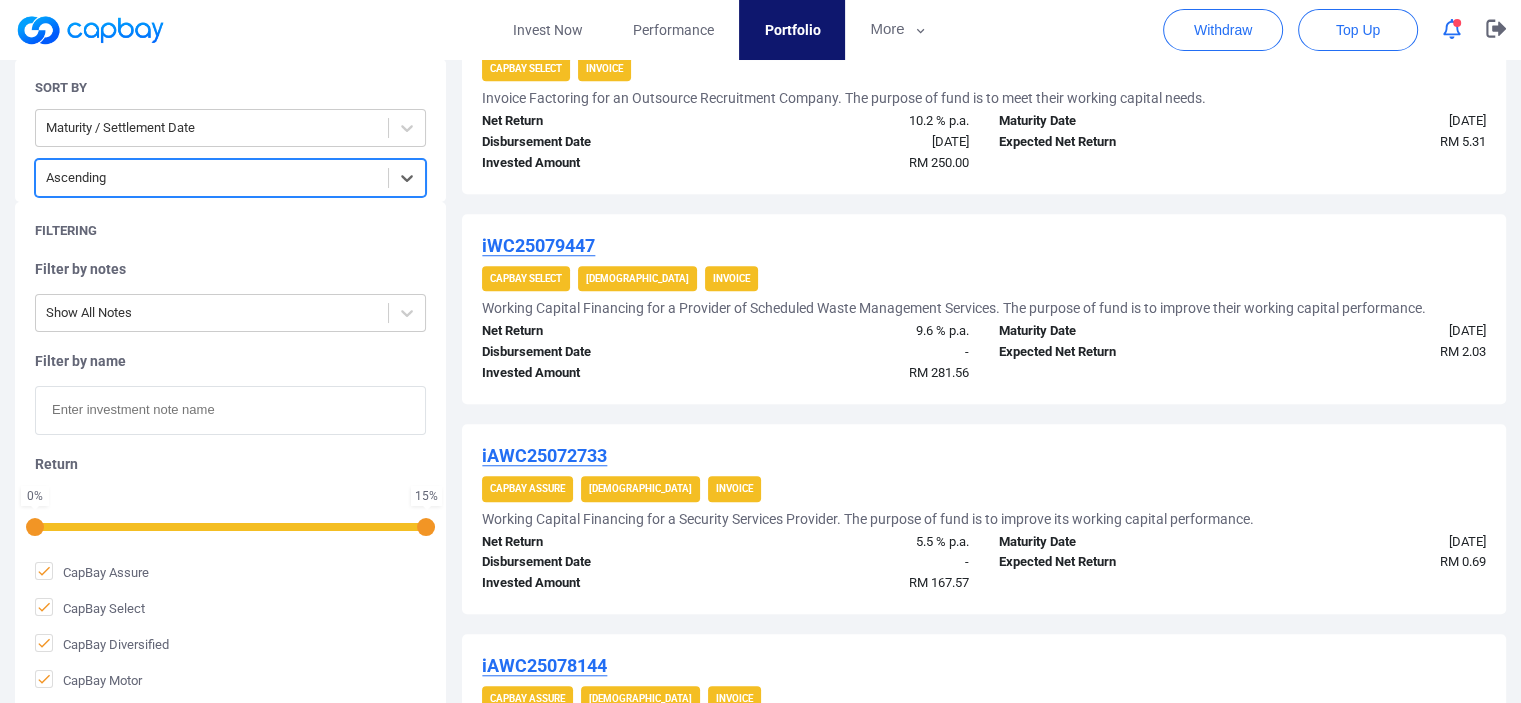 scroll, scrollTop: 1578, scrollLeft: 0, axis: vertical 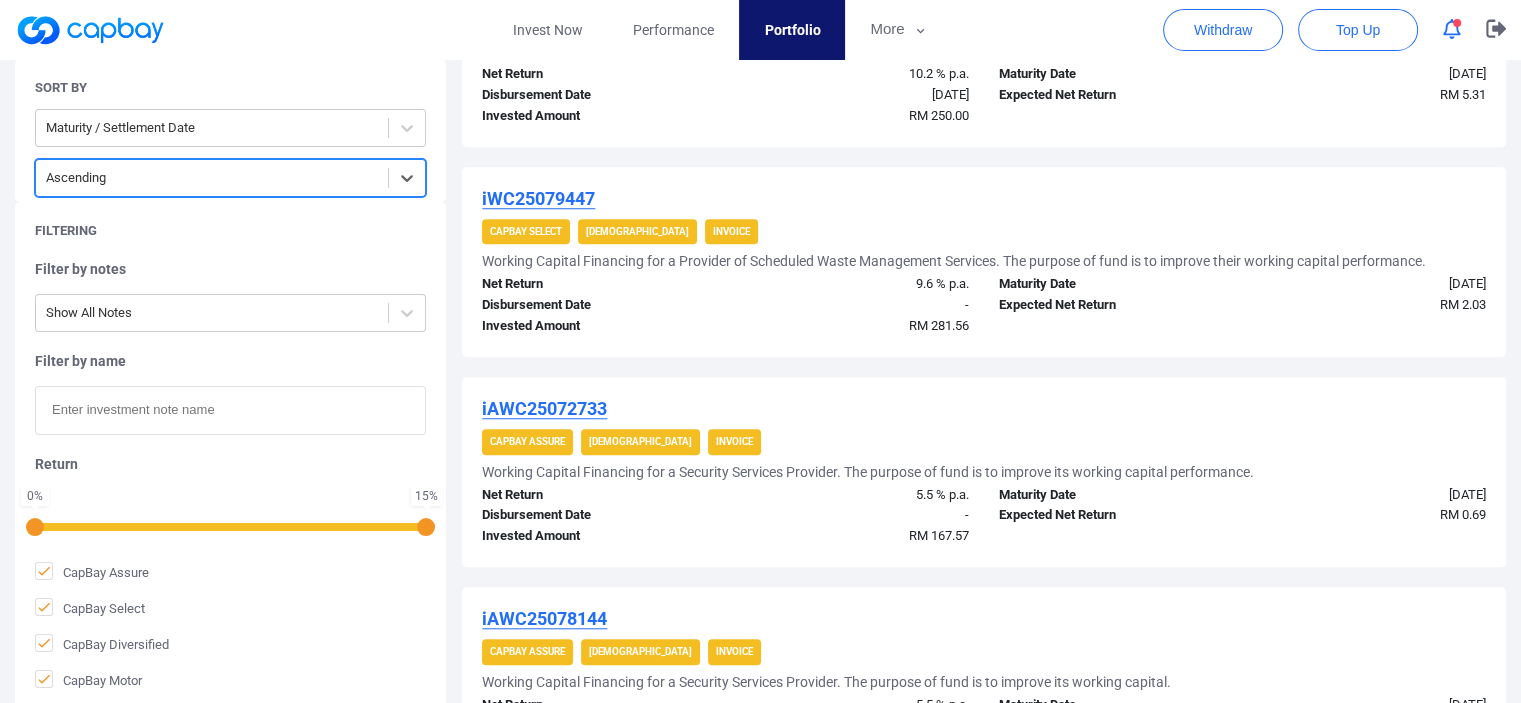 click on "iWC25057203 CapBay Select Shariah Invoice Working Capital Financing for a Defence Trade and Engineering Services Company. The purpose of fund is to improve its working capital performance. Net Return 8.8   % p.a. Disbursement Date 30 May 2025 Invested Amount RM 250.00 Maturity Date 29 Jun 2025 Expected Net Return RM 1.83 iAWC25063456 CapBay Assure Shariah Invoice Working Capital Financing for a Security Services Provider. The purpose of fund is to improve its working capital. Net Return 5.5   % p.a. Disbursement Date 26 Jun 2025 Invested Amount RM 300.00 Maturity Date 26 Jul 2025 Expected Net Return RM 1.38 WC25079290 CapBay Select Invoice Working Capital Financing for a Security Services Provider. The purpose of fund is to improve its working capital. Net Return 7.2   % p.a. Disbursement Date 04 Jul 2025 Invested Amount RM 250.00 Maturity Date 03 Aug 2025 Expected Net Return RM 1.50 WC25071982 CapBay Select Invoice Net Return 7.2   % p.a. Disbursement Date 04 Jul 2025 Invested Amount RM 250.00 Maturity Date" at bounding box center (984, -28) 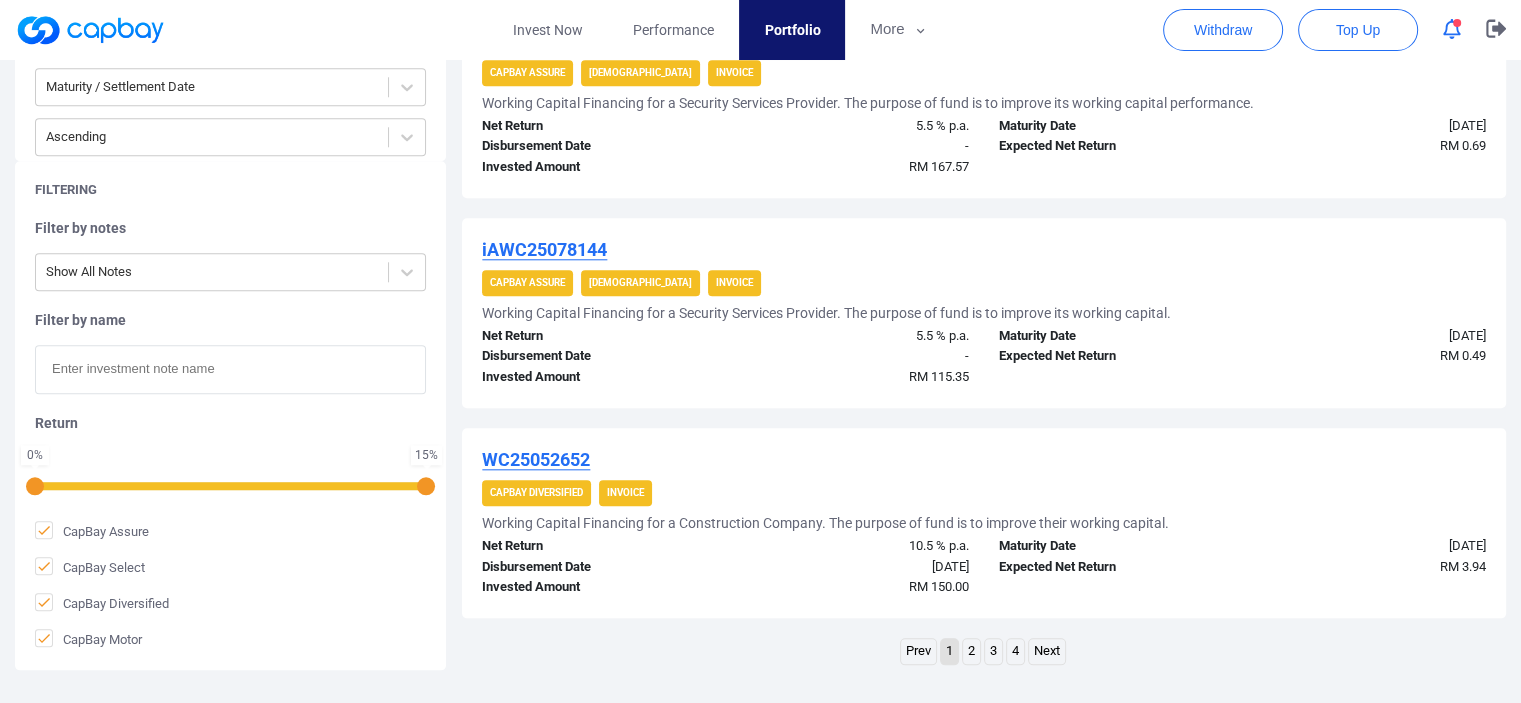 scroll, scrollTop: 2080, scrollLeft: 0, axis: vertical 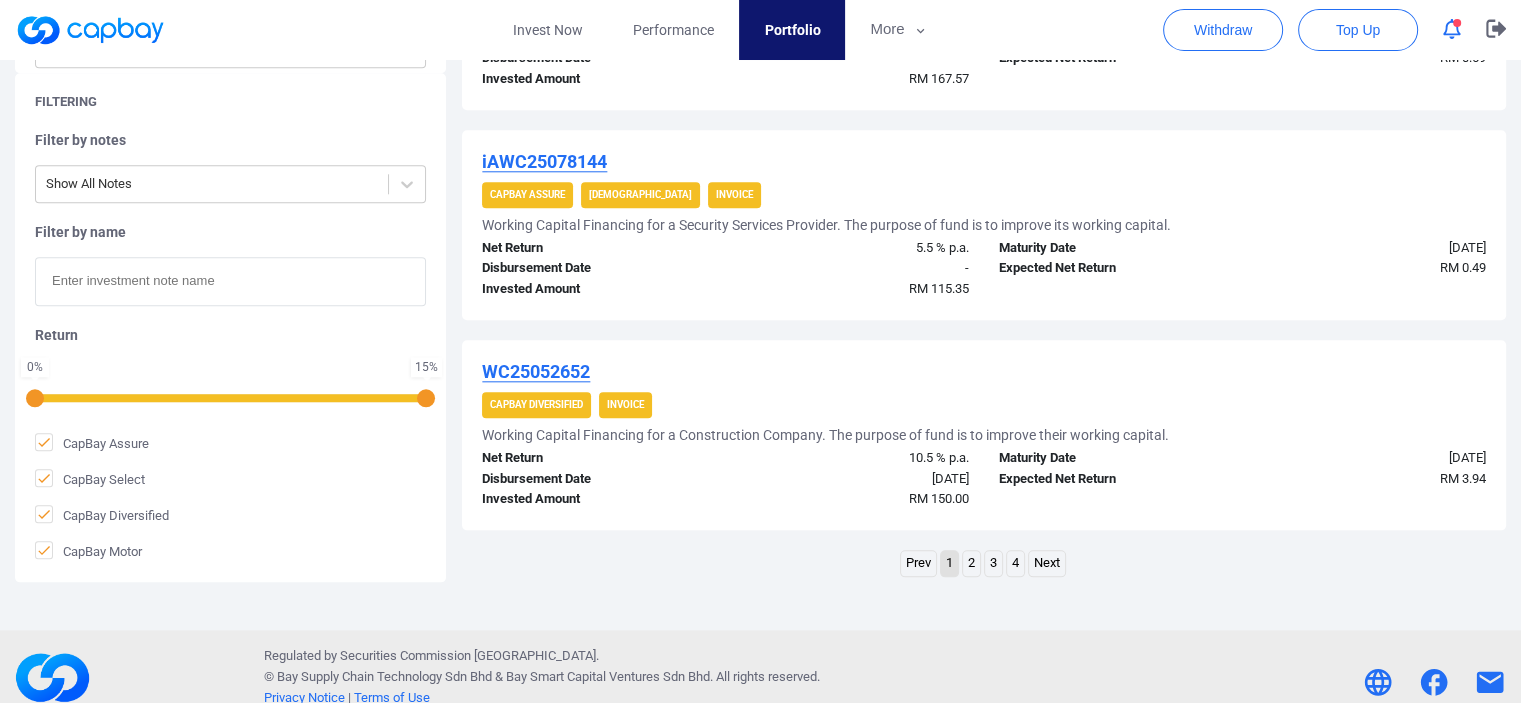 click on "2" at bounding box center (971, 563) 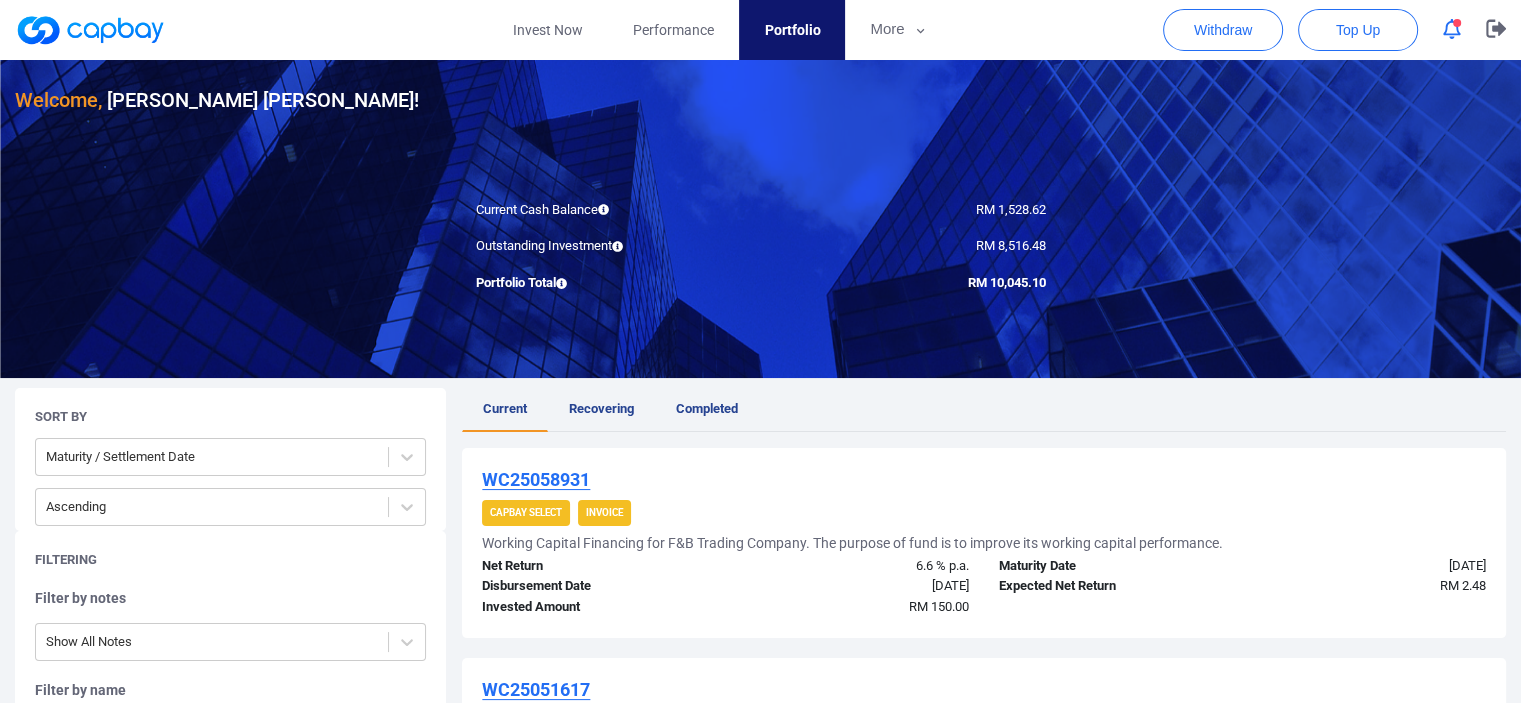 scroll, scrollTop: 0, scrollLeft: 0, axis: both 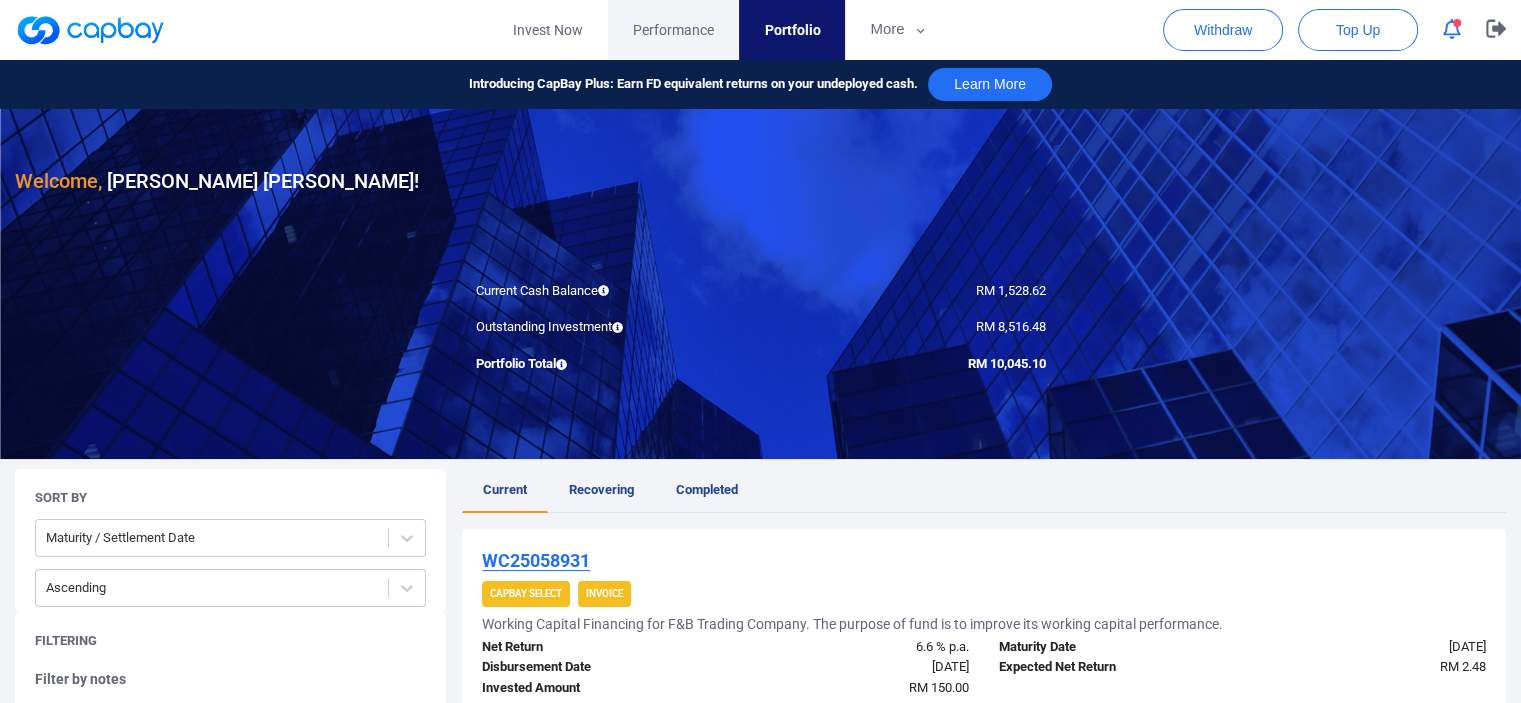 click on "Performance" at bounding box center [673, 30] 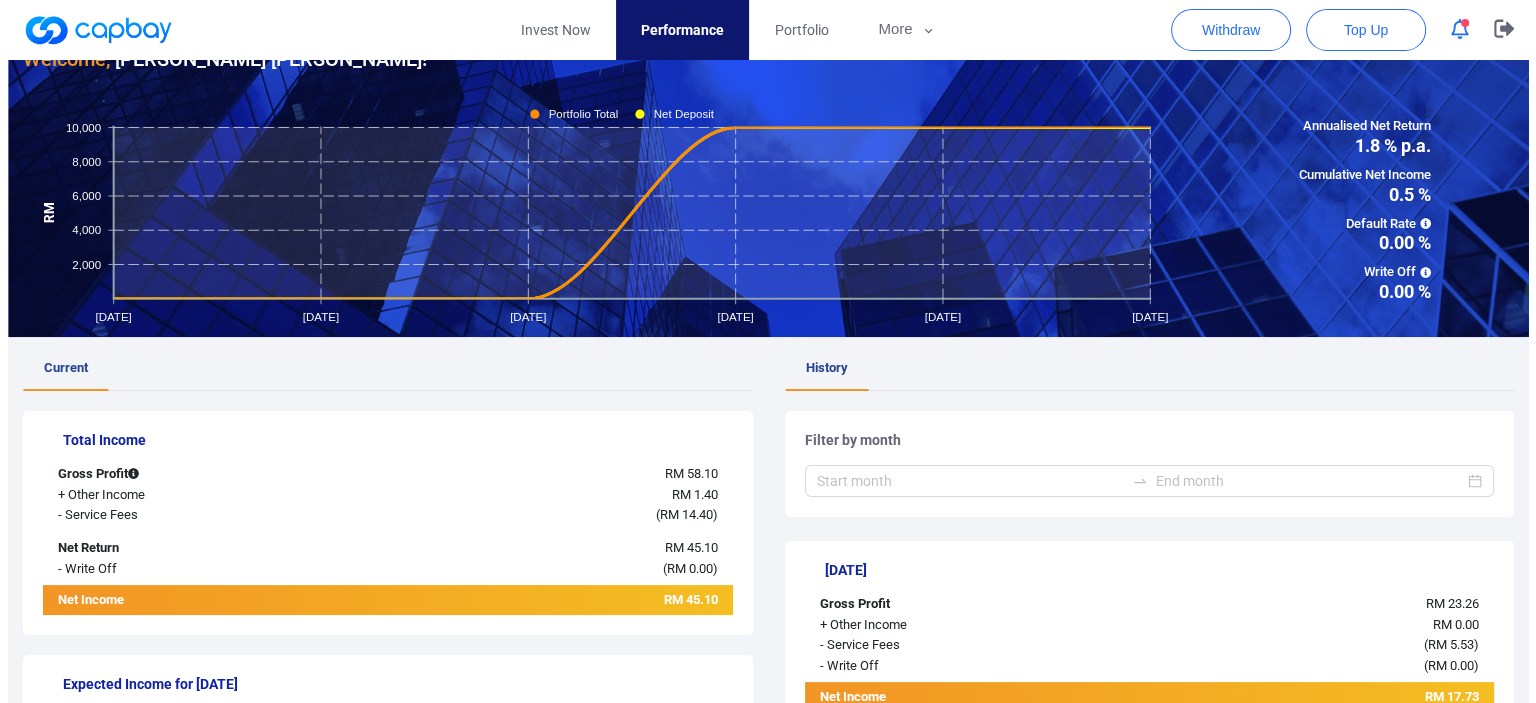 scroll, scrollTop: 0, scrollLeft: 0, axis: both 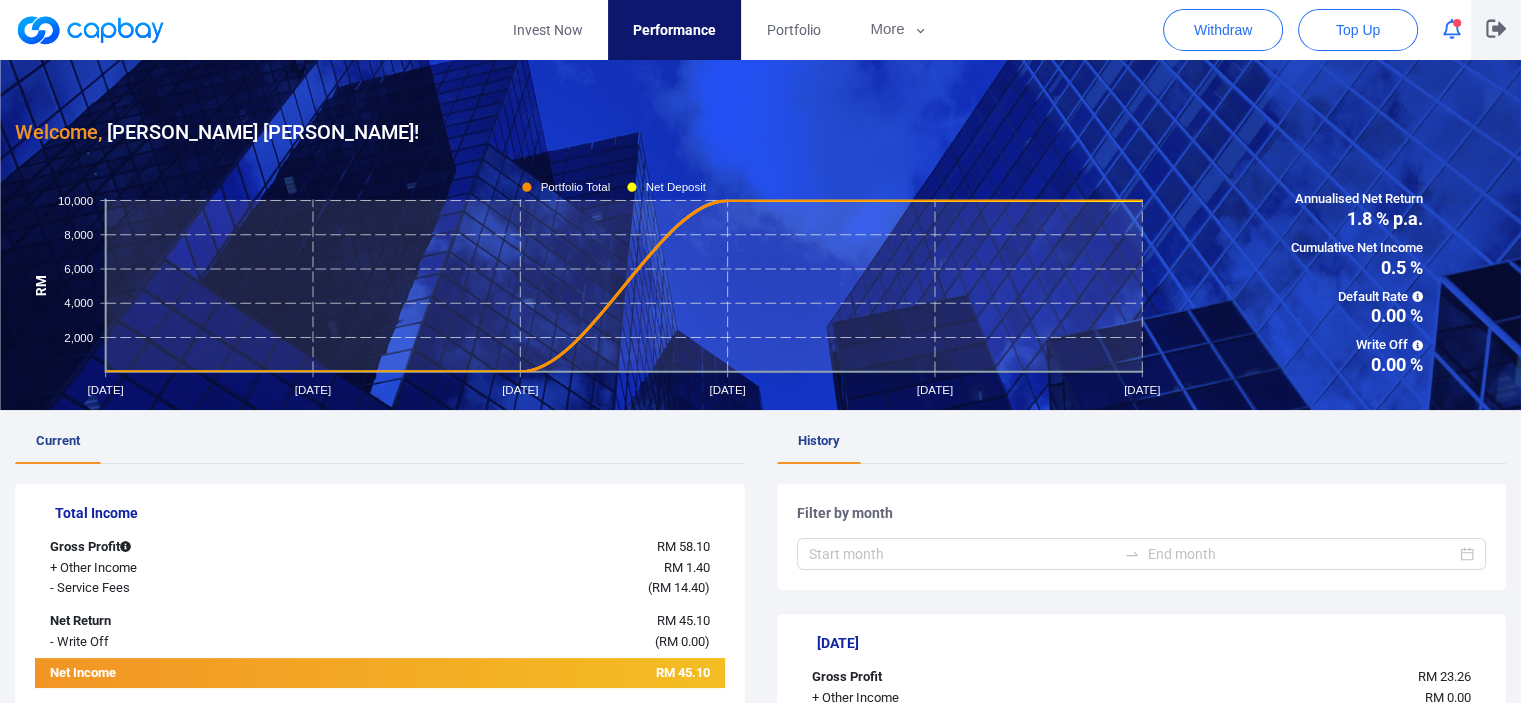 click at bounding box center (1496, 30) 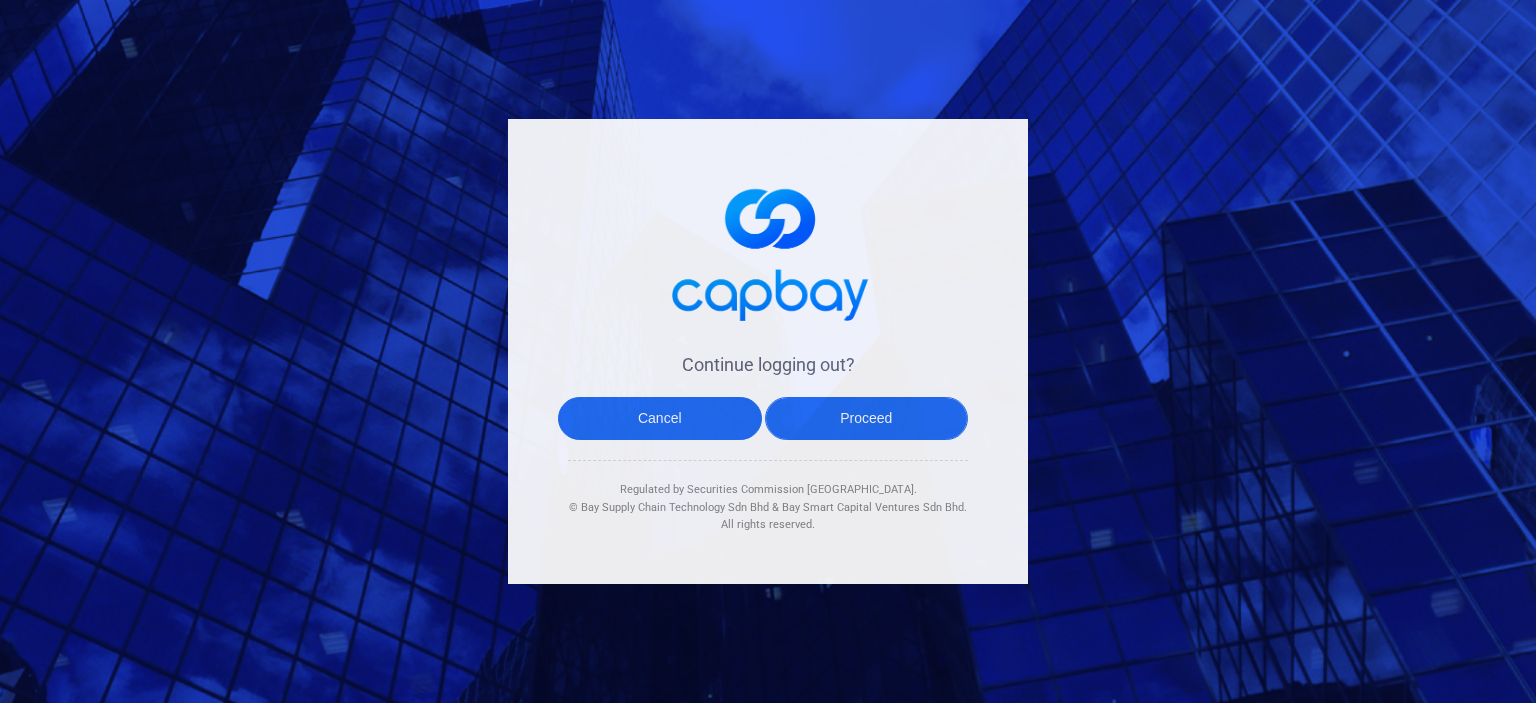click on "Proceed" at bounding box center (867, 418) 